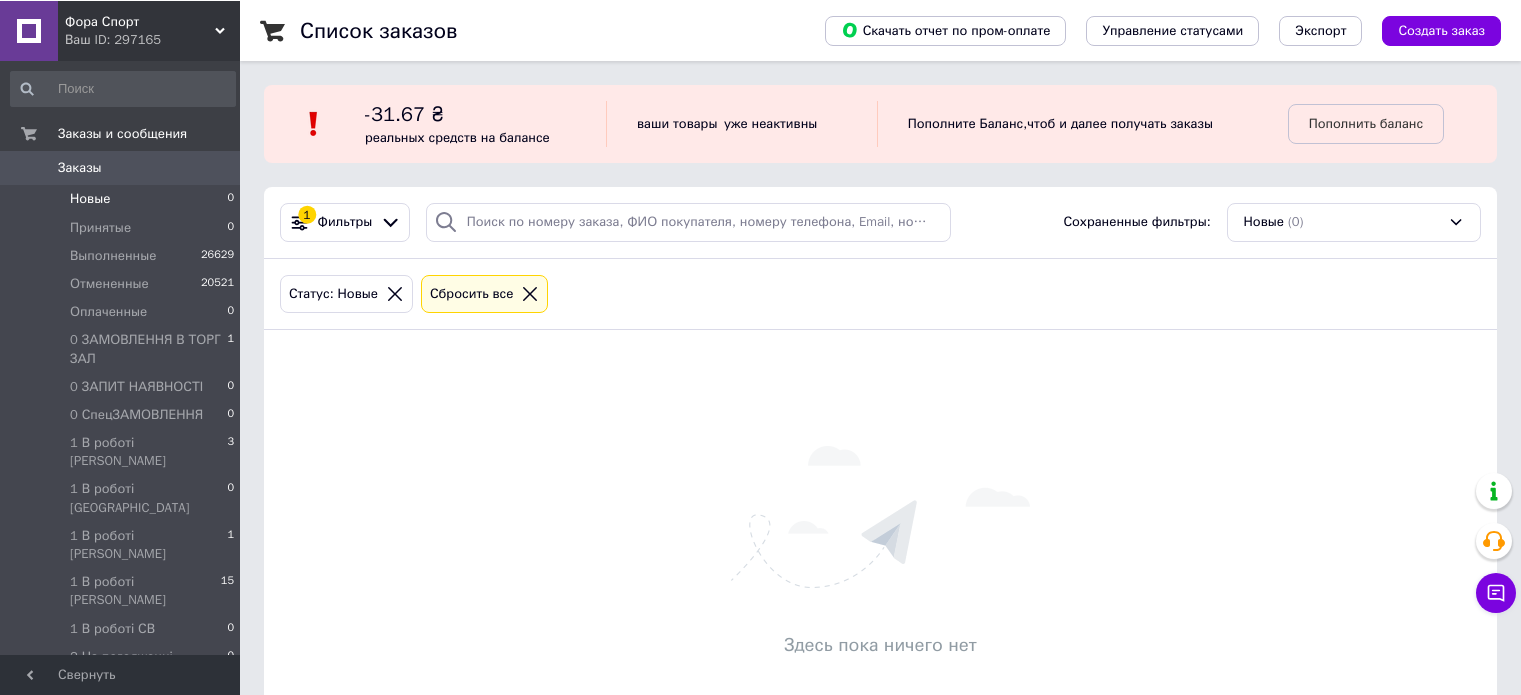 scroll, scrollTop: 0, scrollLeft: 0, axis: both 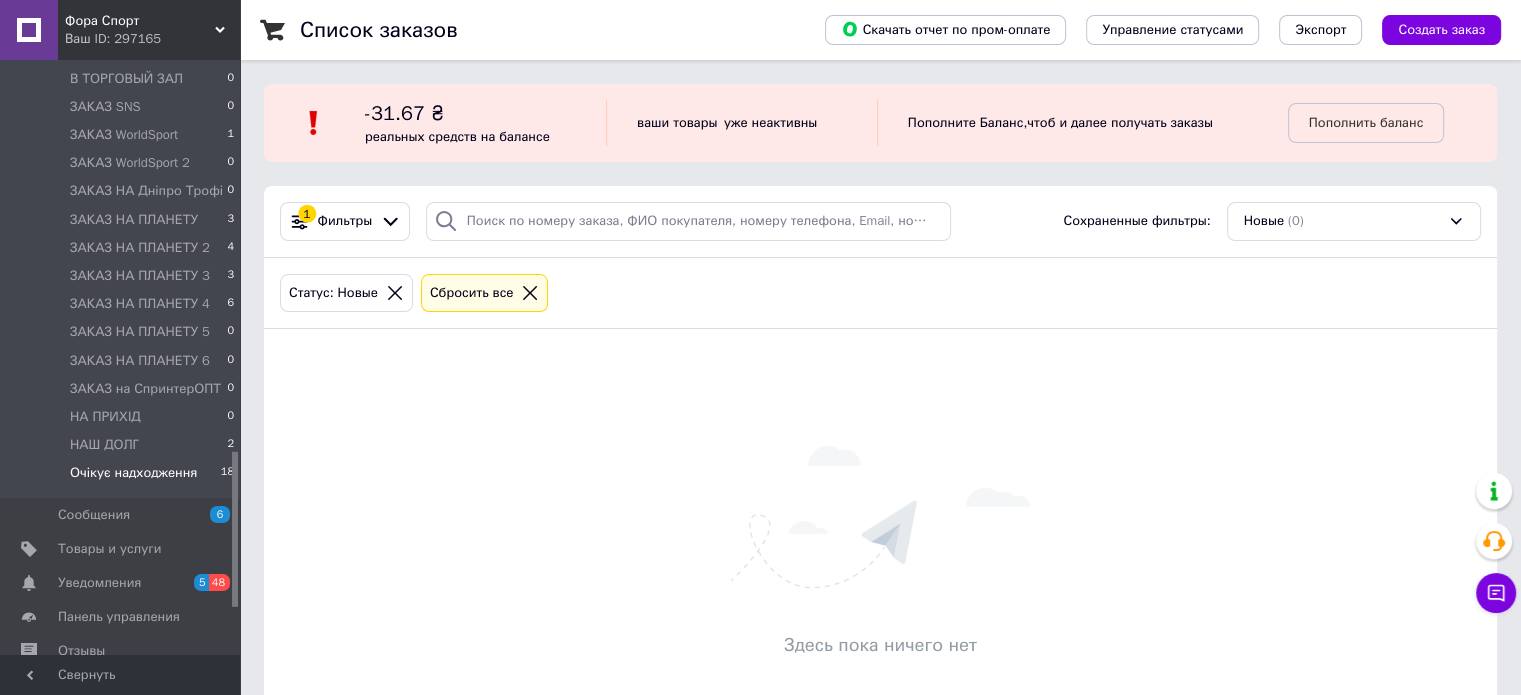 click on "Очікує надходження" at bounding box center (133, 473) 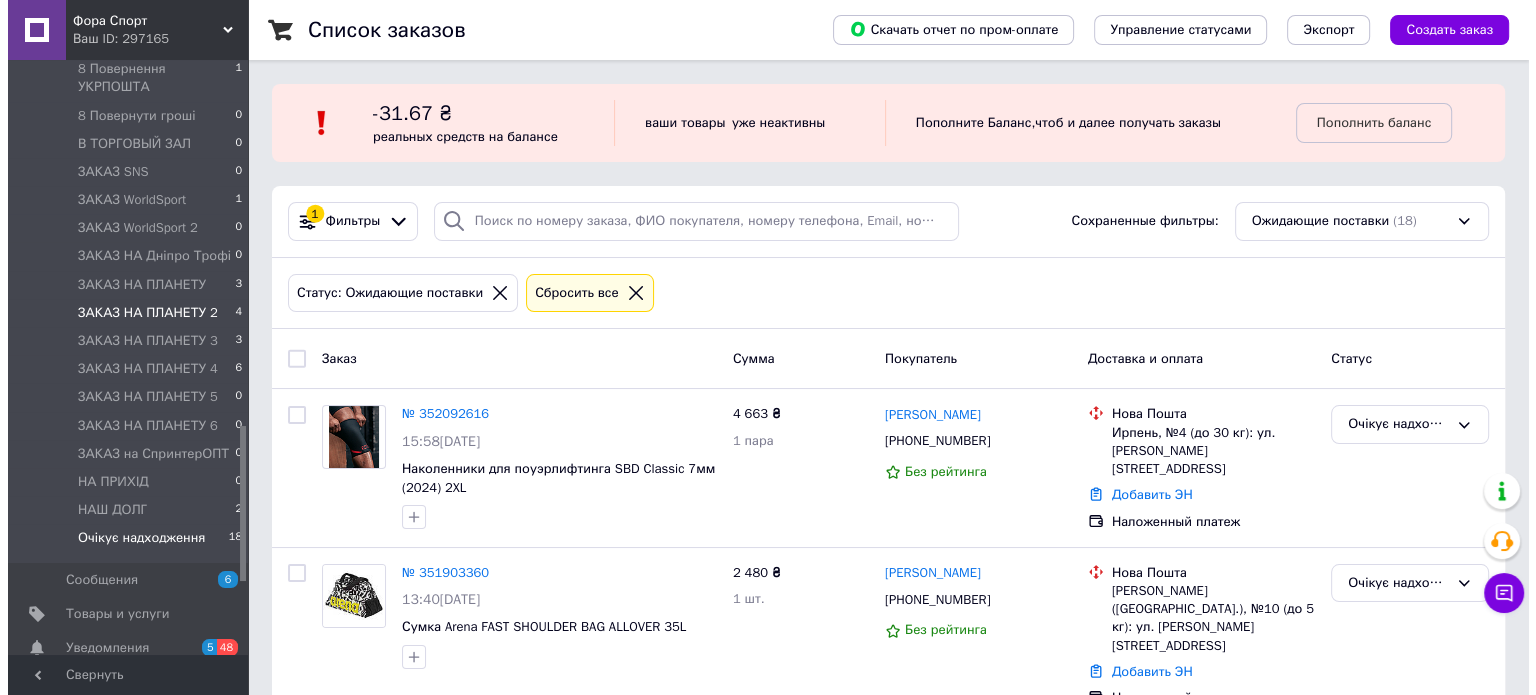 scroll, scrollTop: 1400, scrollLeft: 0, axis: vertical 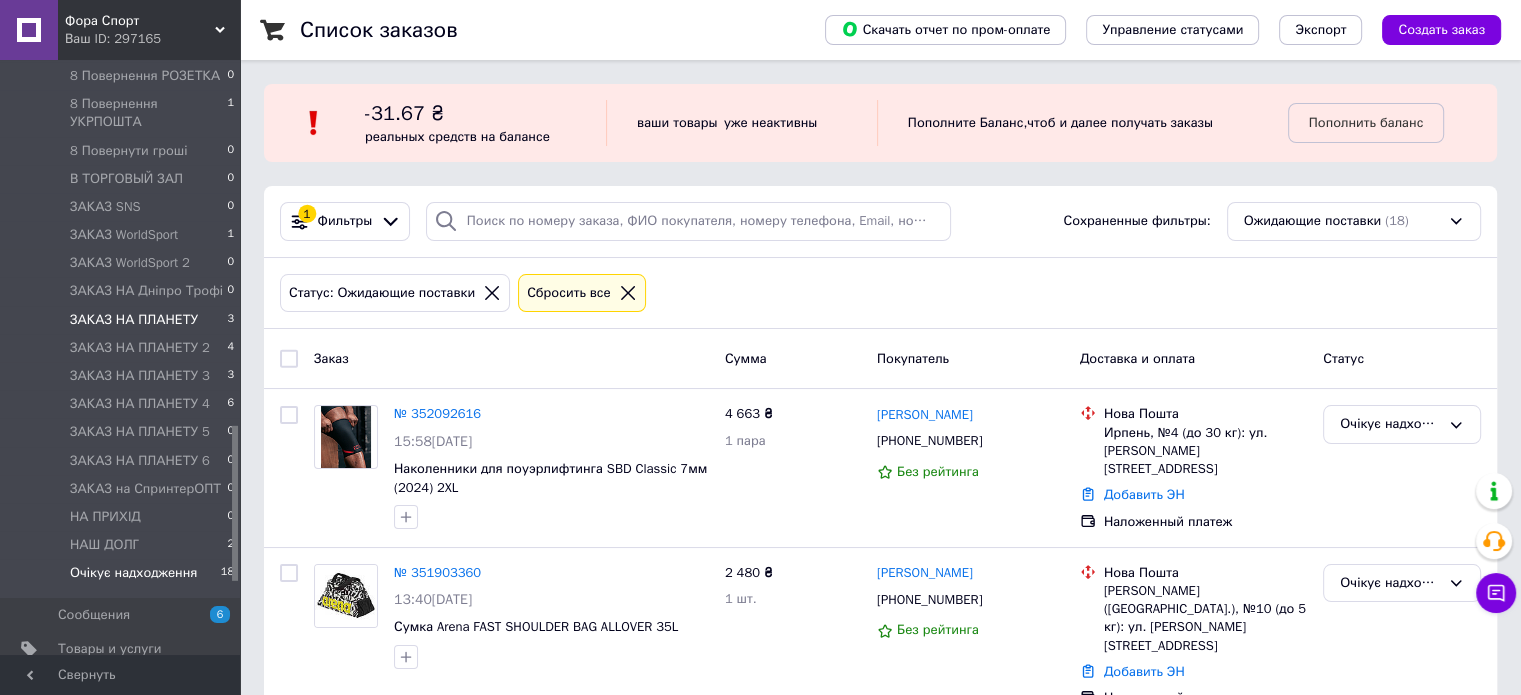 click on "ЗАКАЗ НА ПЛАНЕТУ 3" at bounding box center [123, 320] 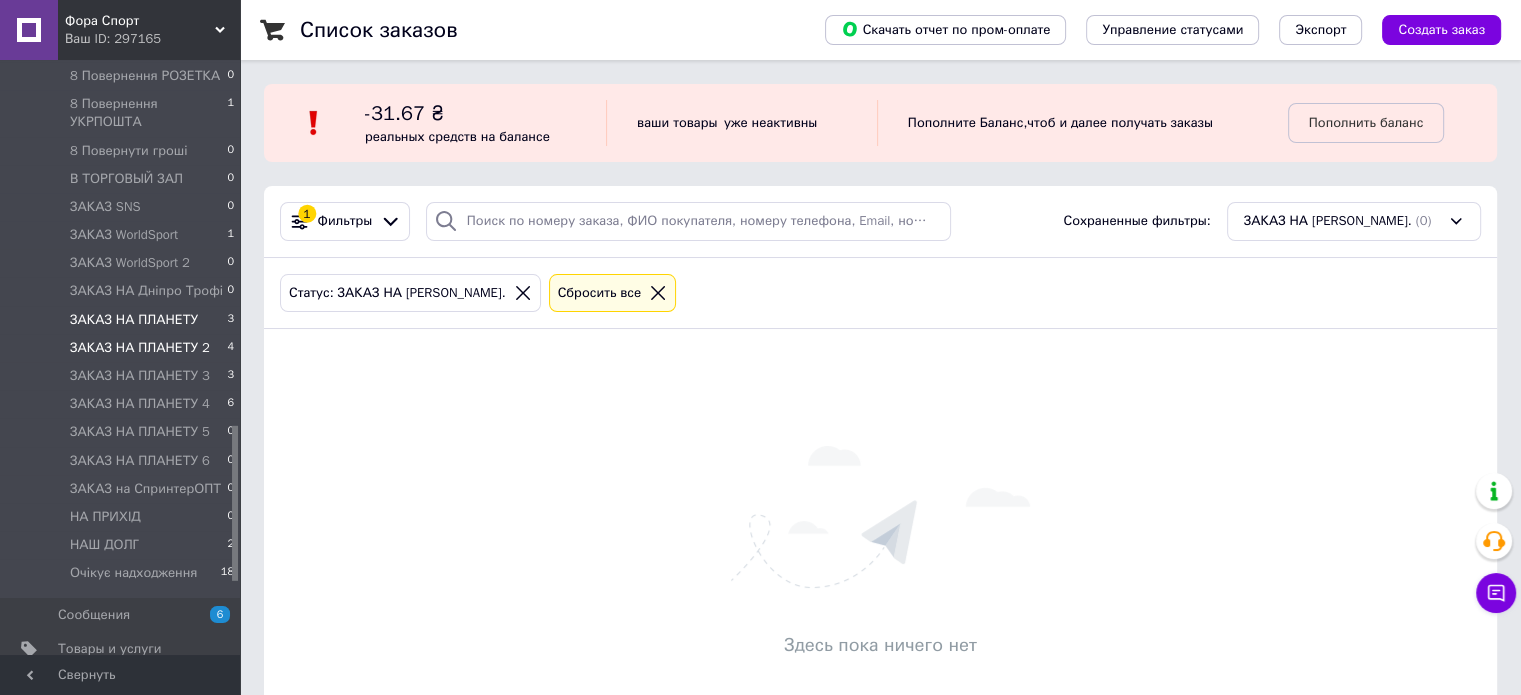 click on "ЗАКАЗ НА ПЛАНЕТУ 2" at bounding box center (140, 348) 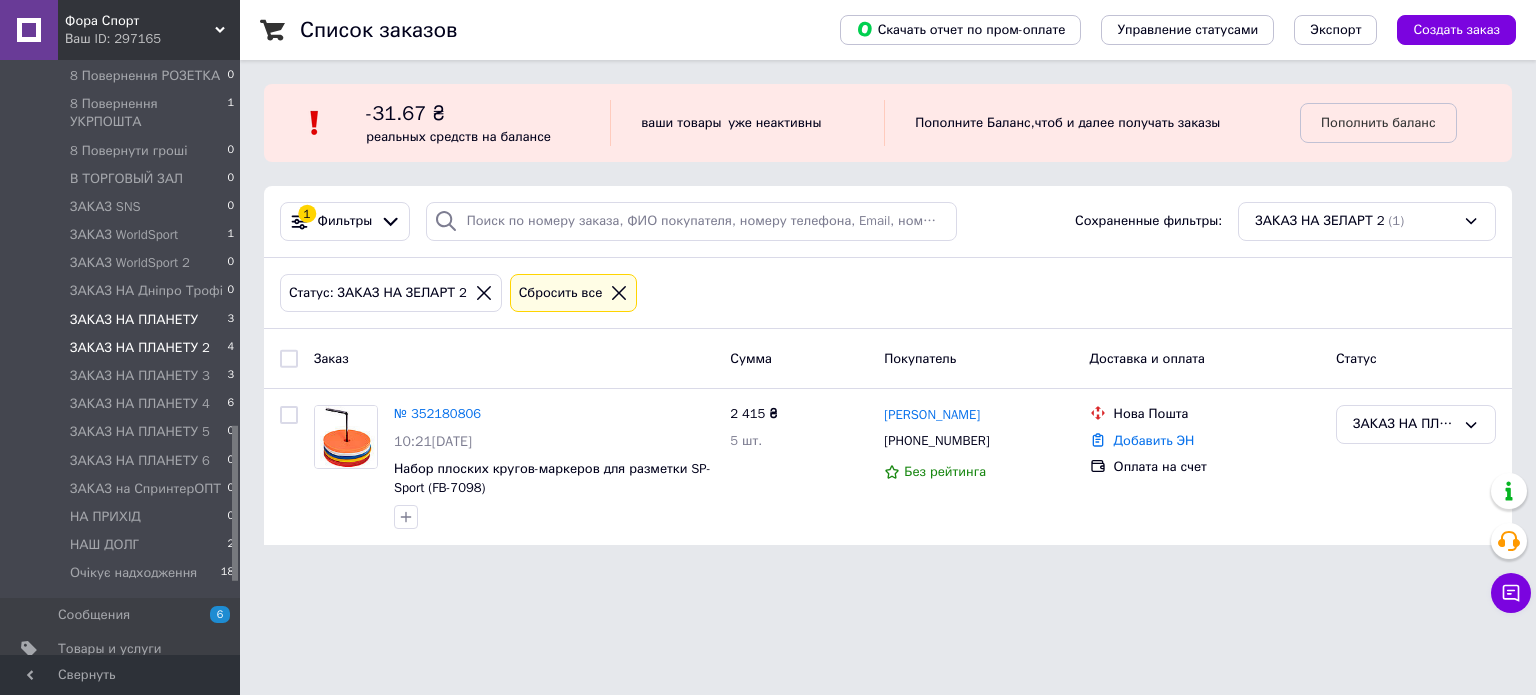 click on "ЗАКАЗ НА ПЛАНЕТУ" at bounding box center [134, 320] 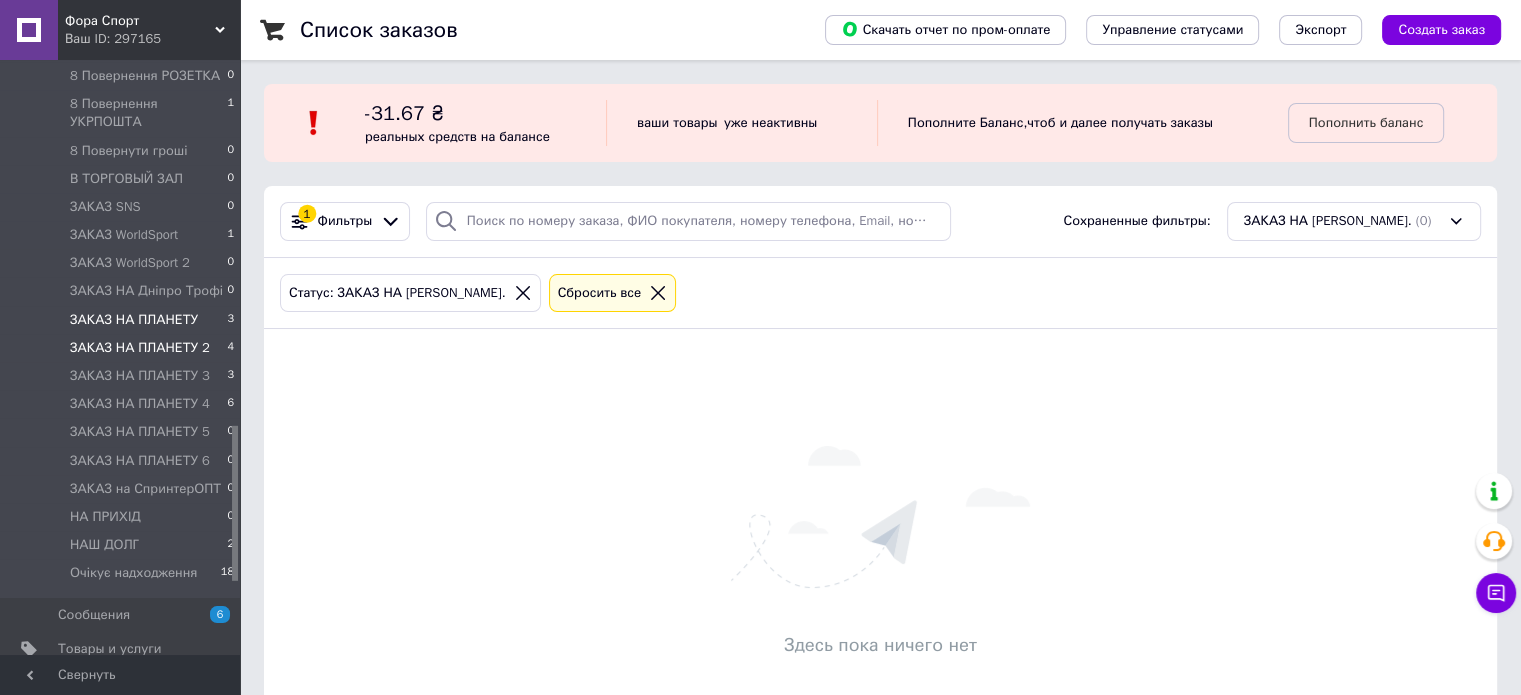 click on "ЗАКАЗ НА ПЛАНЕТУ 2 4" at bounding box center (123, 348) 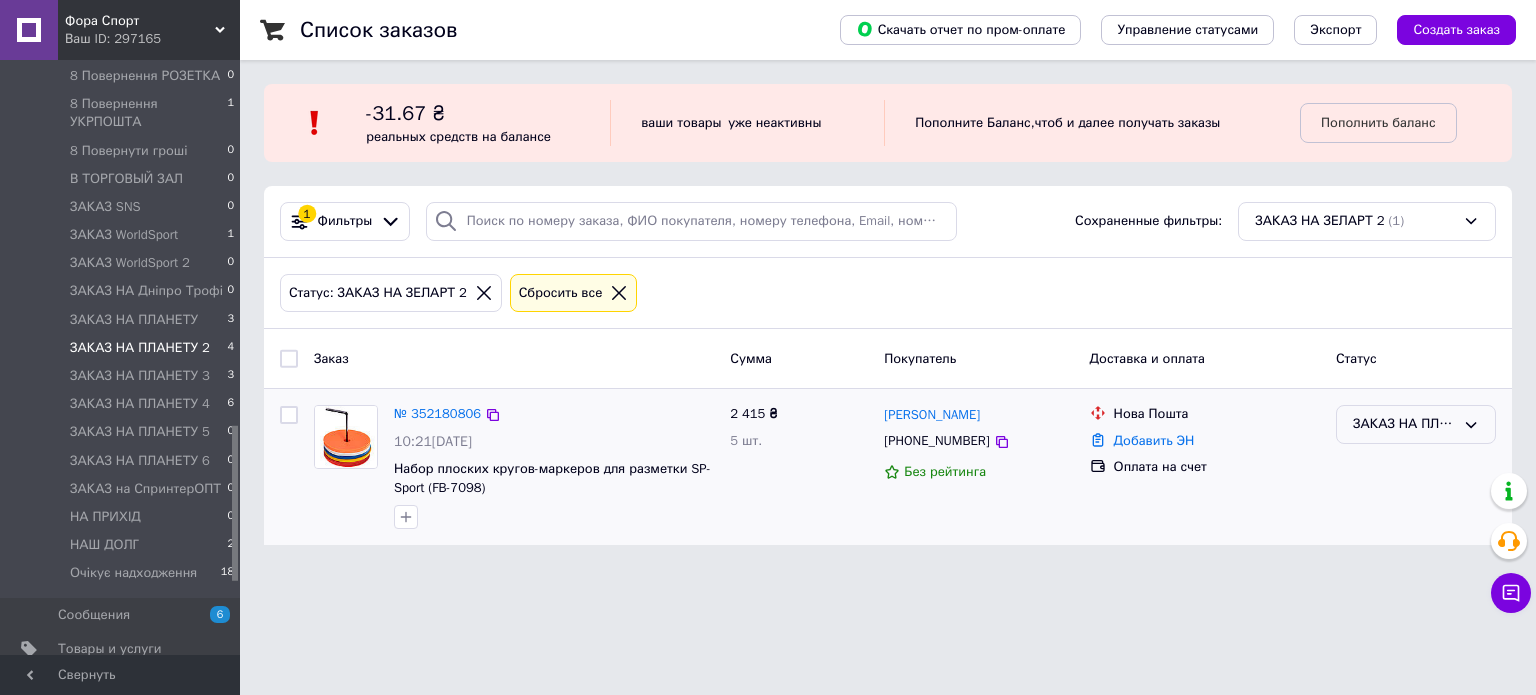 click on "ЗАКАЗ НА ПЛАНЕТУ 2" at bounding box center [1404, 424] 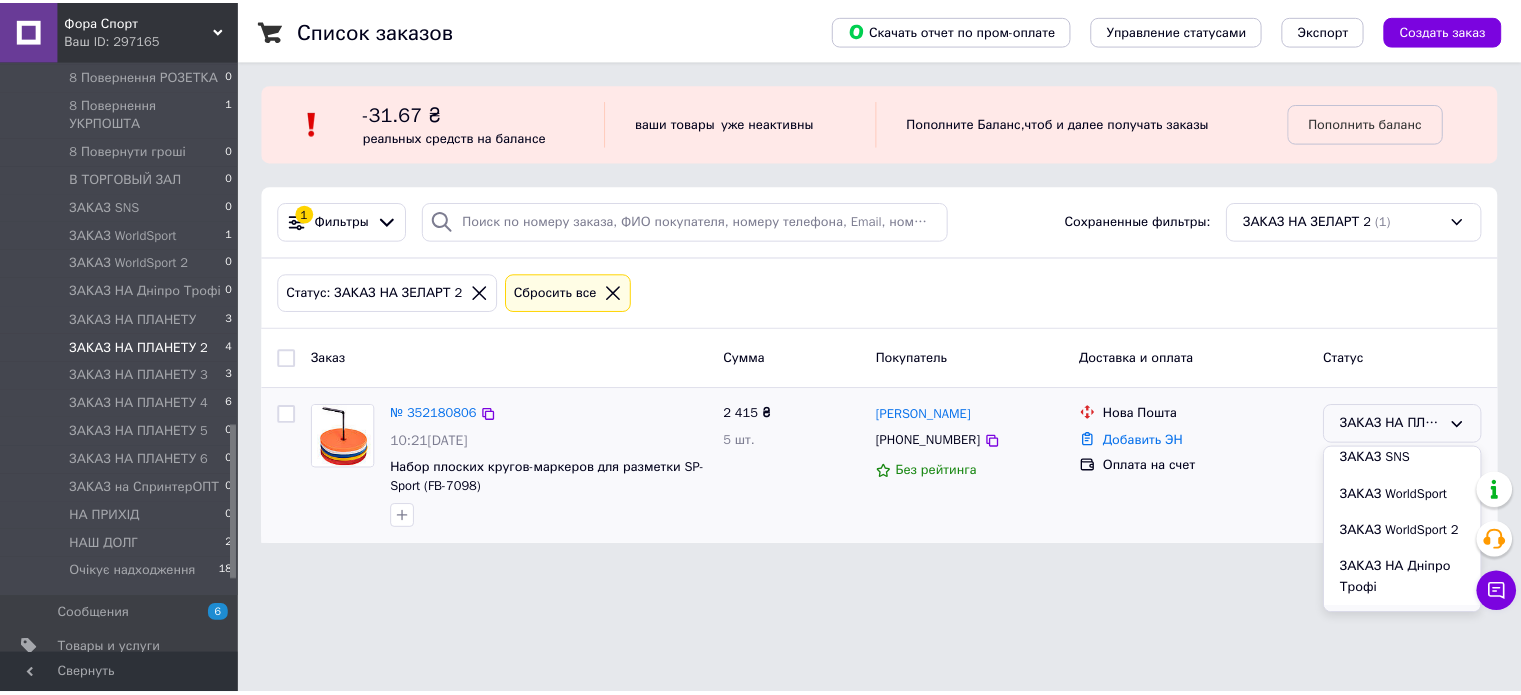 scroll, scrollTop: 1900, scrollLeft: 0, axis: vertical 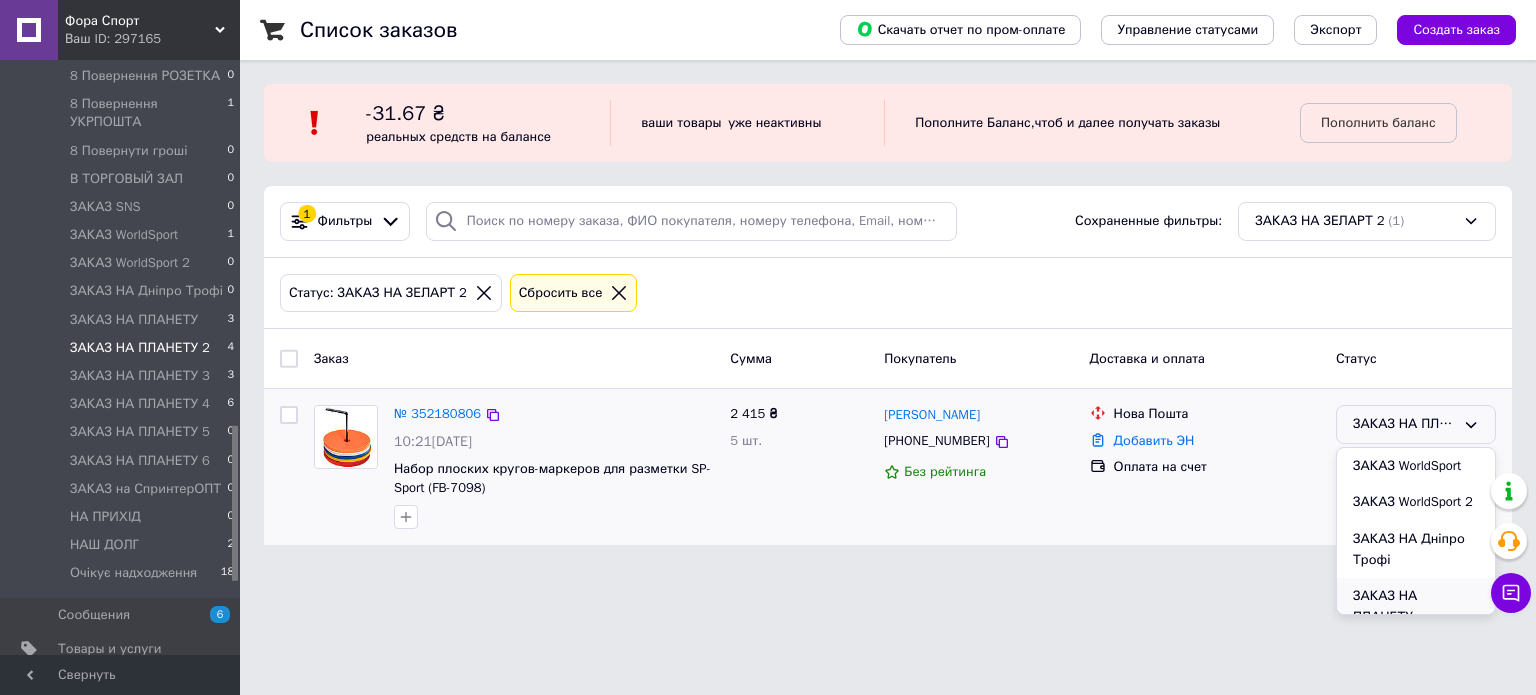 click on "ЗАКАЗ НА ПЛАНЕТУ" at bounding box center (1416, 606) 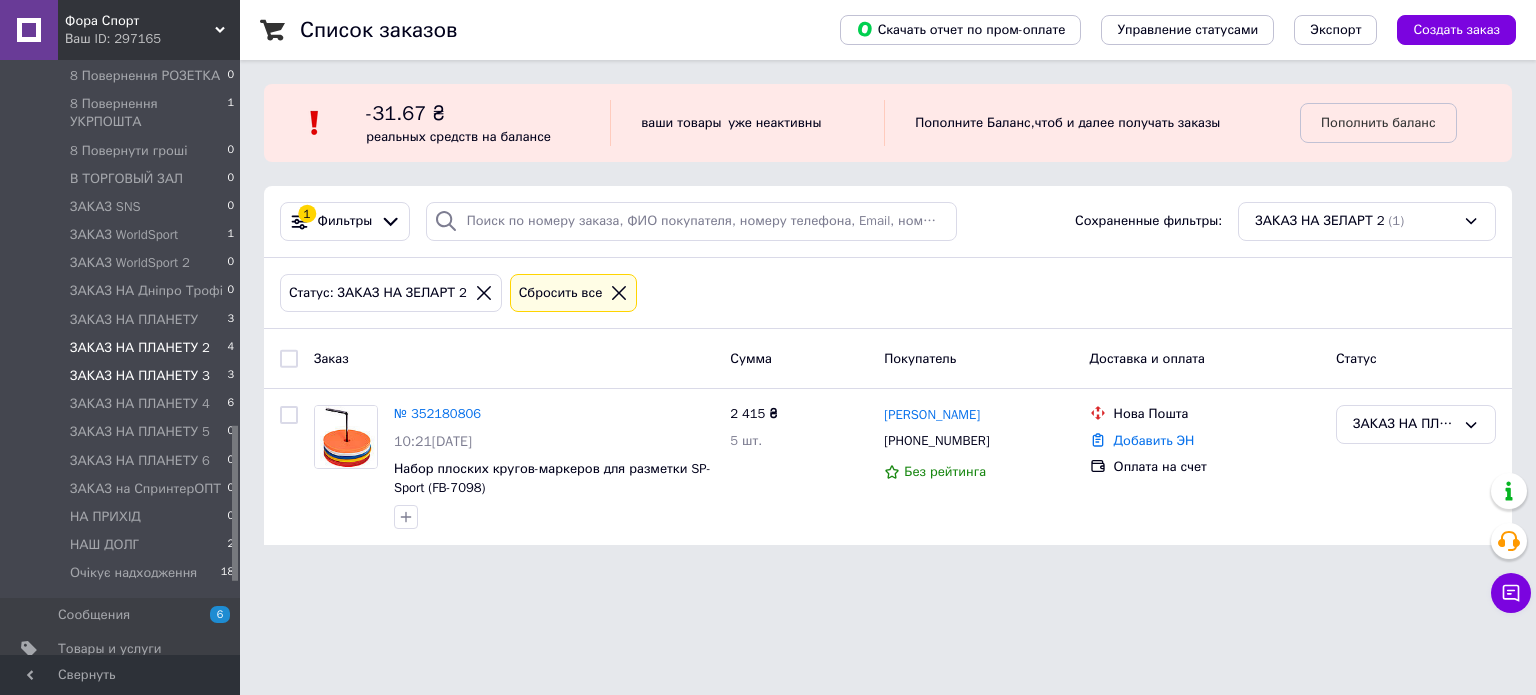 click on "ЗАКАЗ НА ПЛАНЕТУ 3" at bounding box center (140, 376) 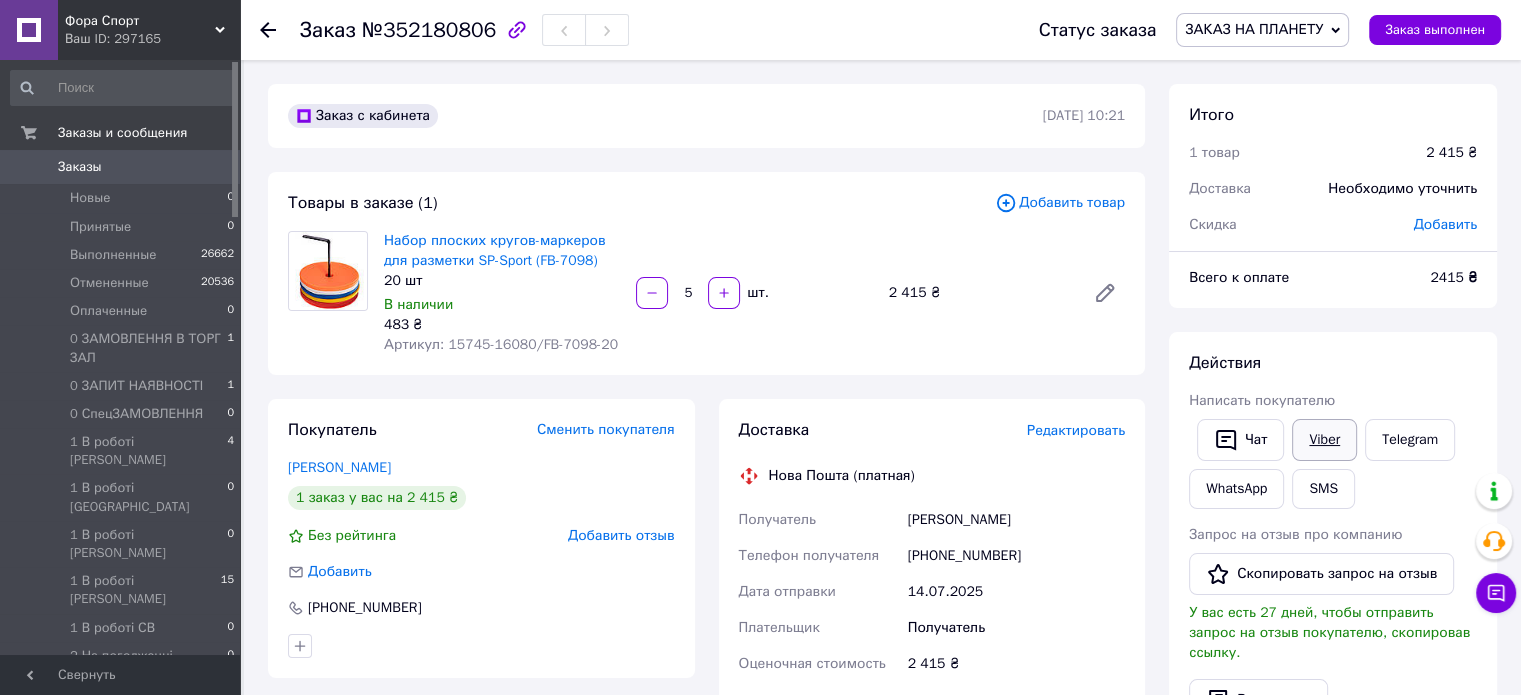 scroll, scrollTop: 100, scrollLeft: 0, axis: vertical 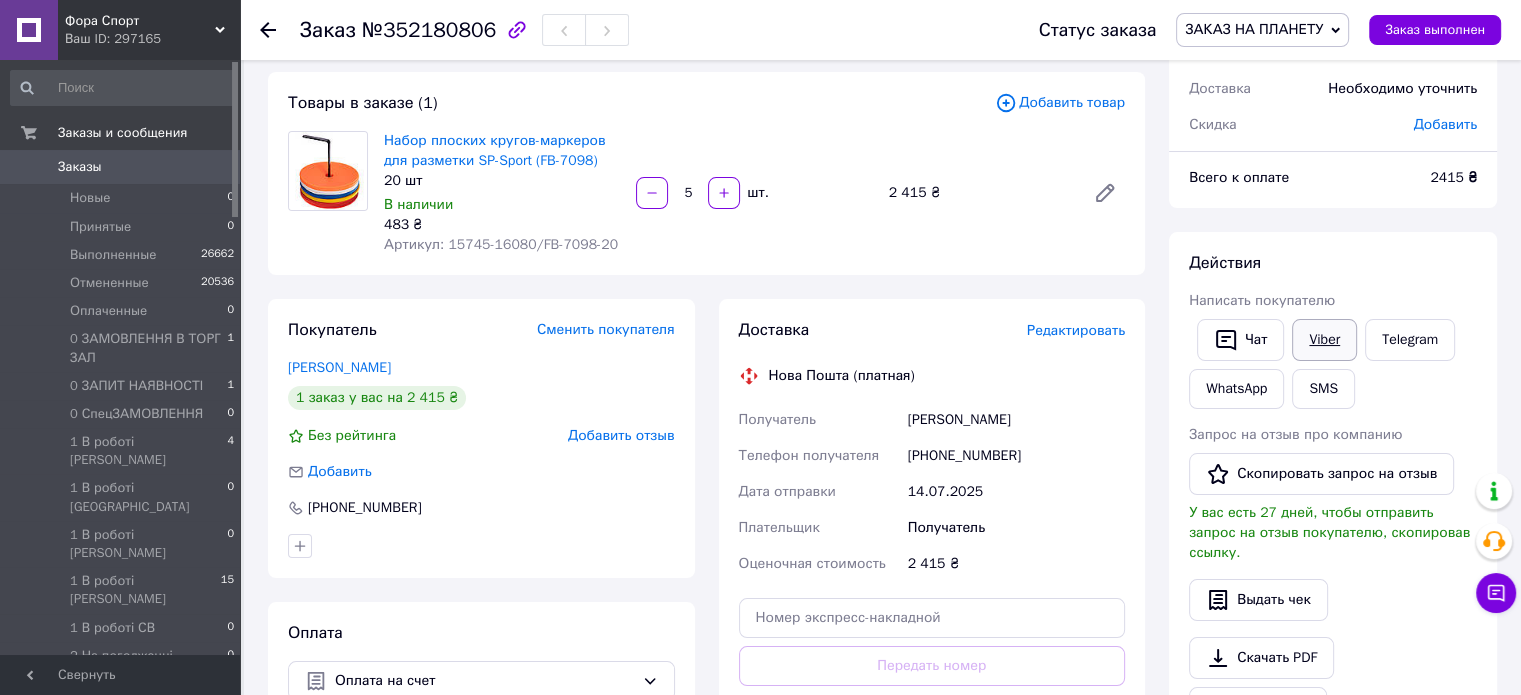 click on "Viber" at bounding box center [1324, 340] 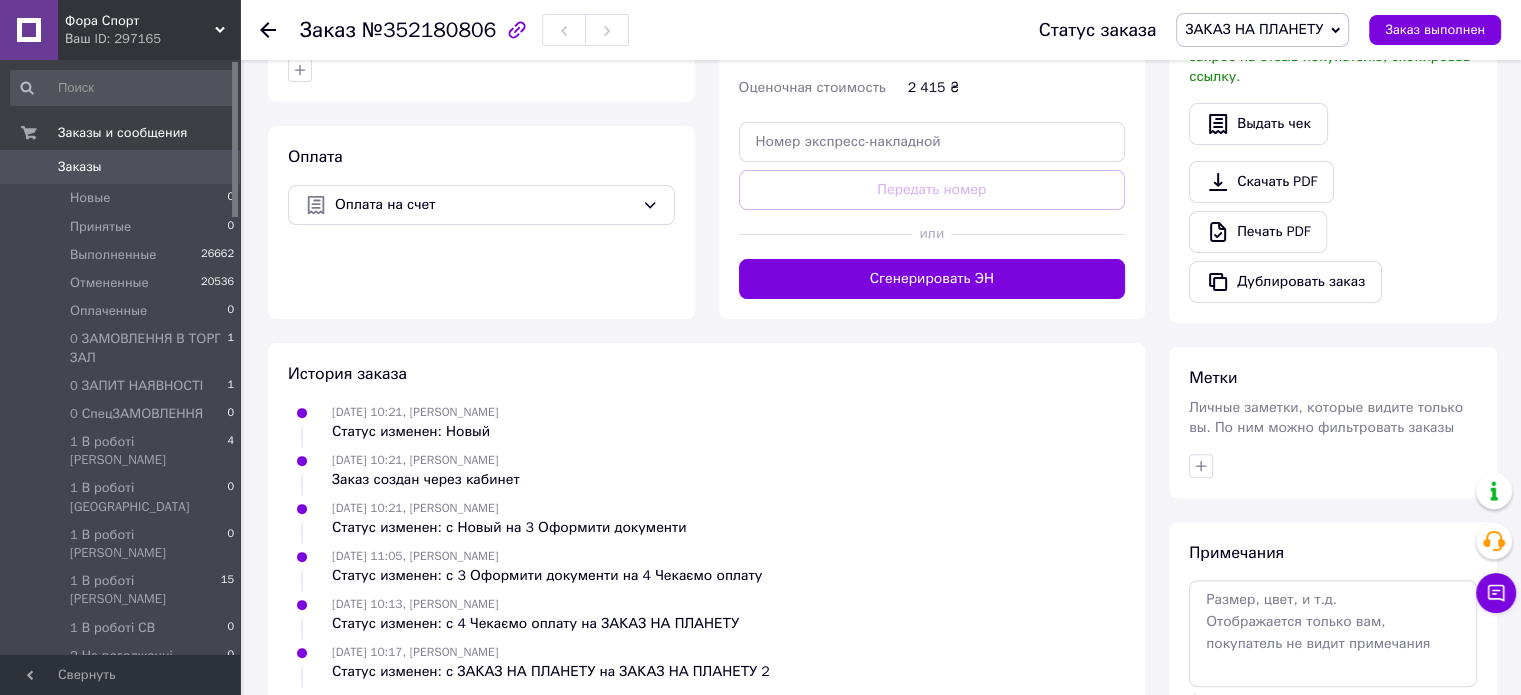 scroll, scrollTop: 668, scrollLeft: 0, axis: vertical 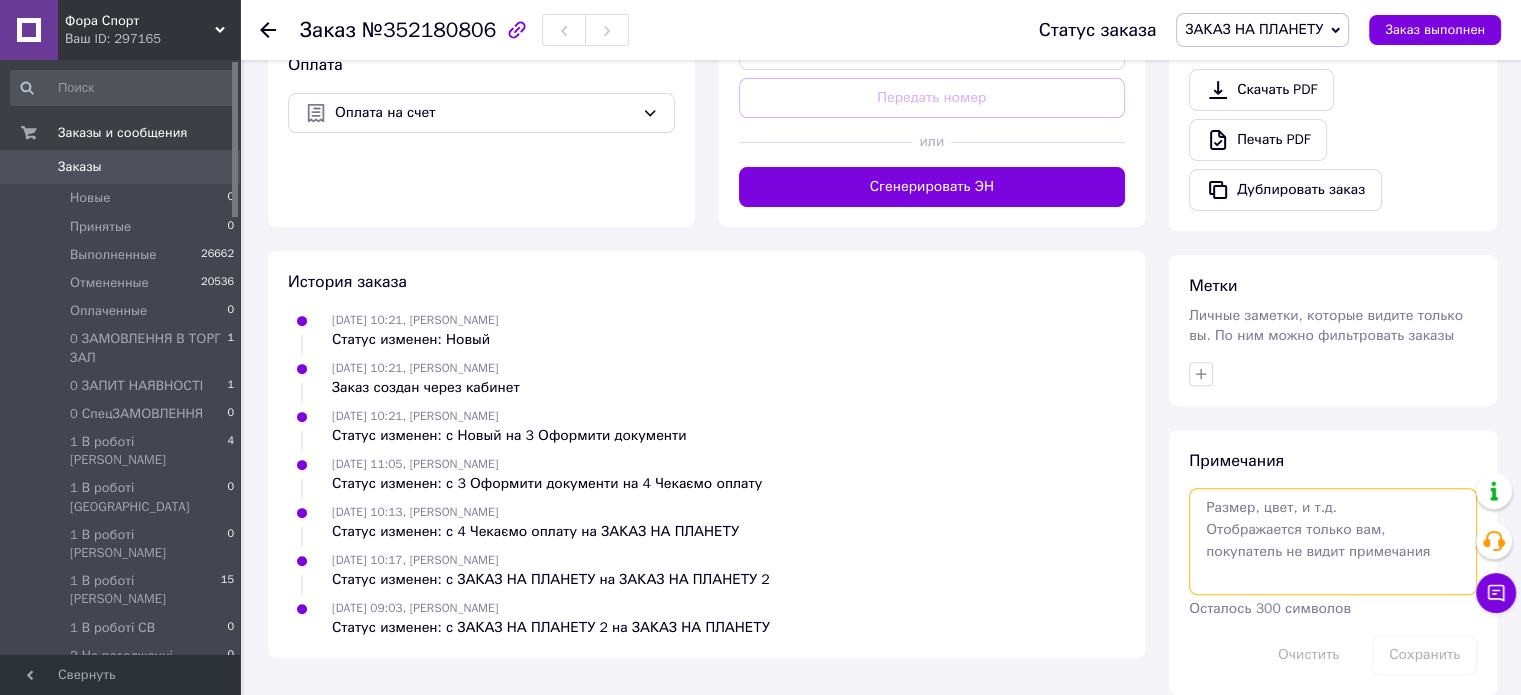 click at bounding box center (1333, 541) 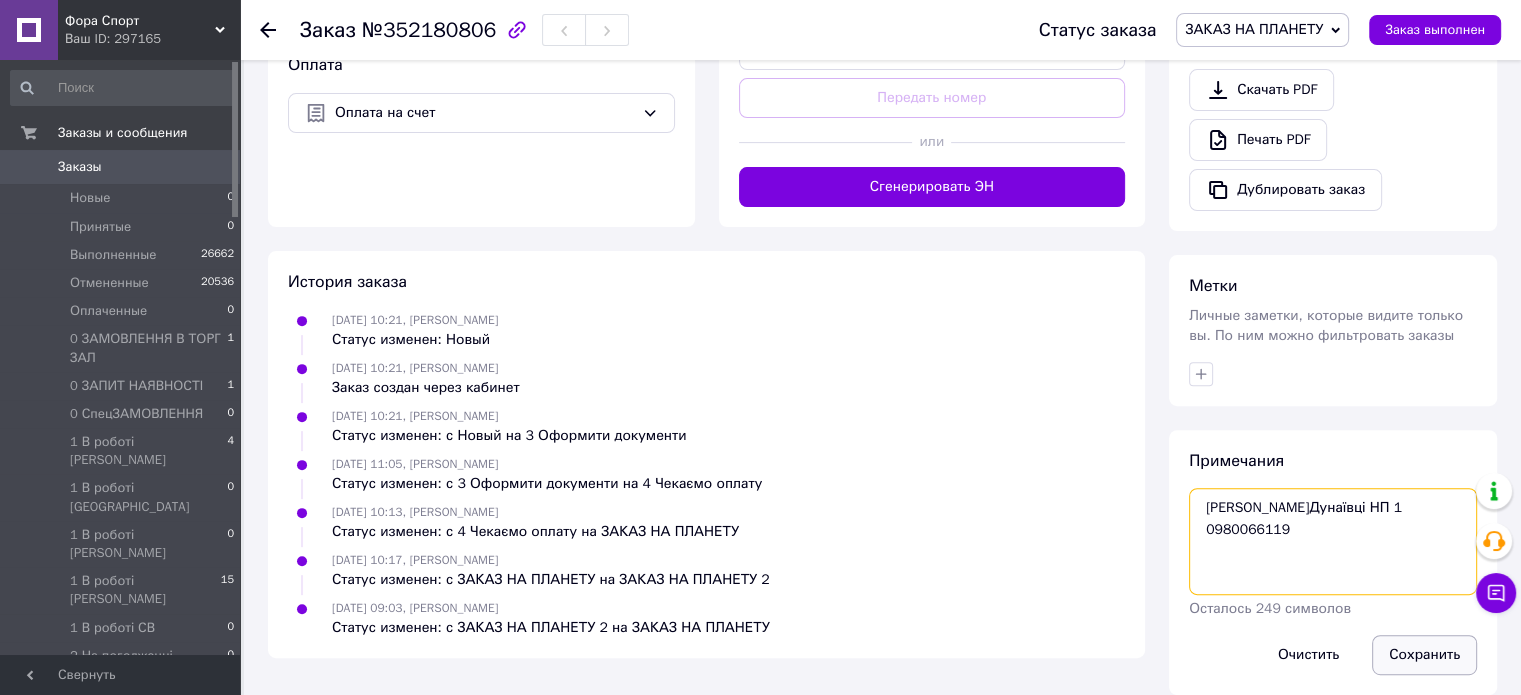 type on "[PERSON_NAME]Дунаївці НП 1
0980066119" 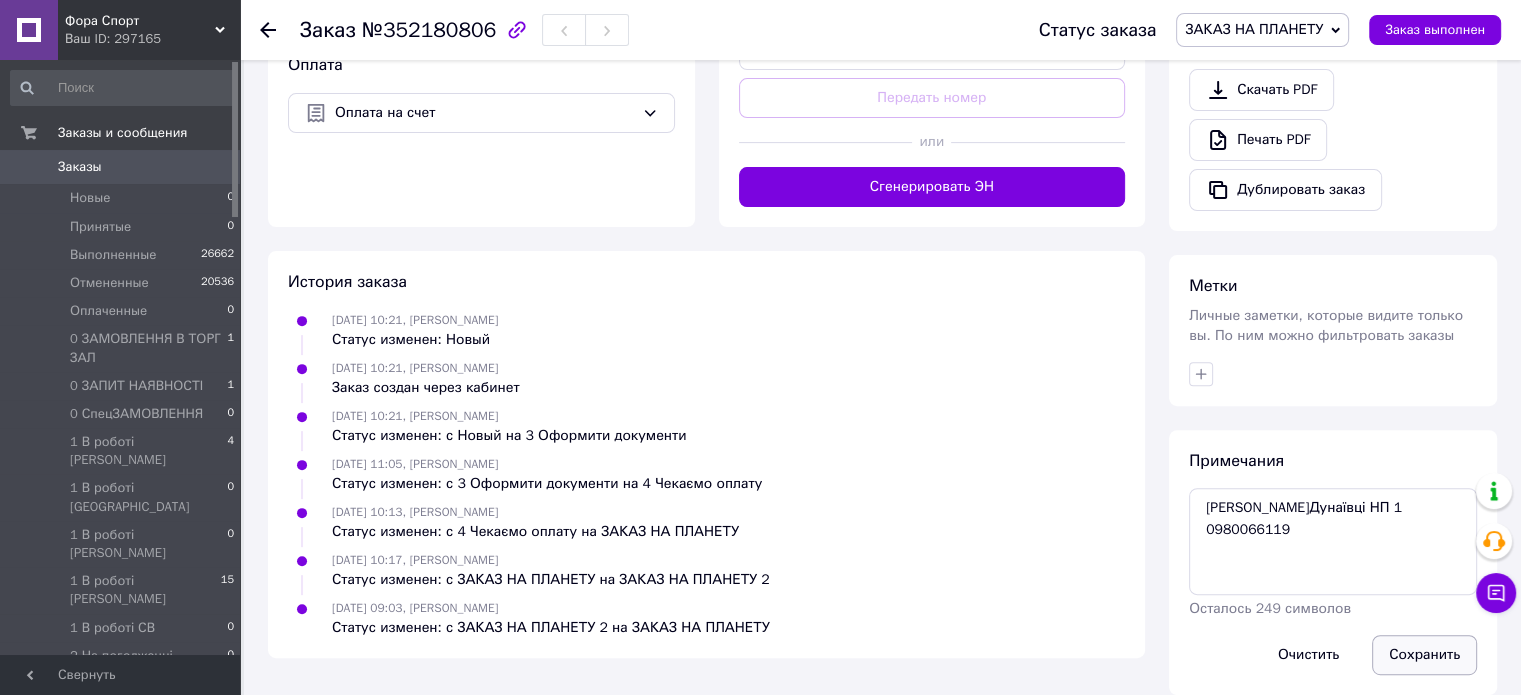 click on "Сохранить" at bounding box center (1424, 655) 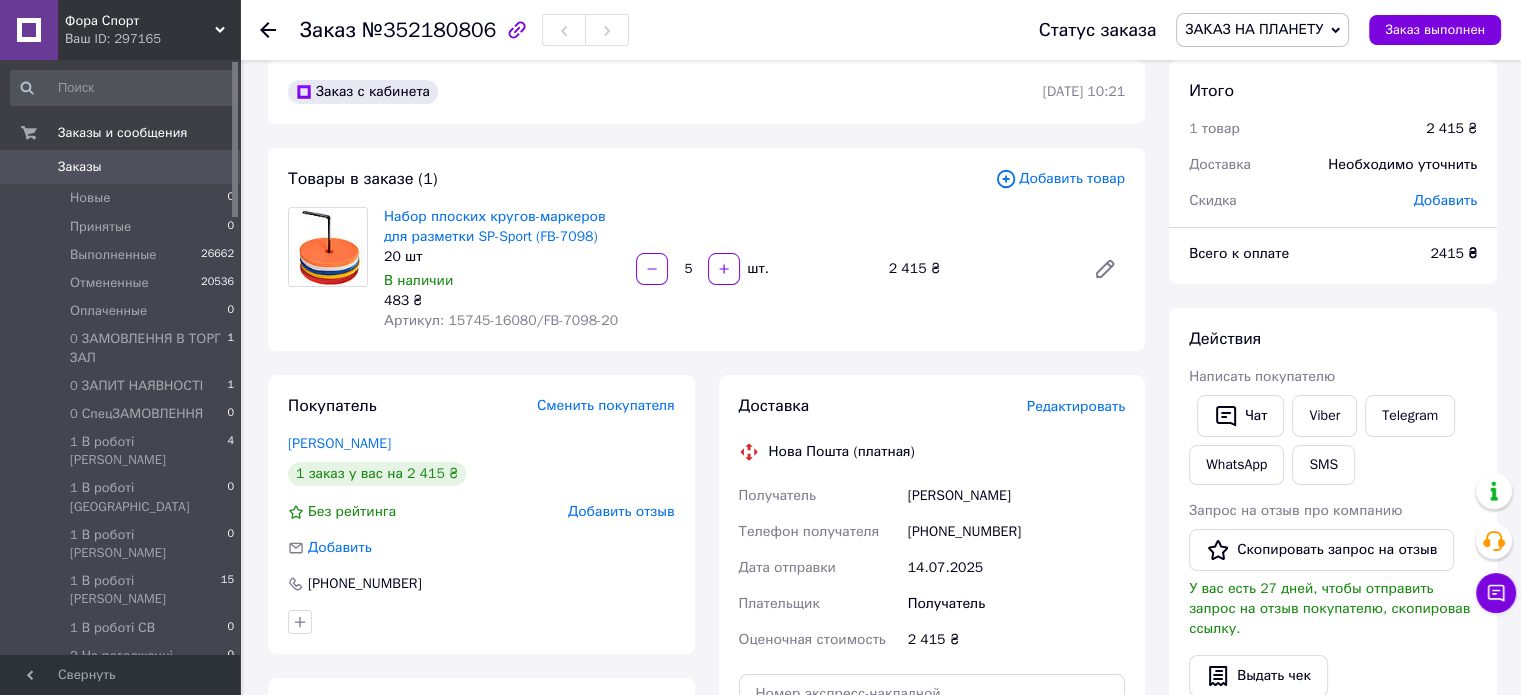 scroll, scrollTop: 0, scrollLeft: 0, axis: both 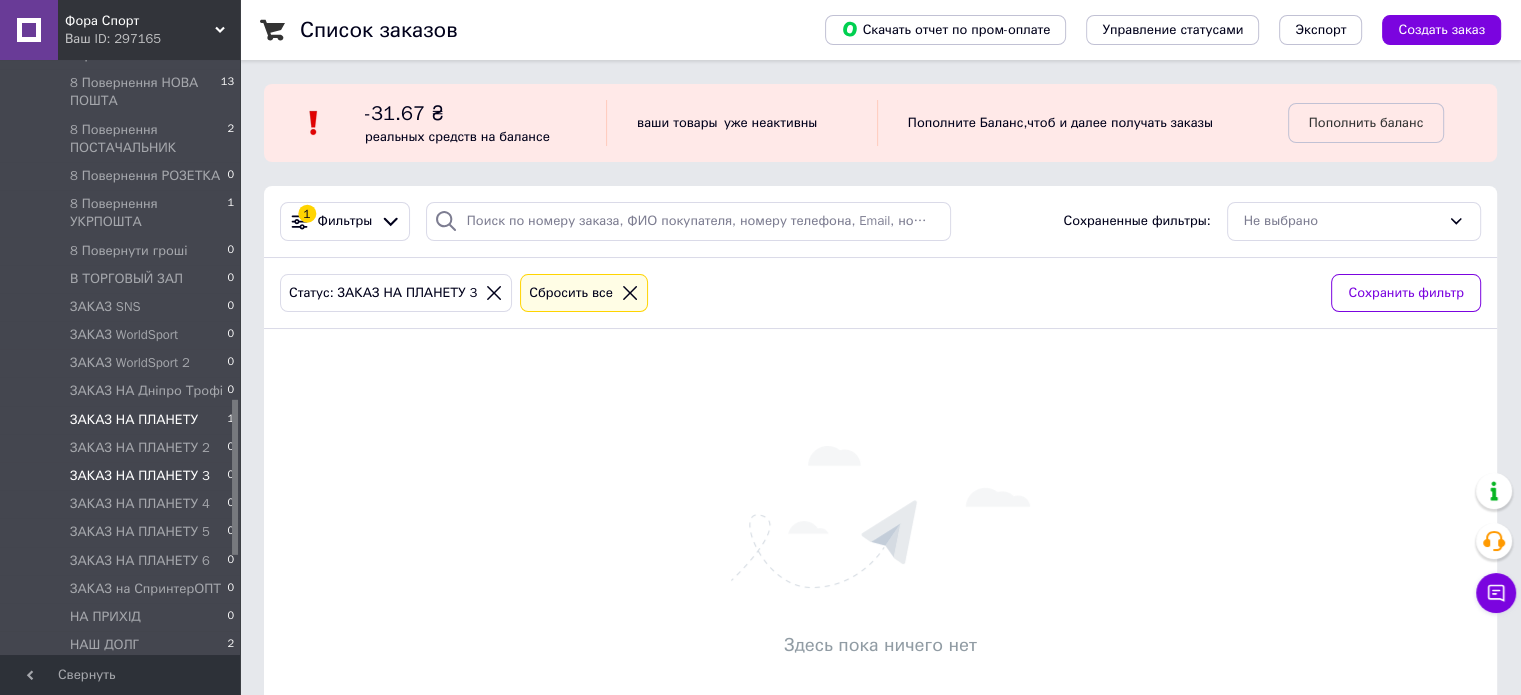 click on "ЗАКАЗ НА ПЛАНЕТУ 1" at bounding box center (123, 420) 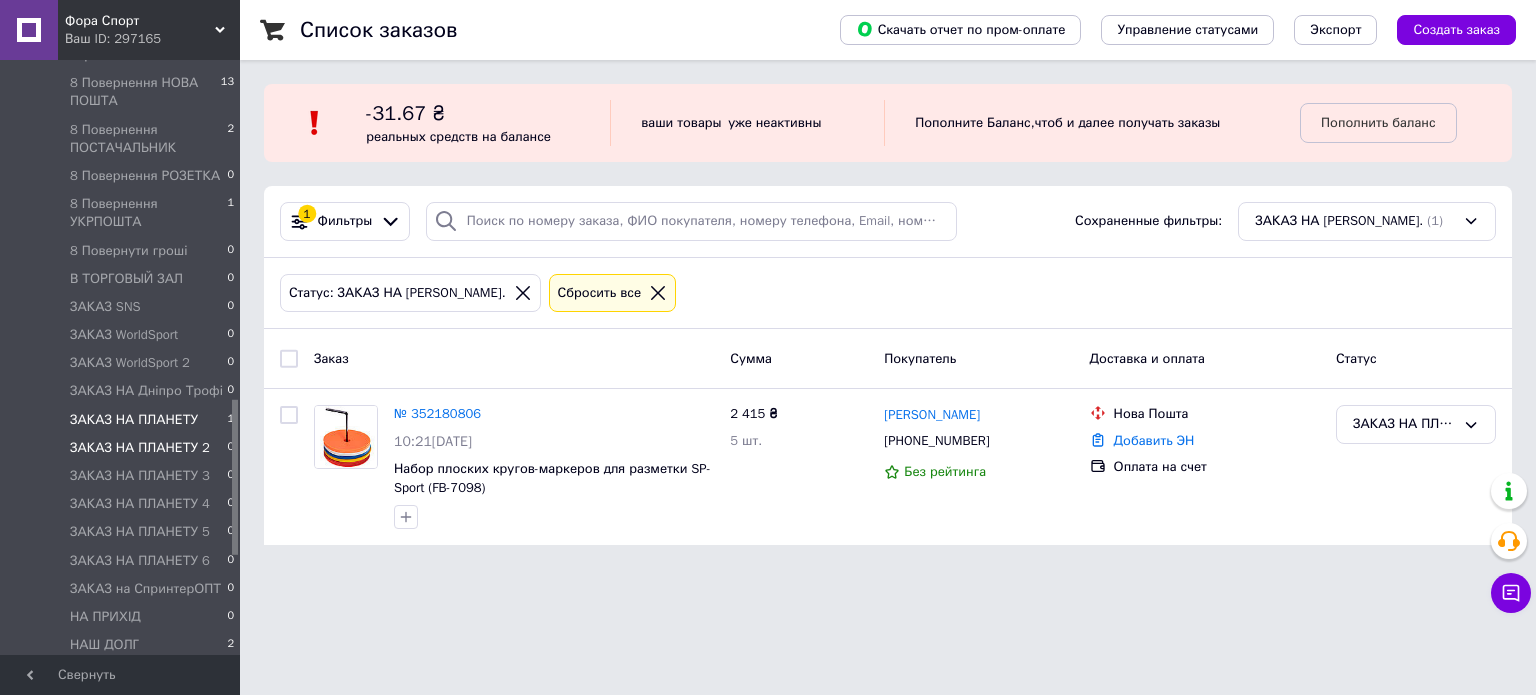 click on "ЗАКАЗ НА ПЛАНЕТУ 2 0" at bounding box center (123, 448) 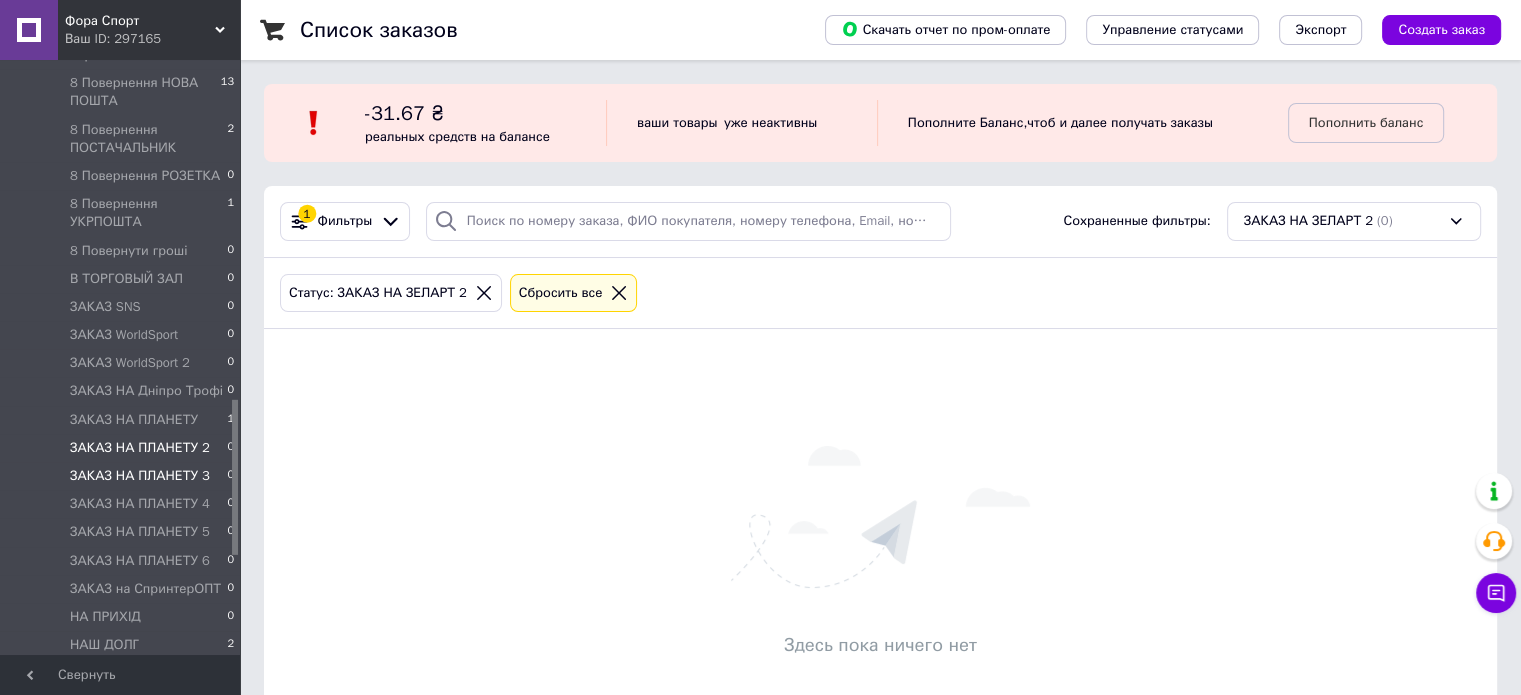 click on "ЗАКАЗ НА ПЛАНЕТУ 3 0" at bounding box center (123, 476) 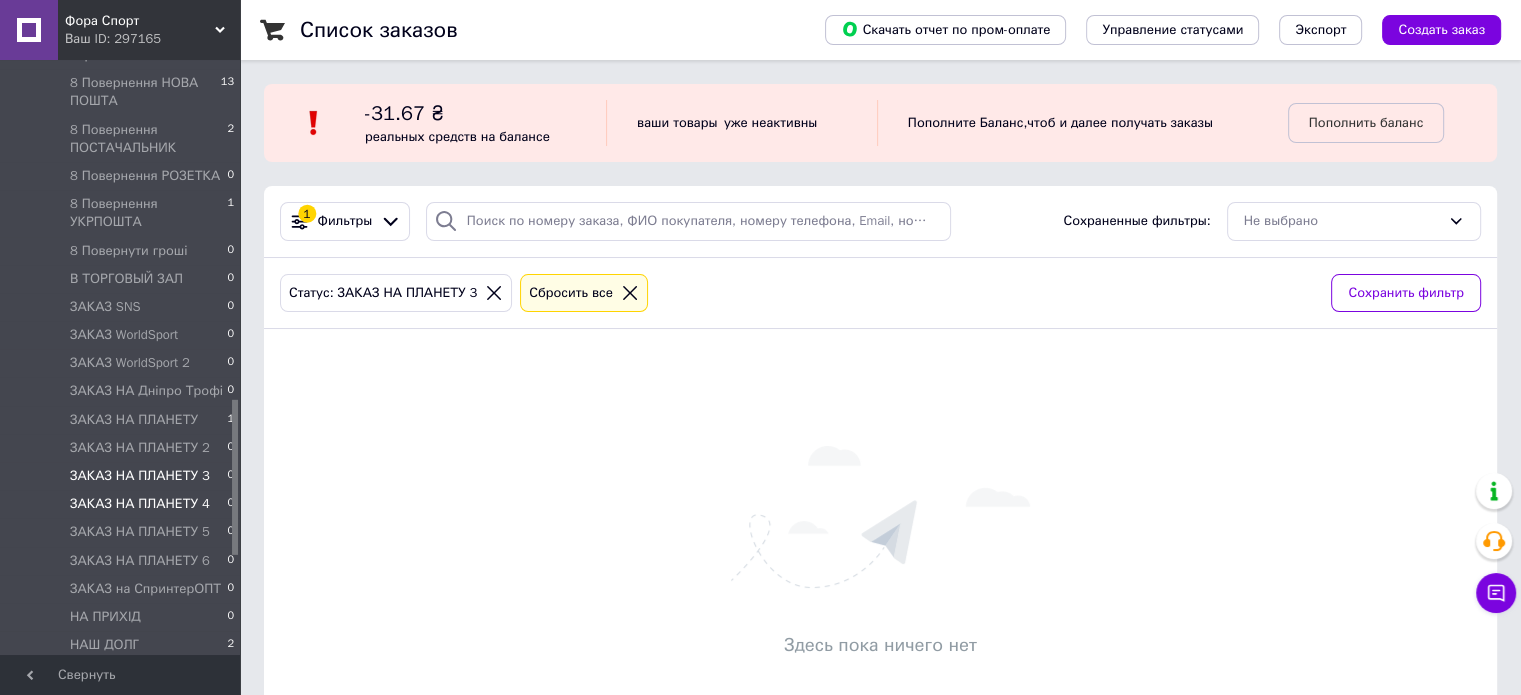 click on "0" at bounding box center (230, 504) 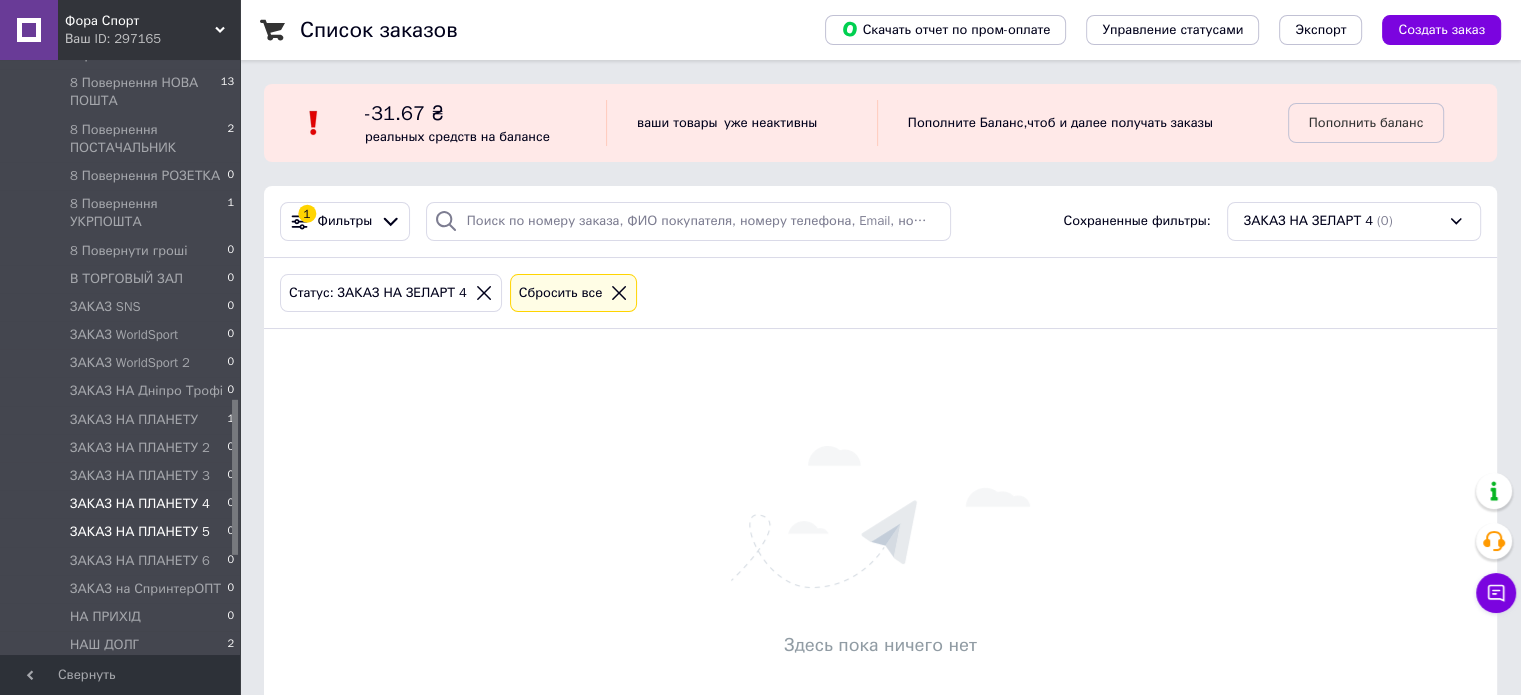click on "0" at bounding box center (230, 532) 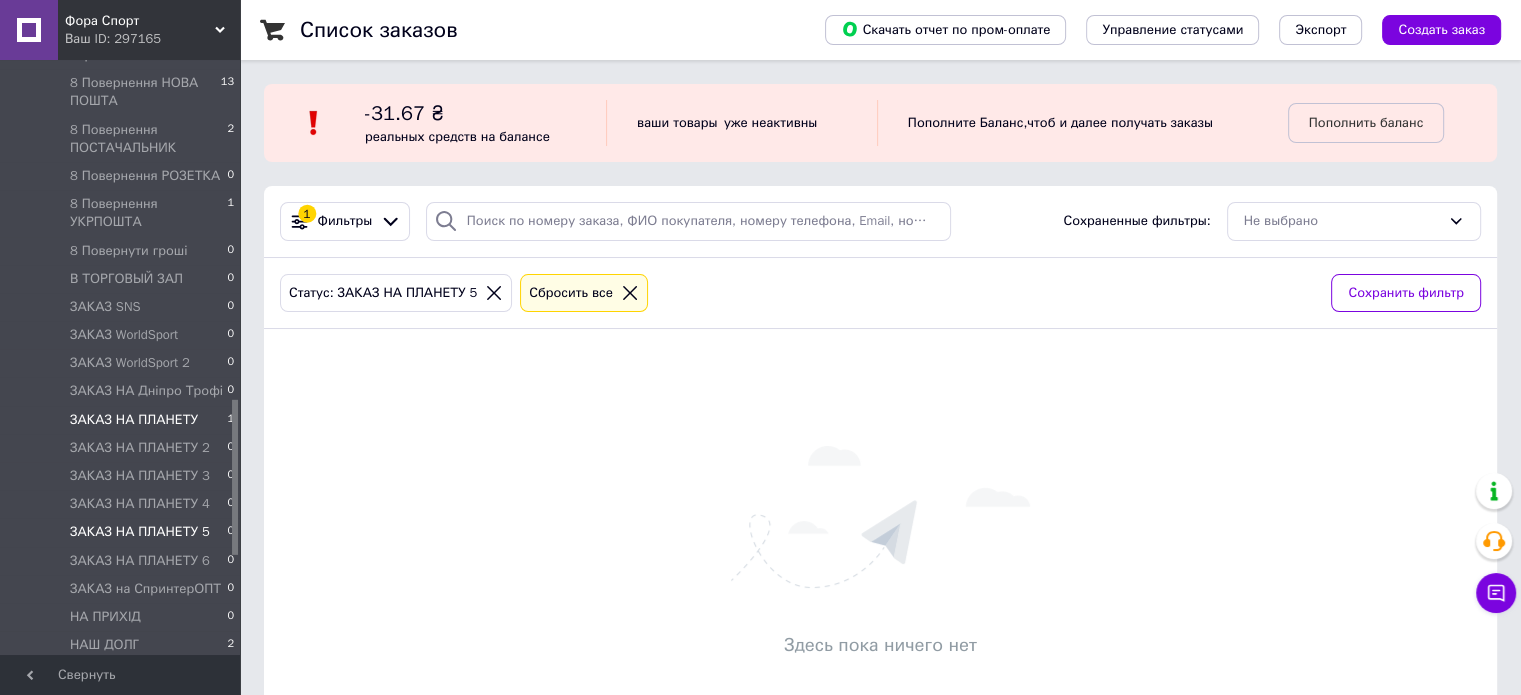click on "ЗАКАЗ НА ПЛАНЕТУ 1" at bounding box center [123, 420] 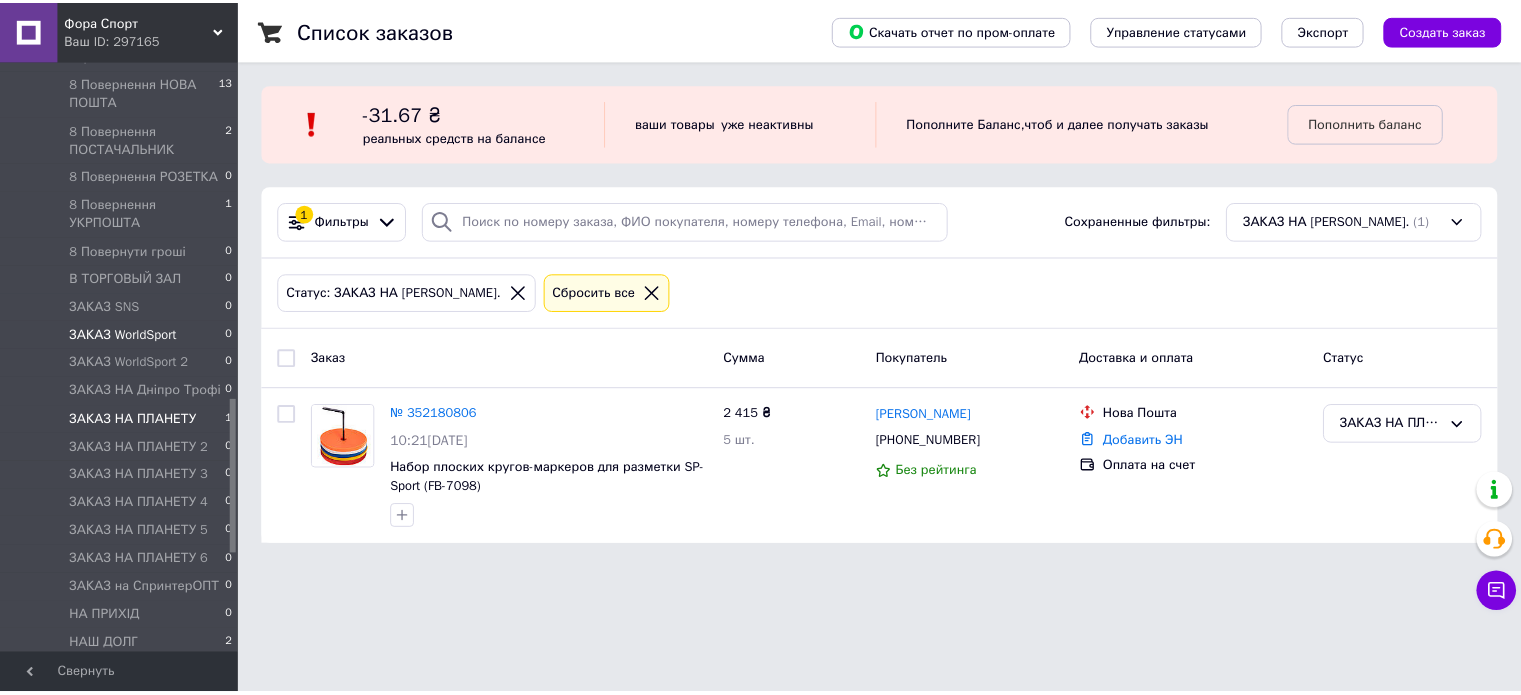 scroll, scrollTop: 1200, scrollLeft: 0, axis: vertical 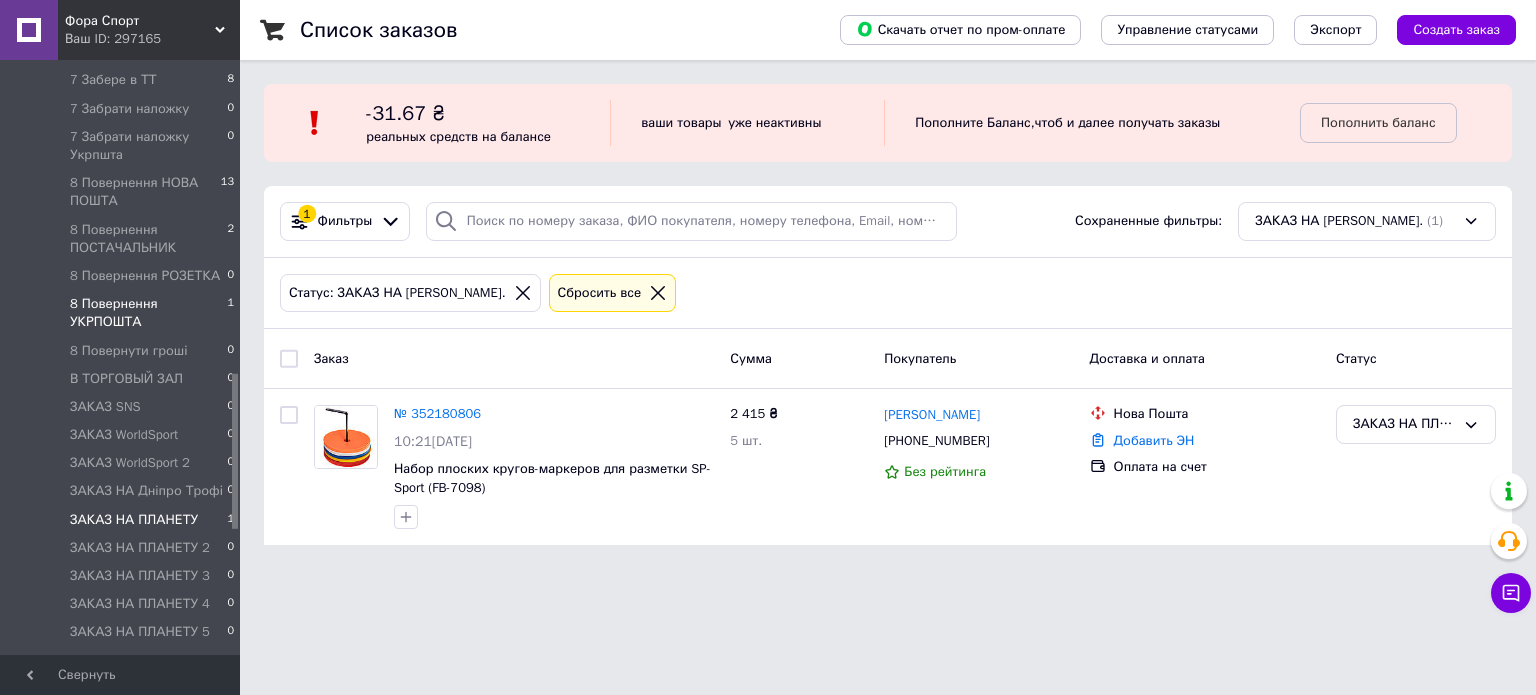 click on "8 Повернення УКРПОШТА" at bounding box center [148, 313] 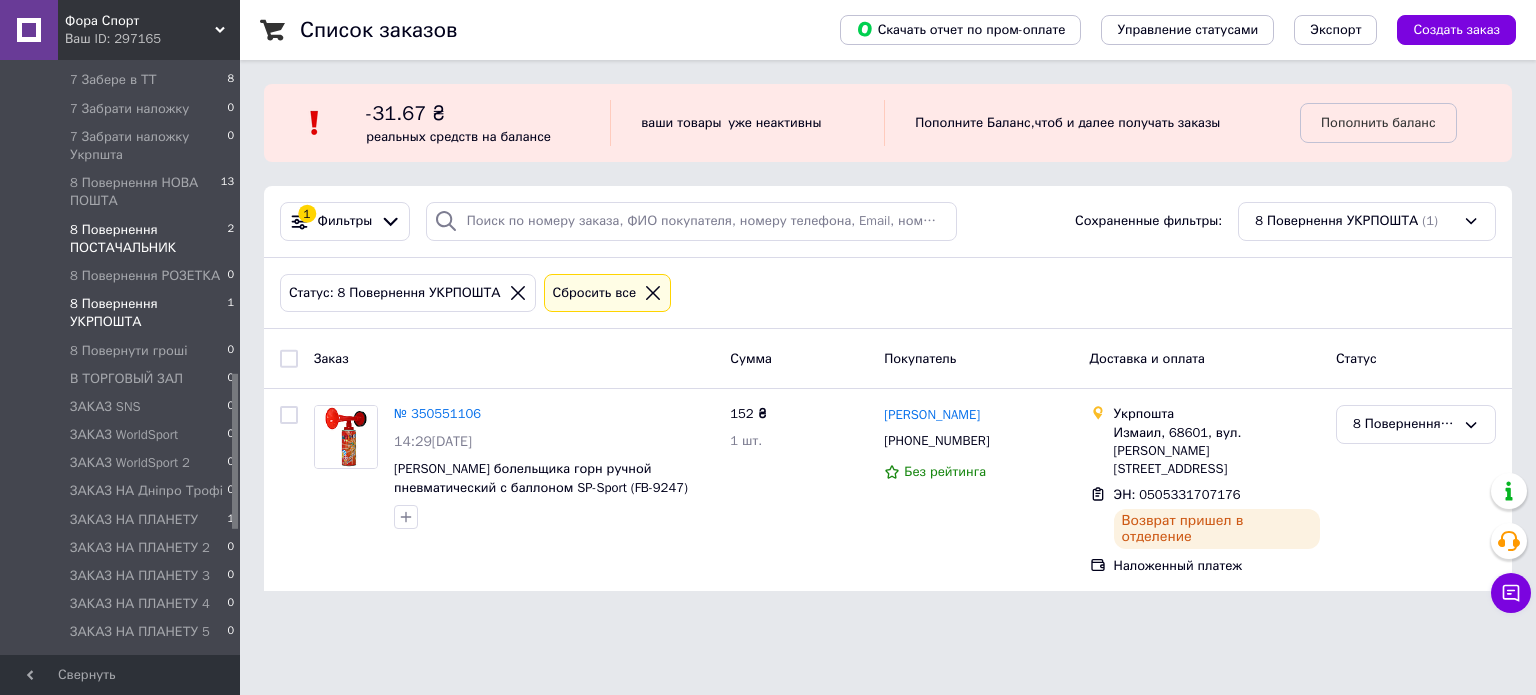 click on "8 Повернення ПОСТАЧАЛЬНИК" at bounding box center [148, 239] 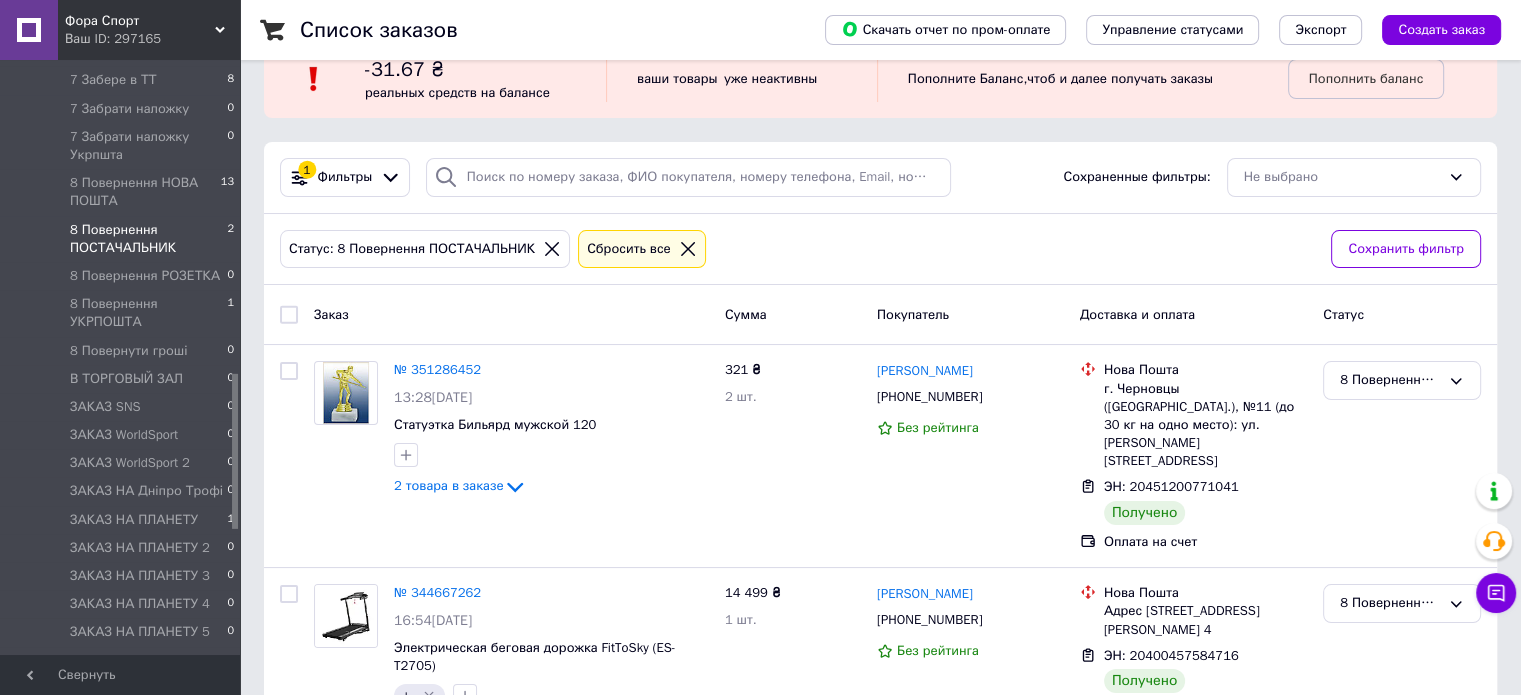 scroll, scrollTop: 70, scrollLeft: 0, axis: vertical 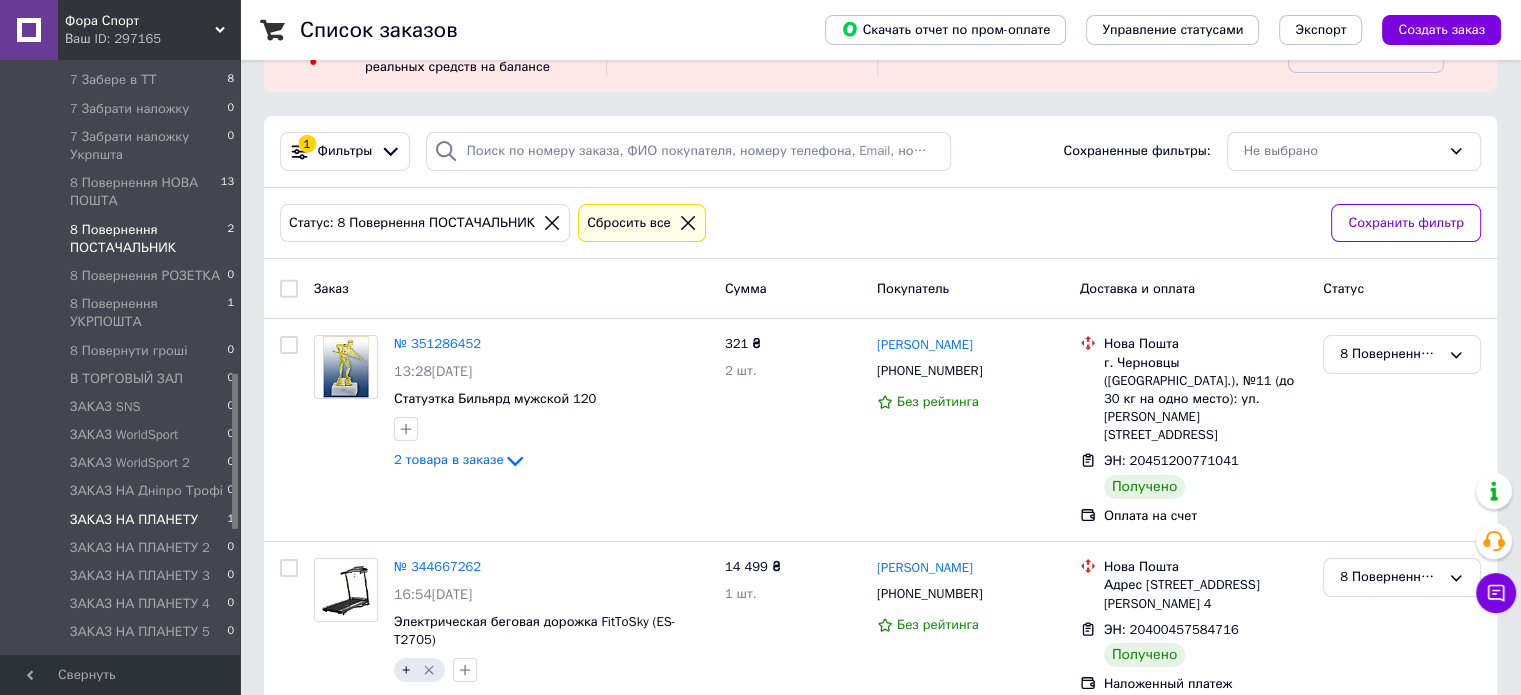click on "ЗАКАЗ НА ПЛАНЕТУ" at bounding box center [134, 520] 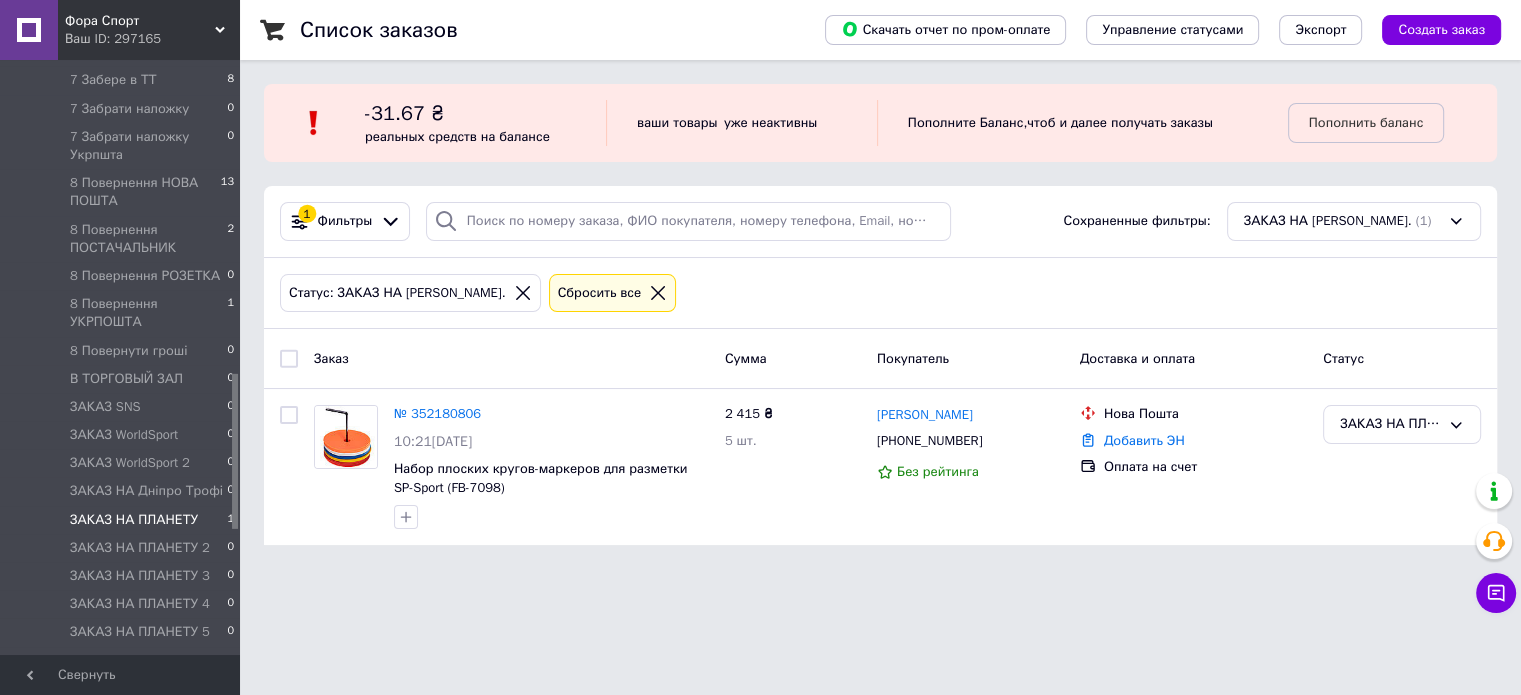 scroll, scrollTop: 0, scrollLeft: 0, axis: both 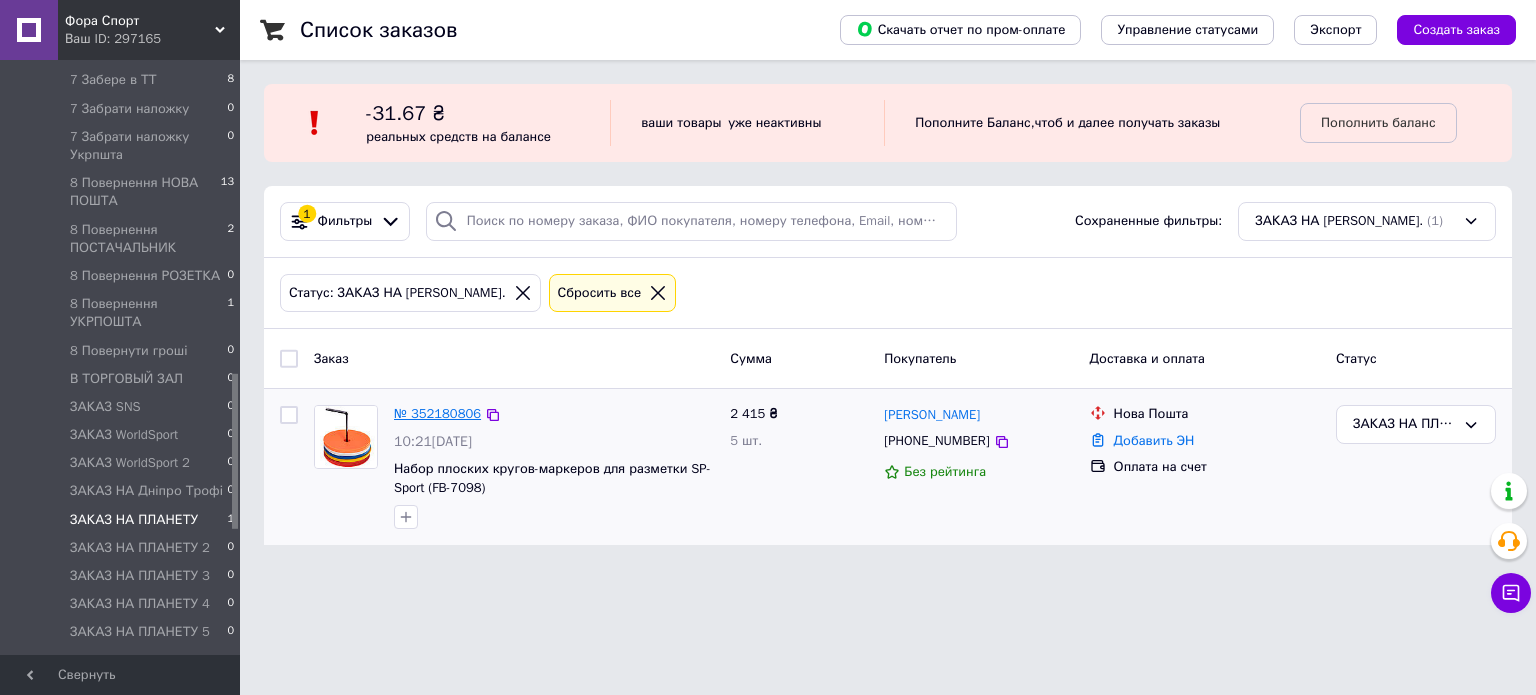 click on "№ 352180806" at bounding box center (437, 413) 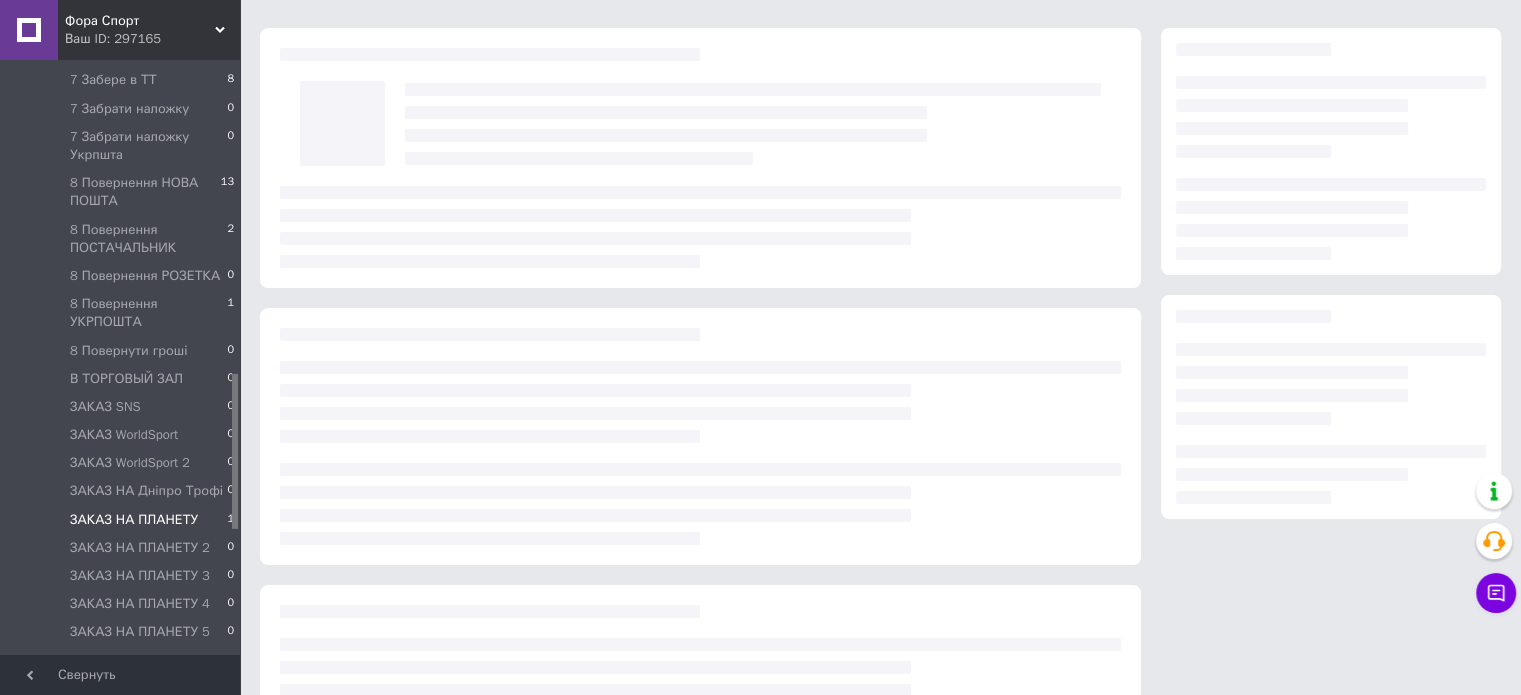 scroll, scrollTop: 0, scrollLeft: 0, axis: both 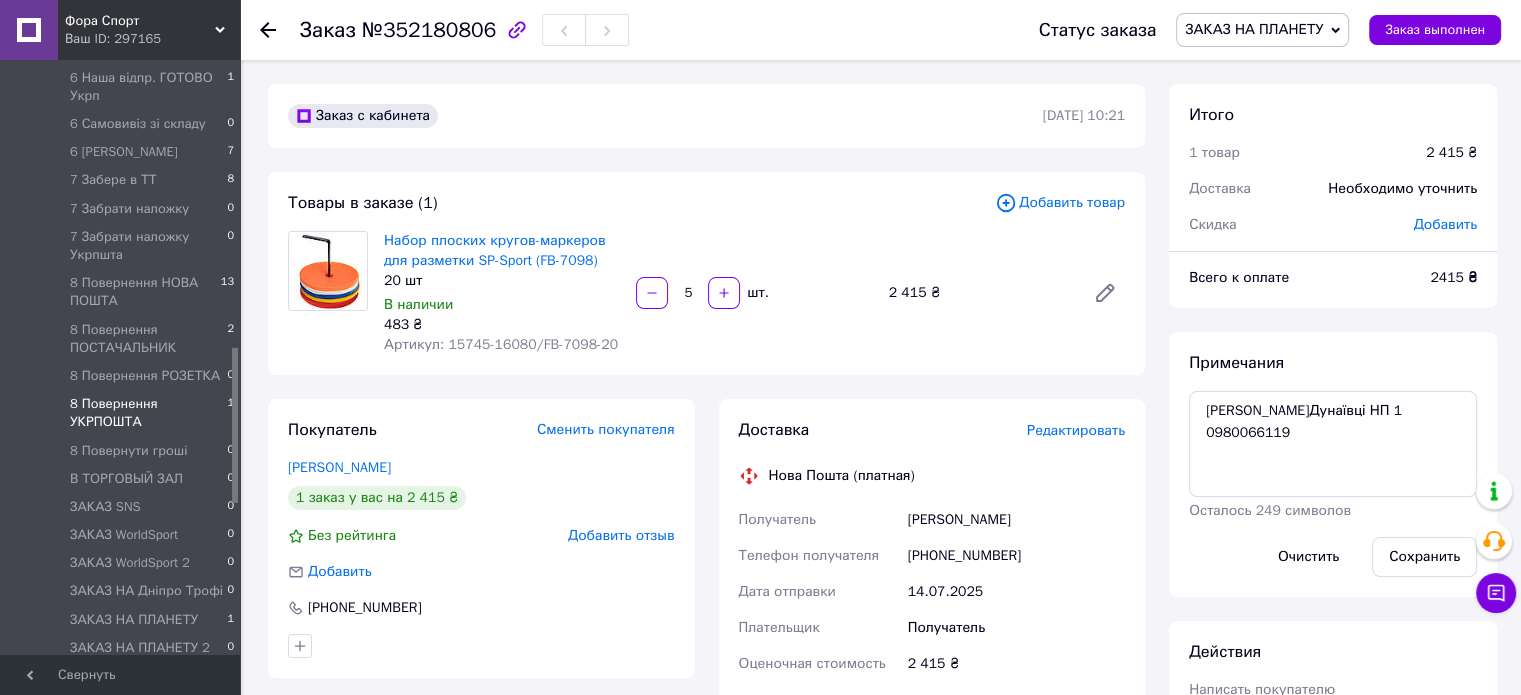 click on "8 Повернення УКРПОШТА" at bounding box center [148, 413] 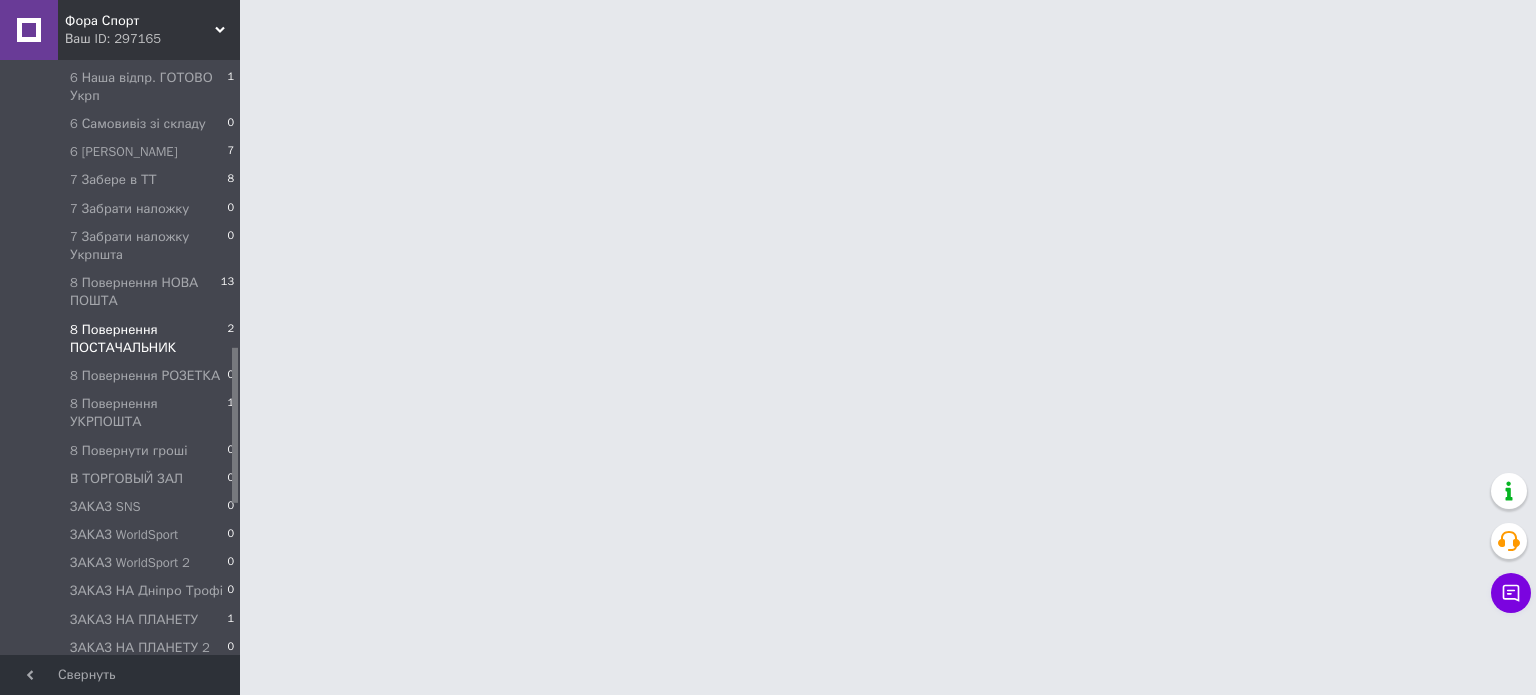 click on "8 Повернення ПОСТАЧАЛЬНИК" at bounding box center [148, 339] 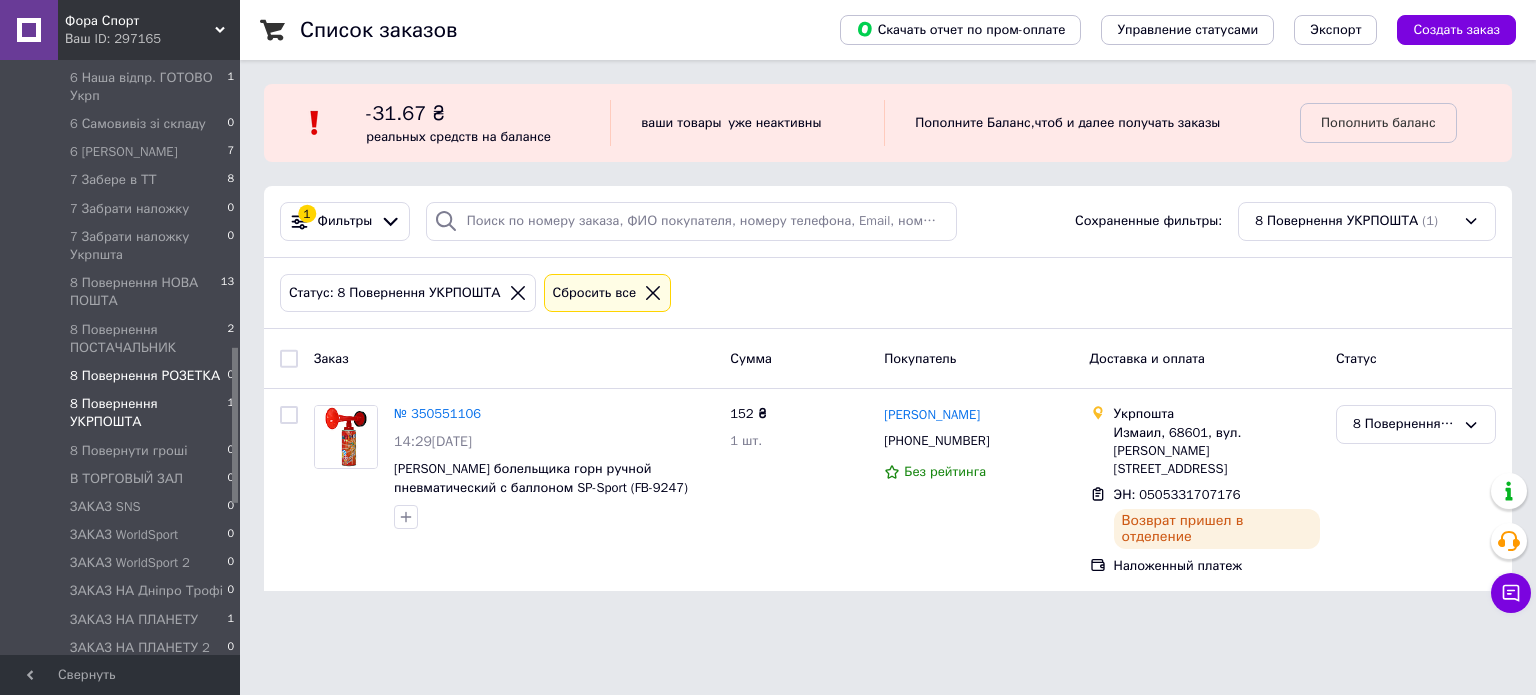 click on "8 Повернення РОЗЕТКА" at bounding box center (145, 376) 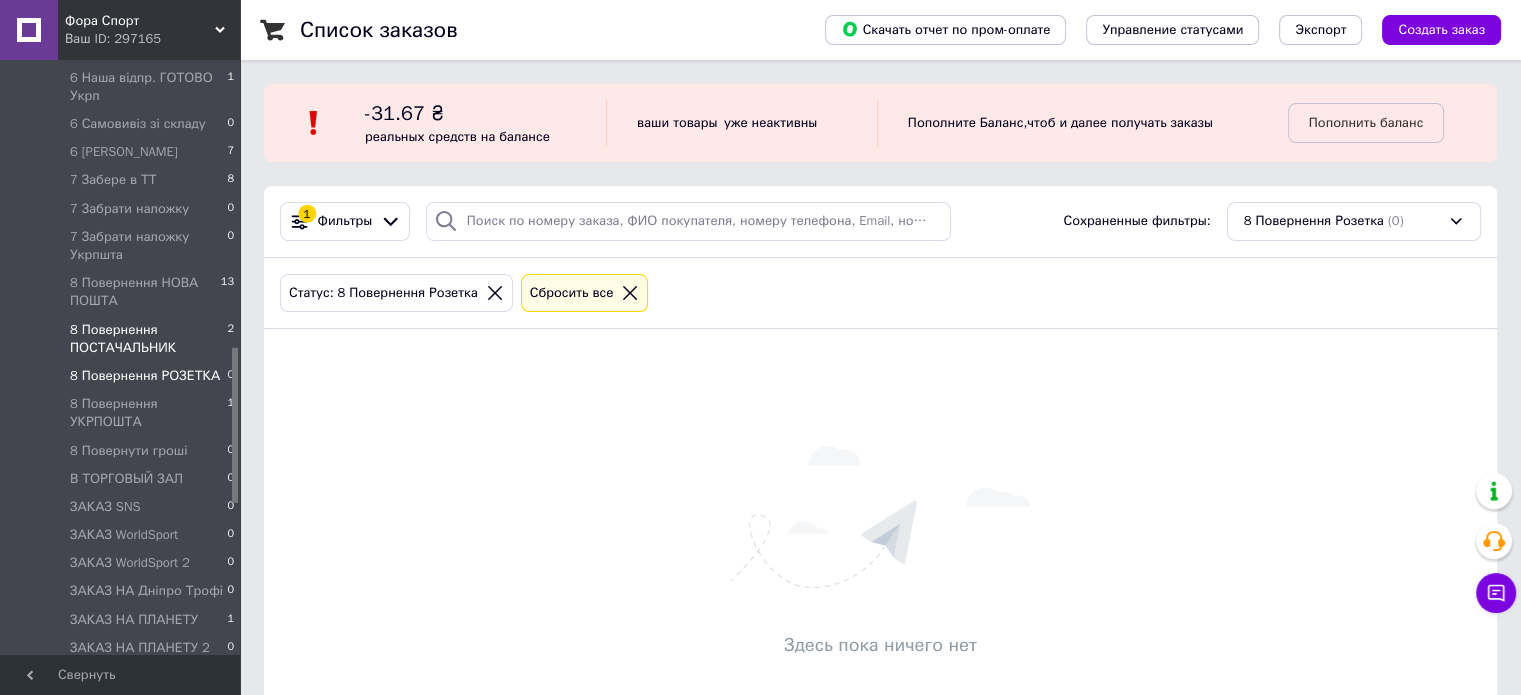 click on "8 Повернення ПОСТАЧАЛЬНИК" at bounding box center [148, 339] 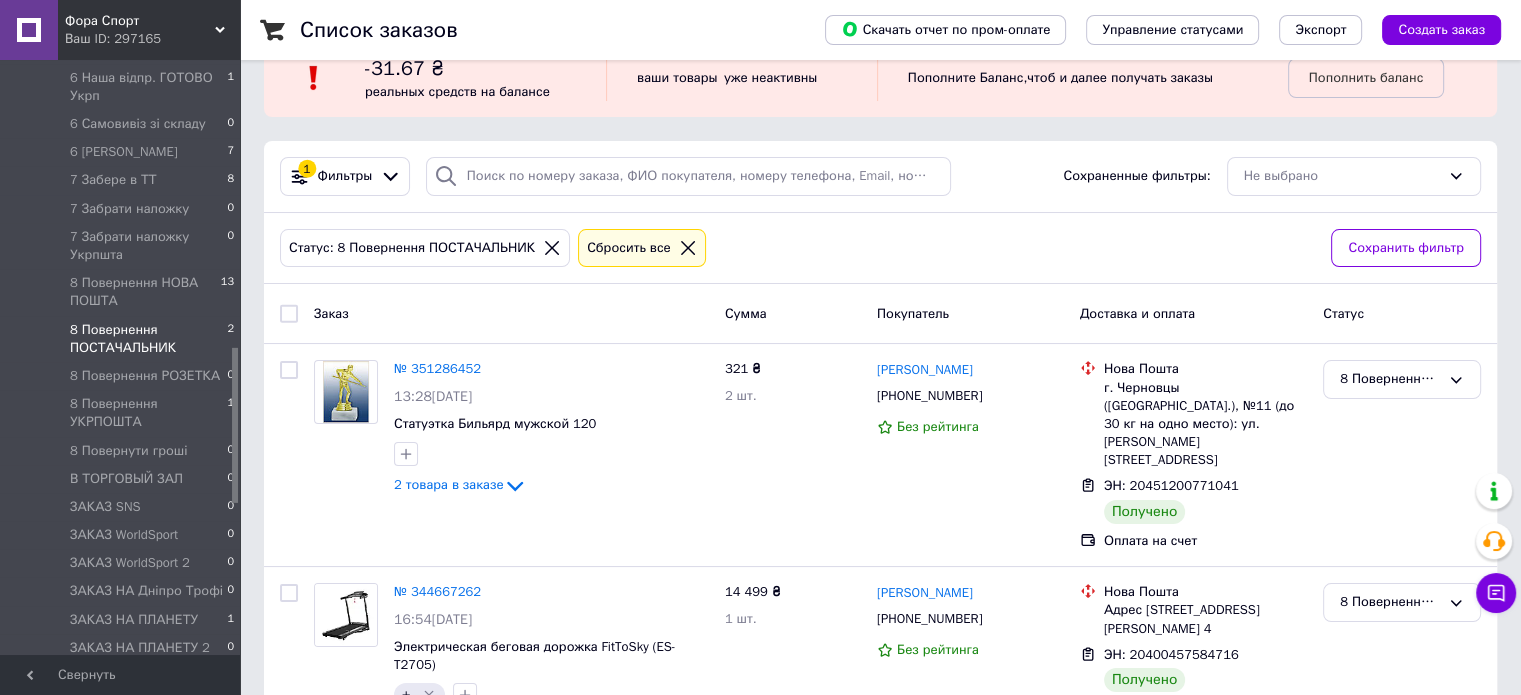 scroll, scrollTop: 70, scrollLeft: 0, axis: vertical 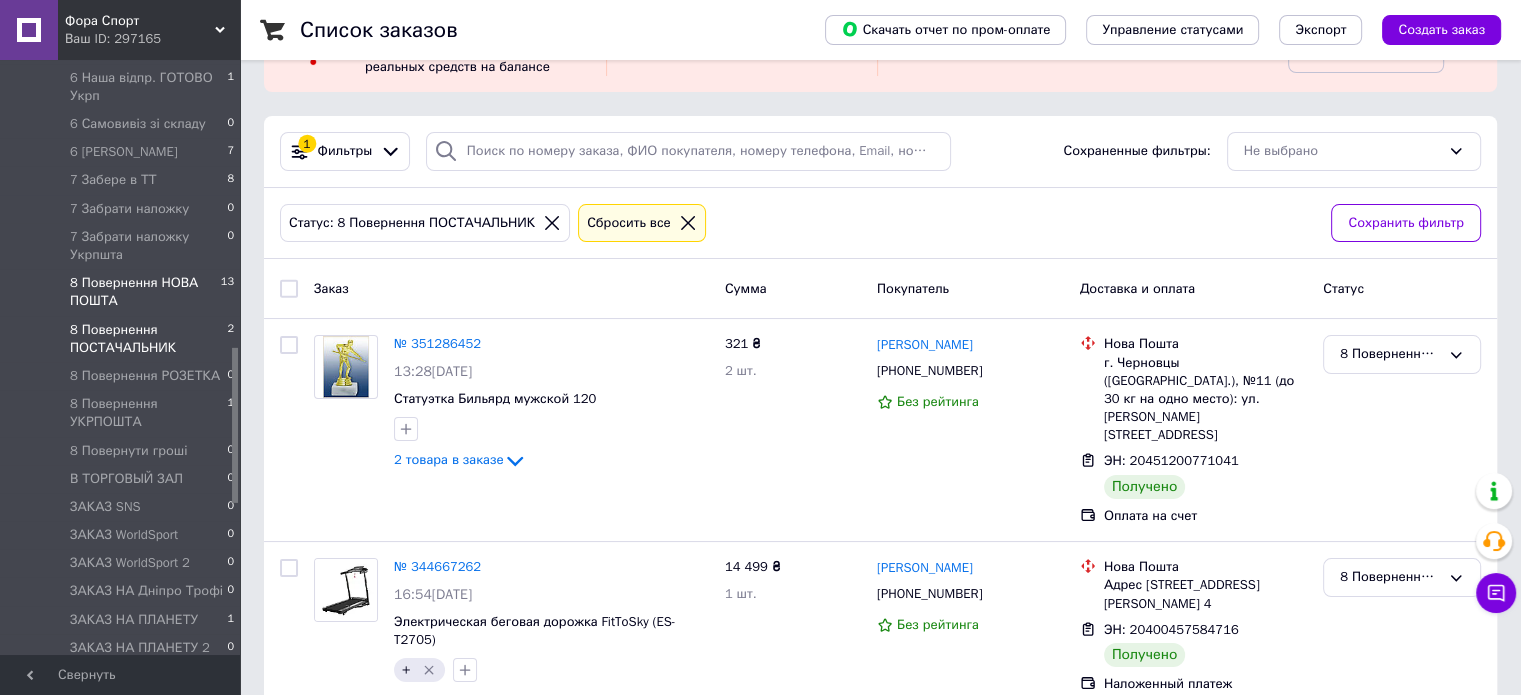 click on "8 Повернення НОВА ПОШТА" at bounding box center (145, 292) 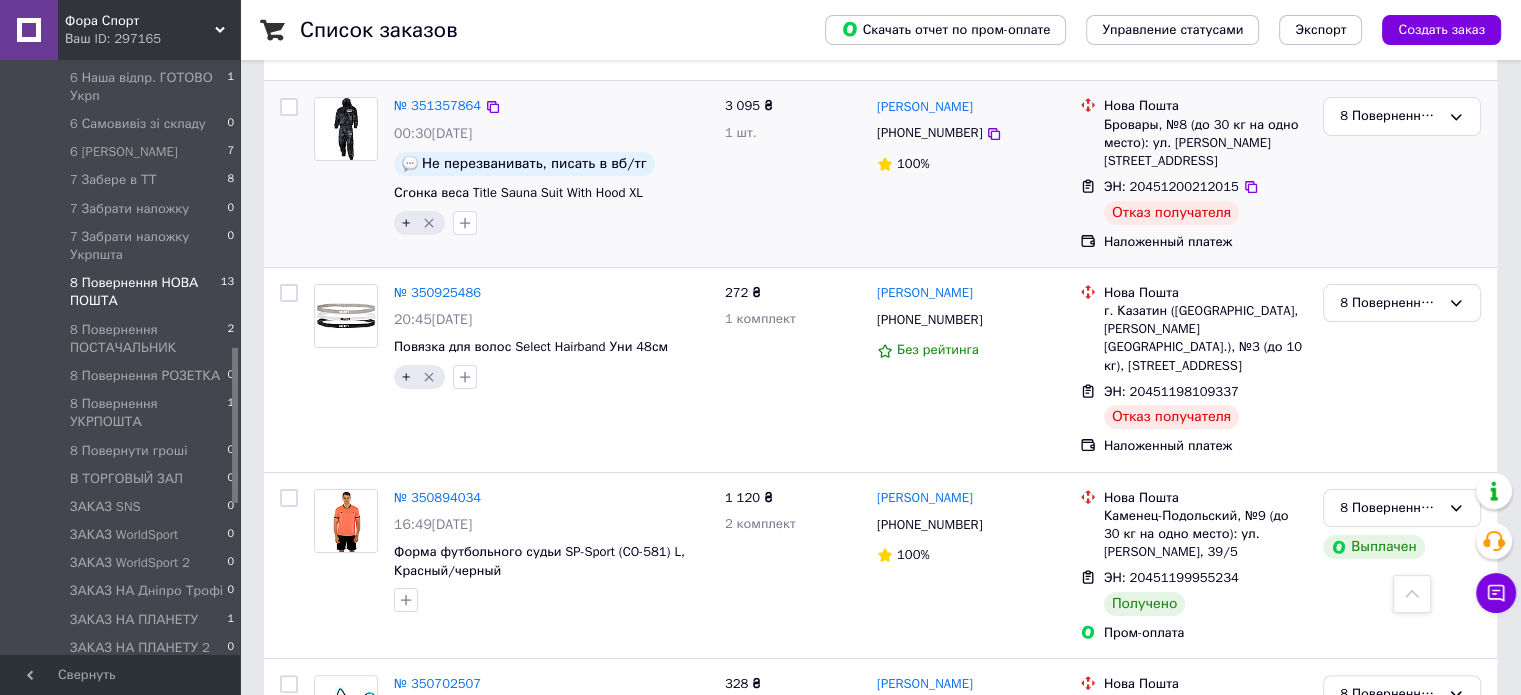 scroll, scrollTop: 200, scrollLeft: 0, axis: vertical 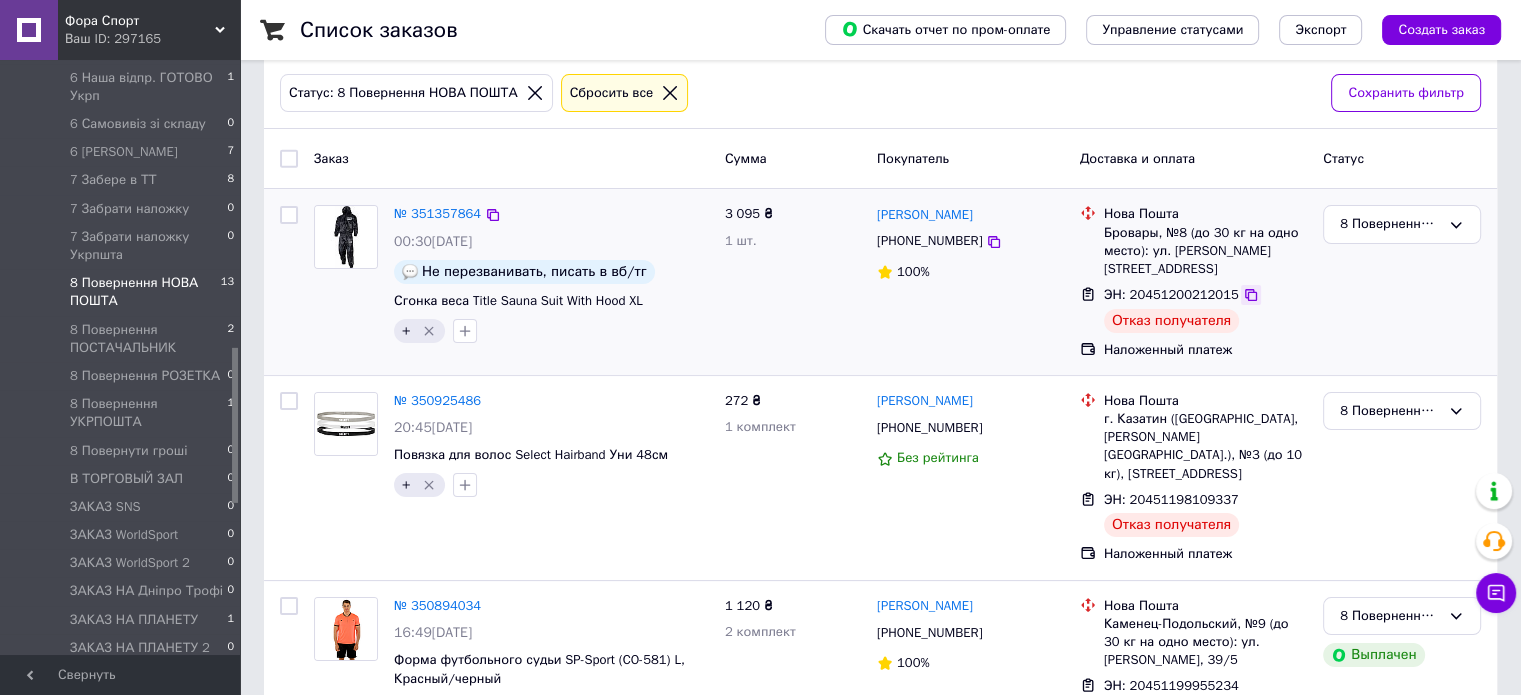 click 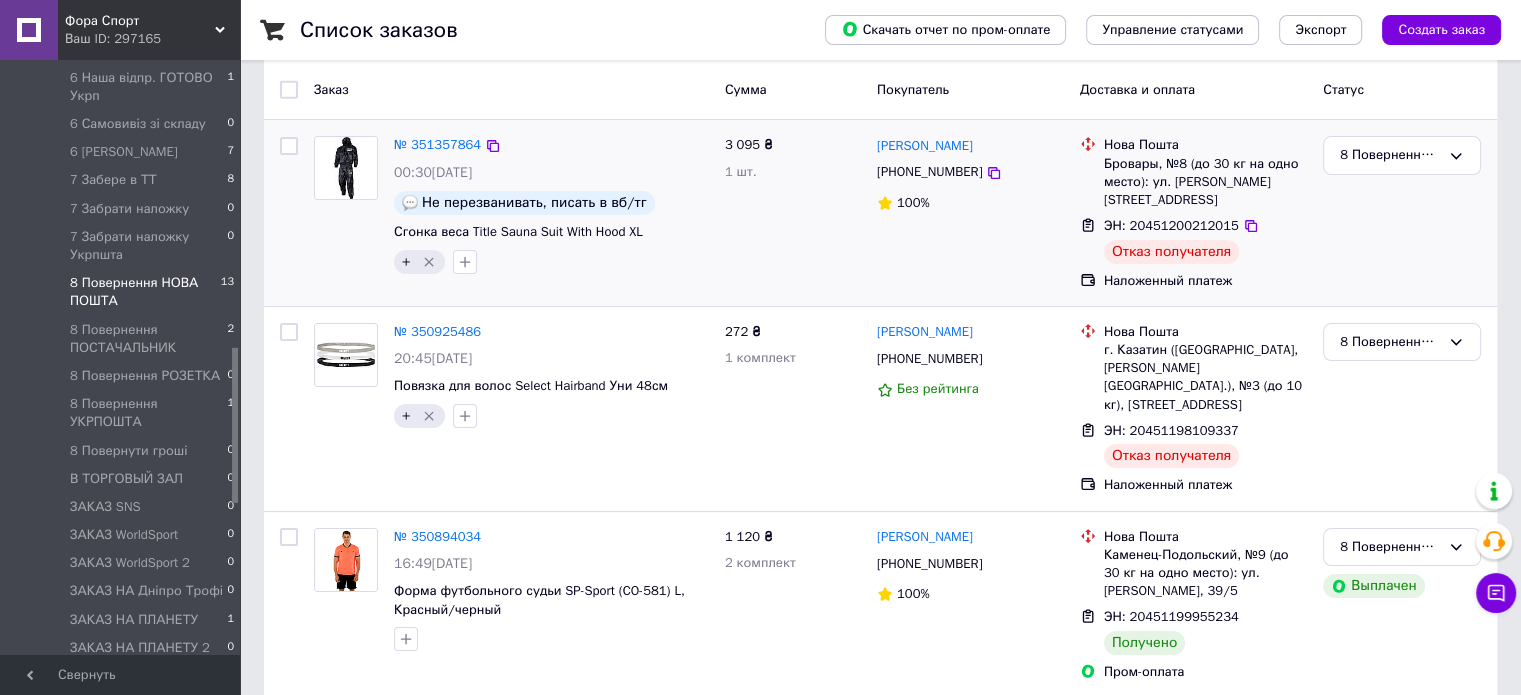 scroll, scrollTop: 300, scrollLeft: 0, axis: vertical 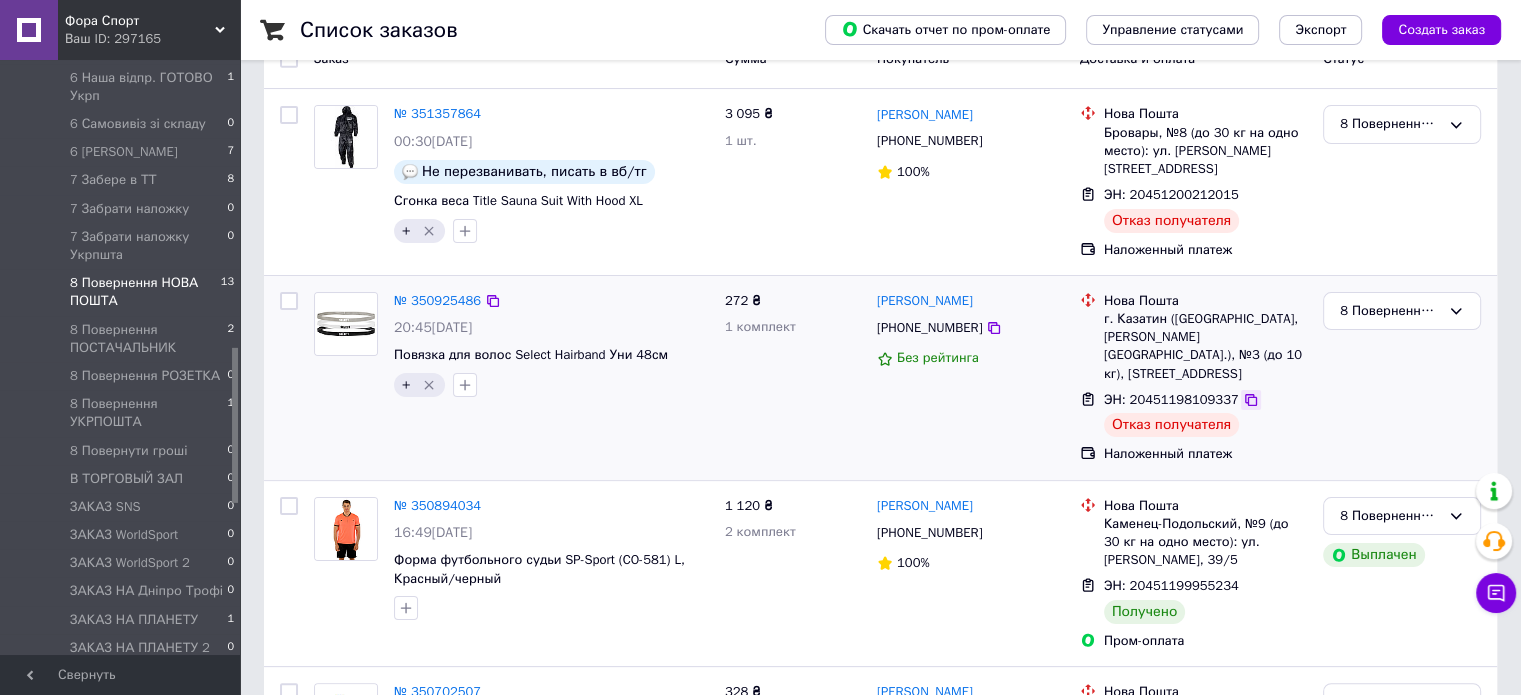 click 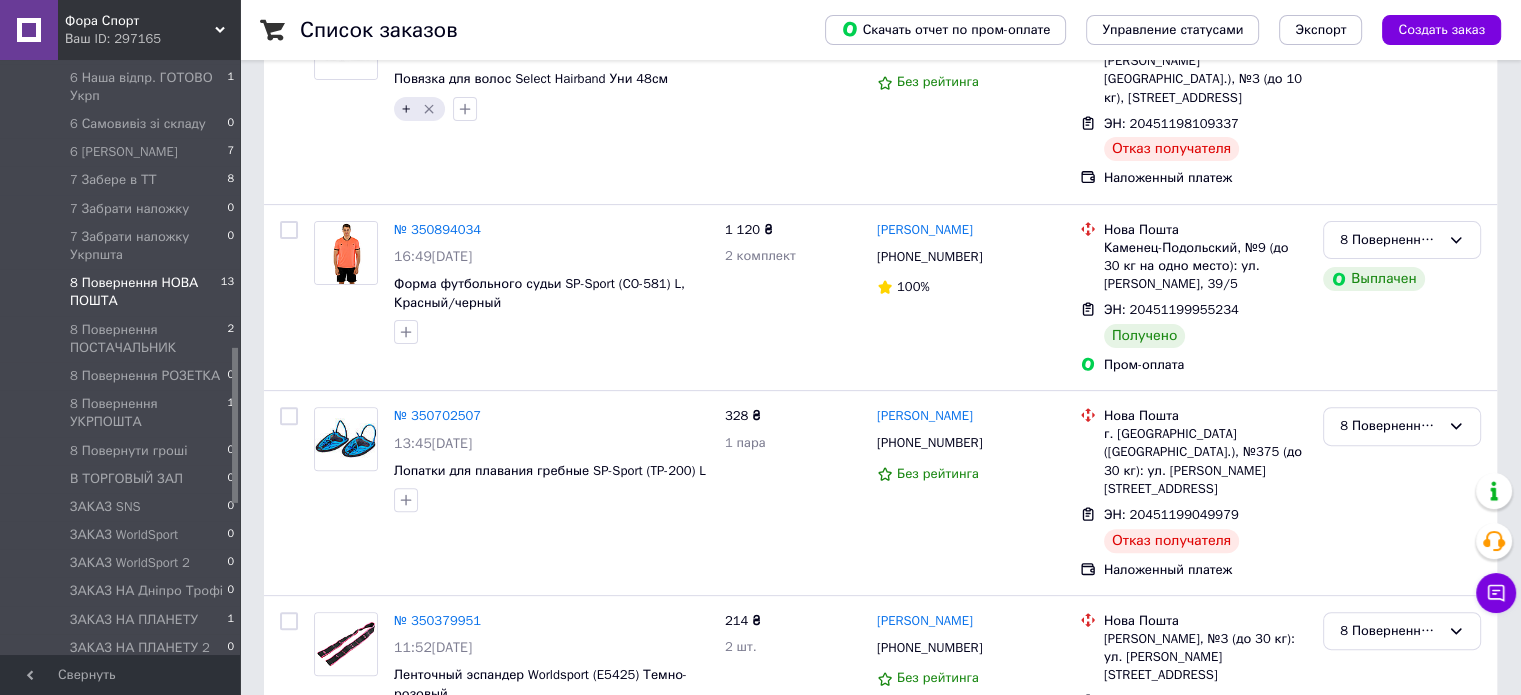 scroll, scrollTop: 600, scrollLeft: 0, axis: vertical 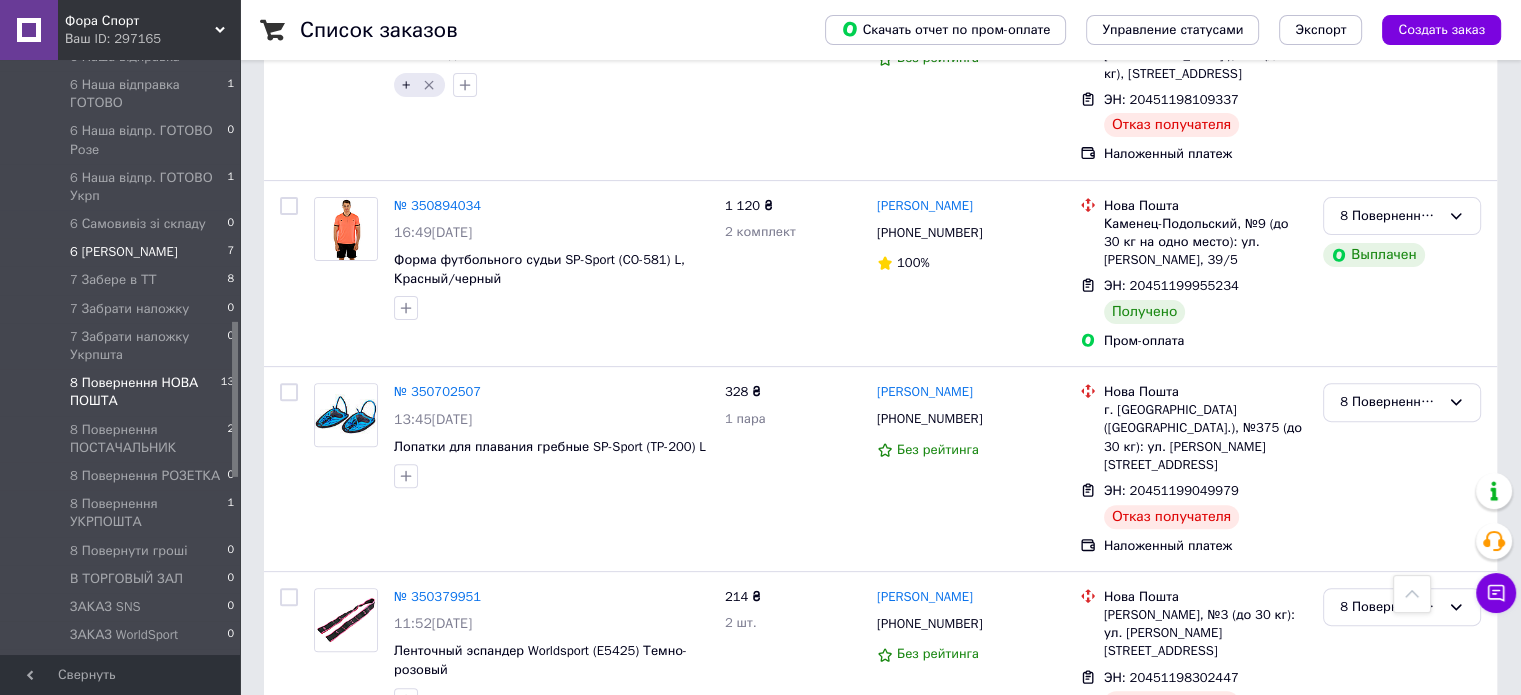 click on "6 [PERSON_NAME] 7" at bounding box center [123, 252] 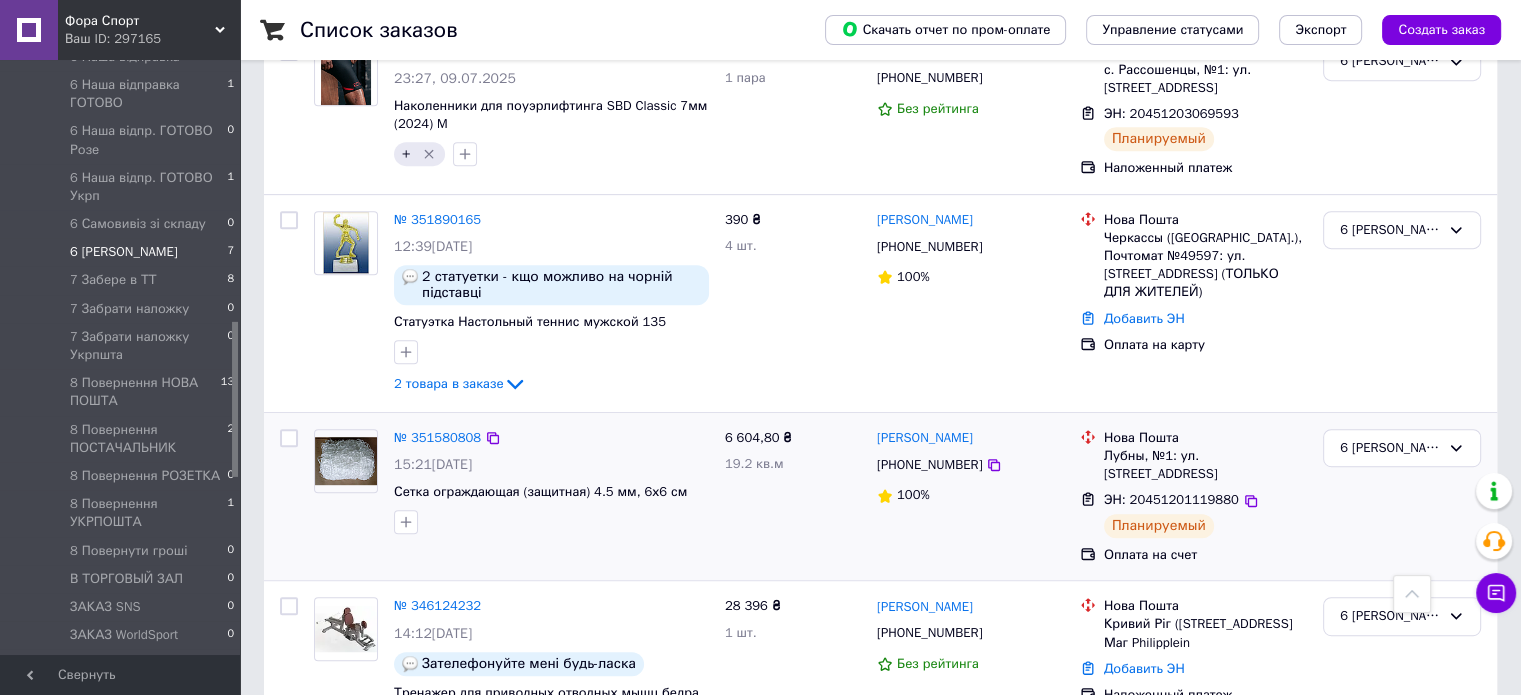 scroll, scrollTop: 853, scrollLeft: 0, axis: vertical 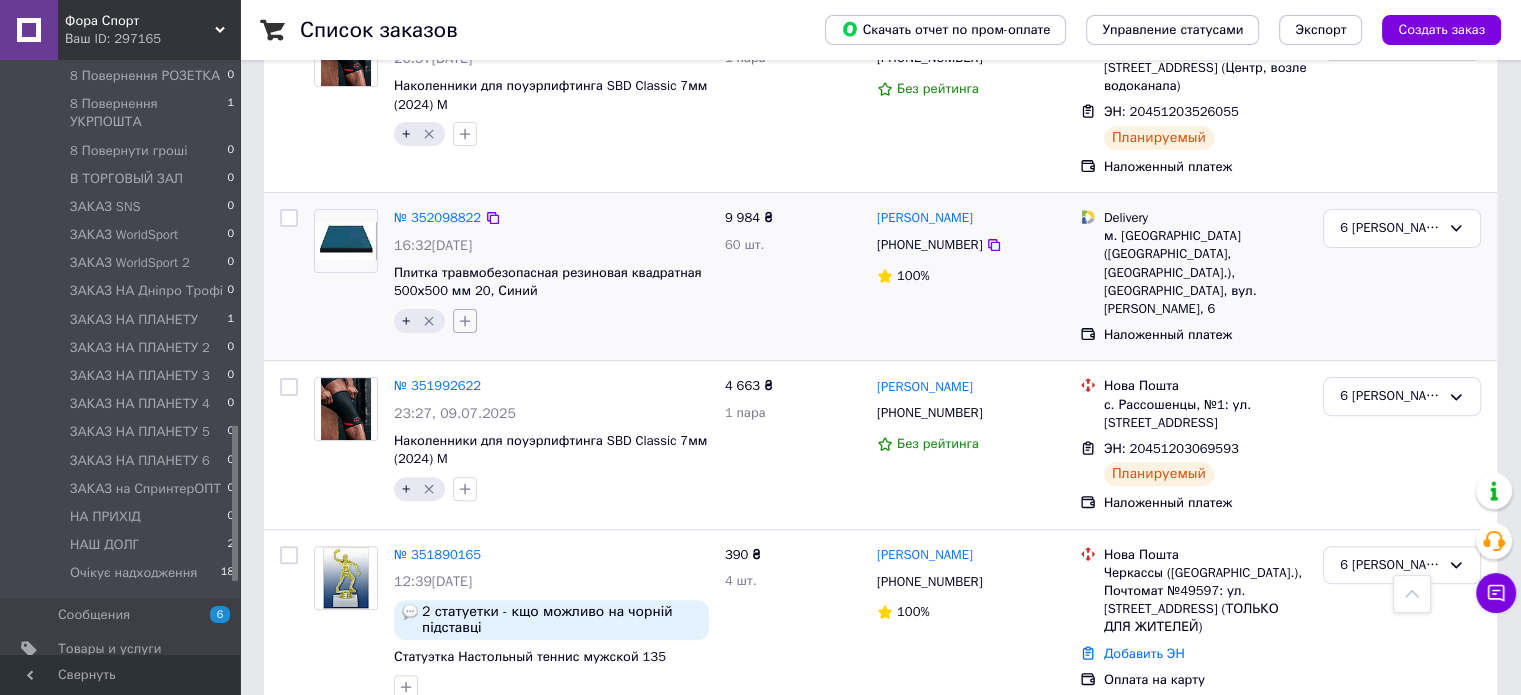 click 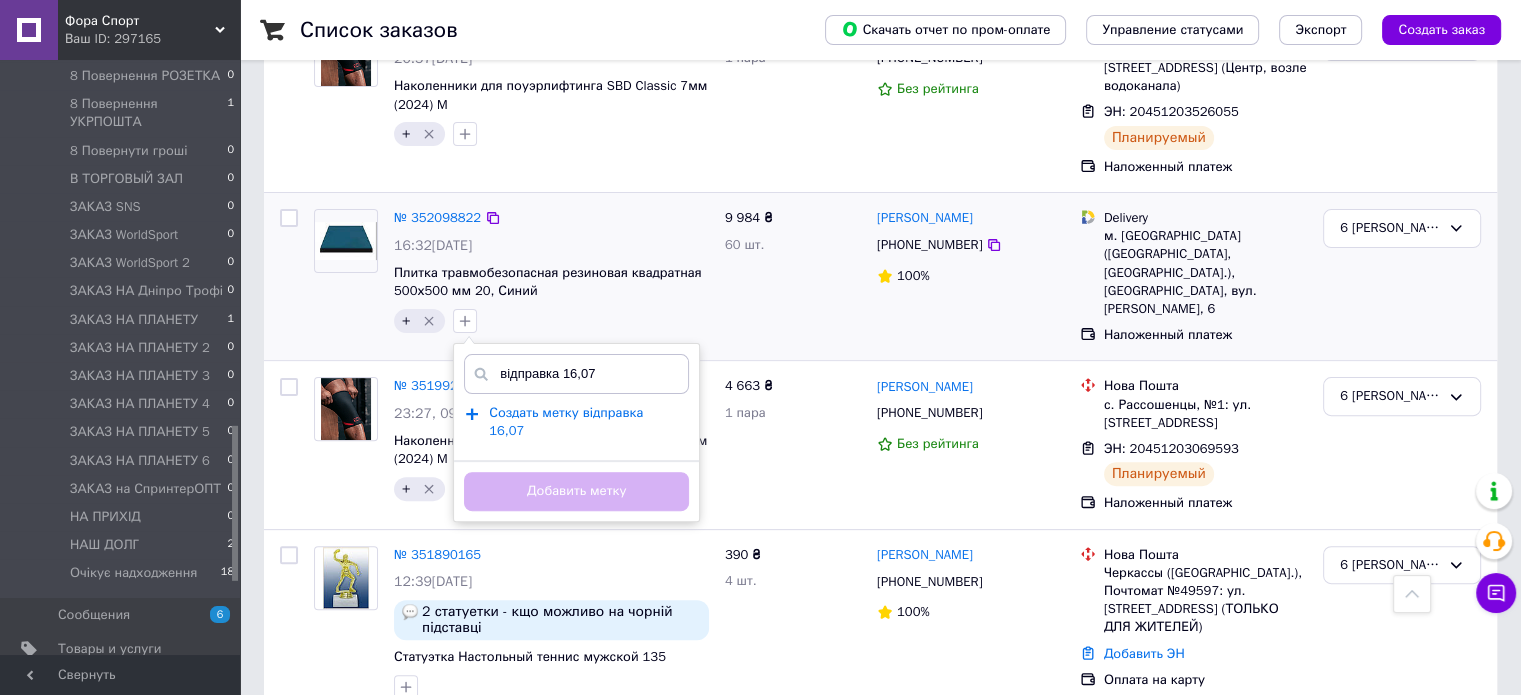 type on "відправка 16,07" 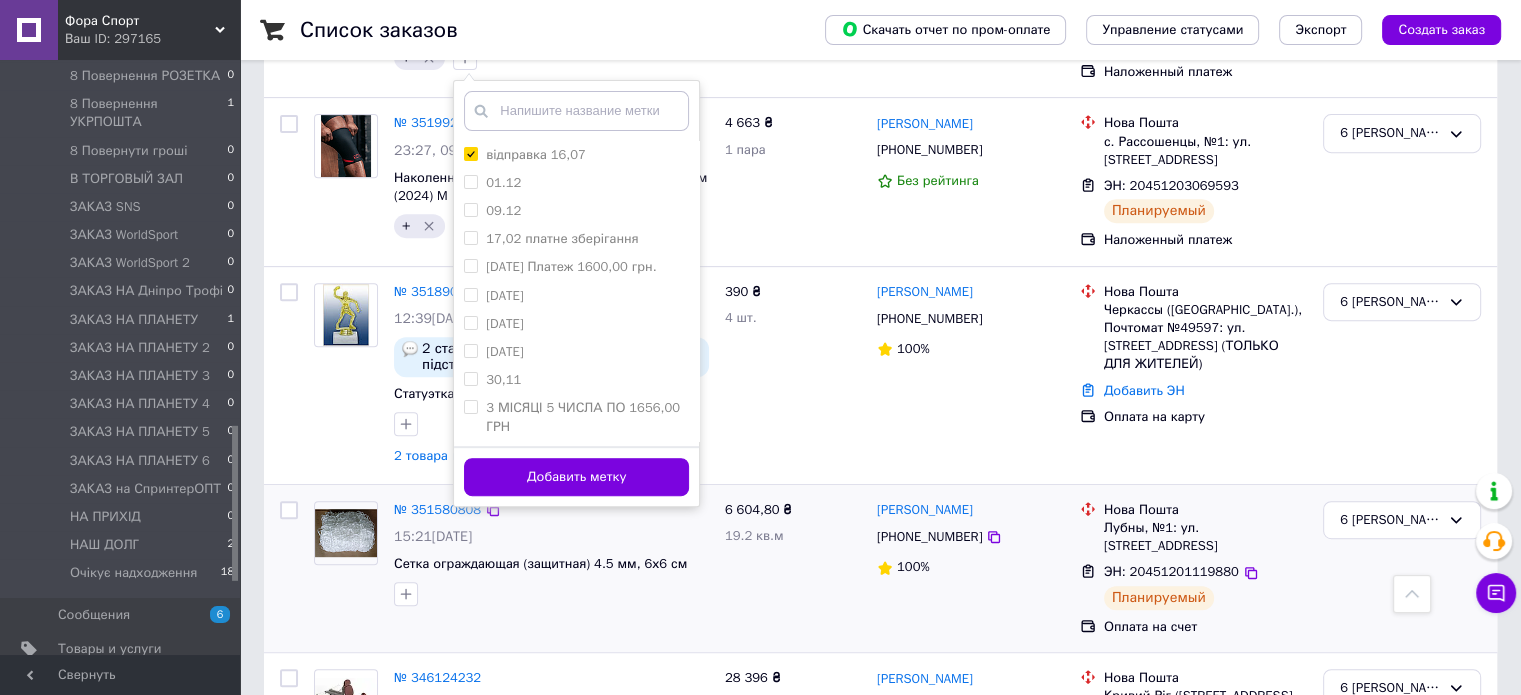 scroll, scrollTop: 853, scrollLeft: 0, axis: vertical 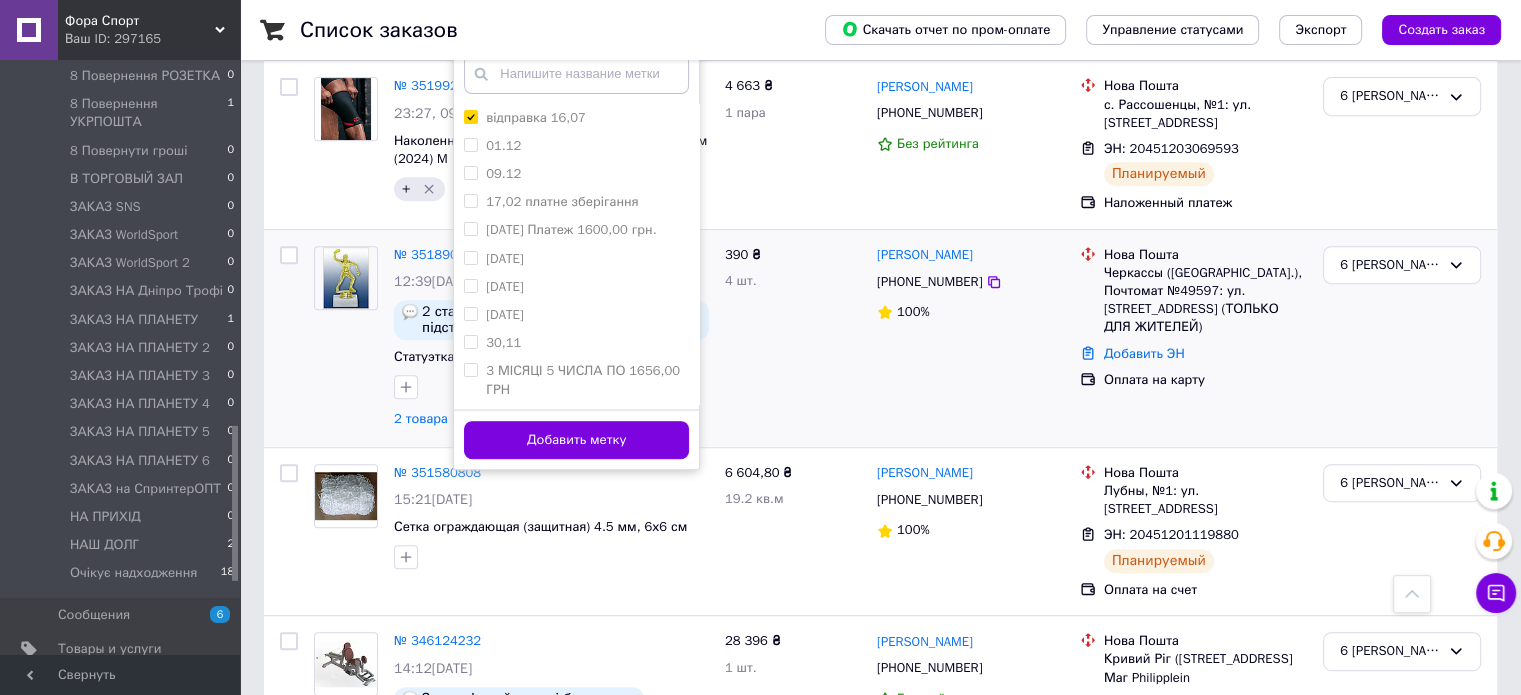 click on "Добавить метку" at bounding box center [576, 440] 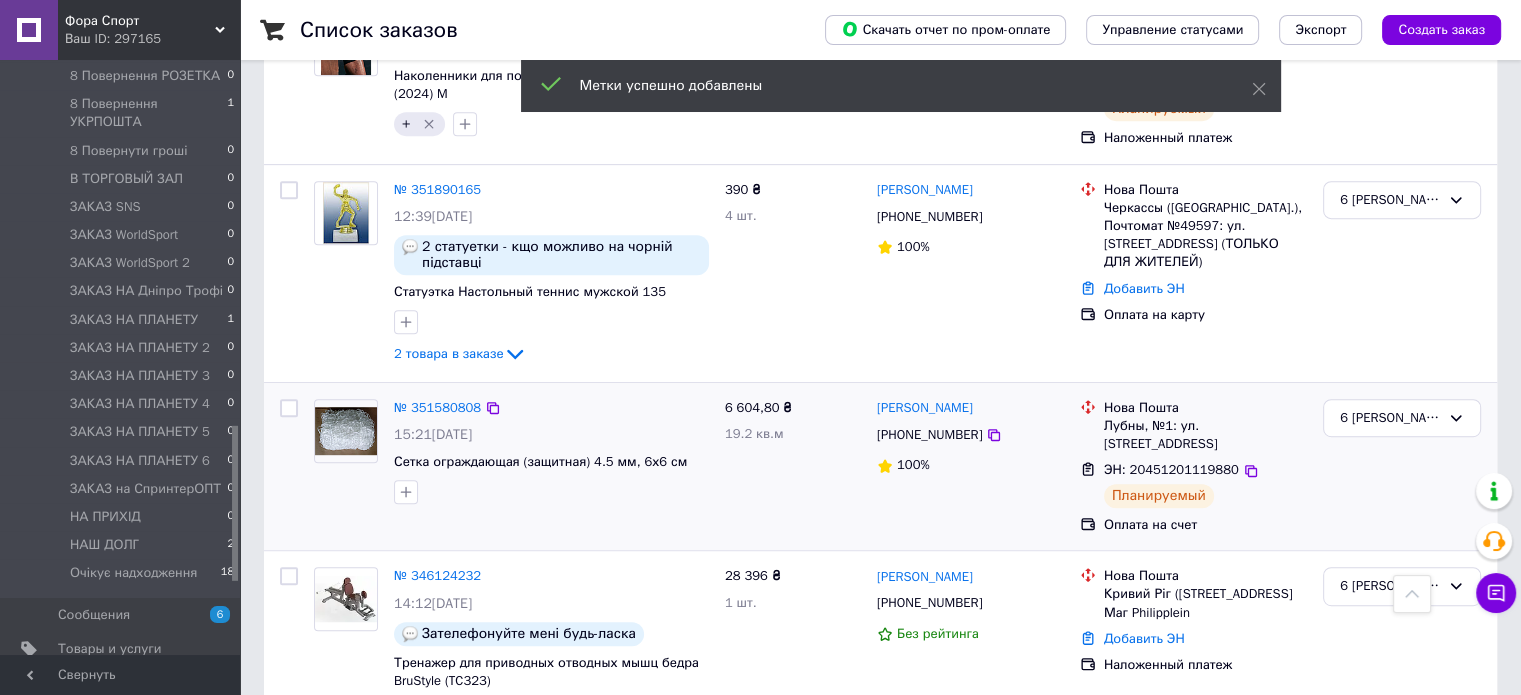 scroll, scrollTop: 953, scrollLeft: 0, axis: vertical 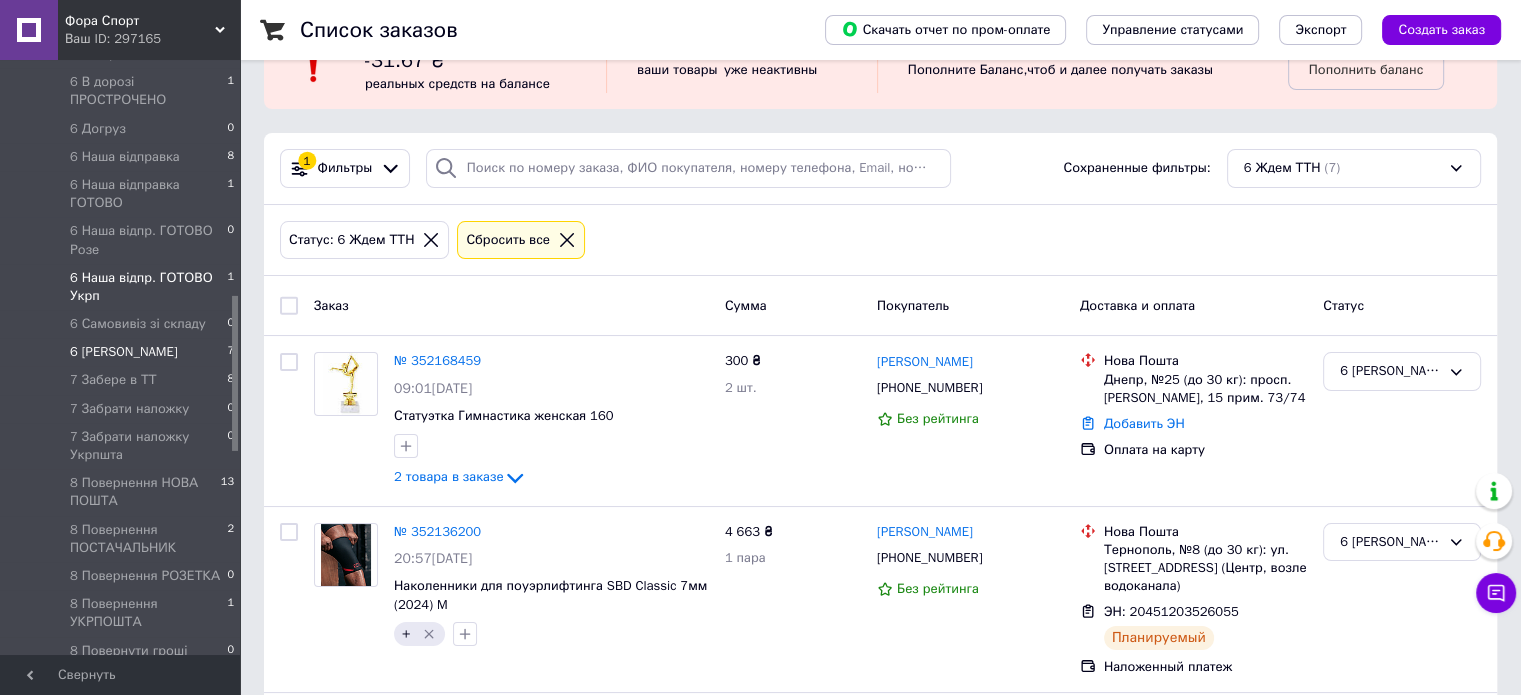 click on "6 Наша відпр. ГОТОВО Укрп" at bounding box center [148, 287] 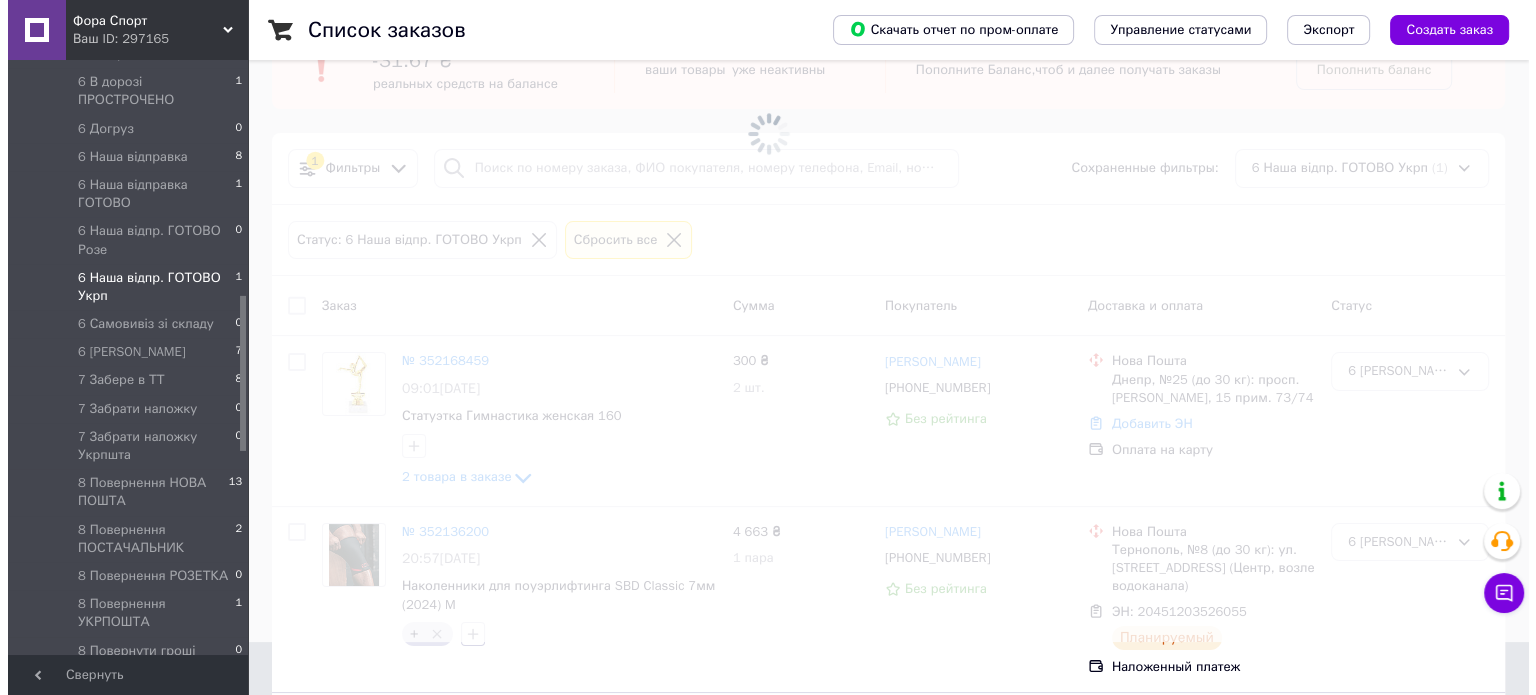 scroll, scrollTop: 0, scrollLeft: 0, axis: both 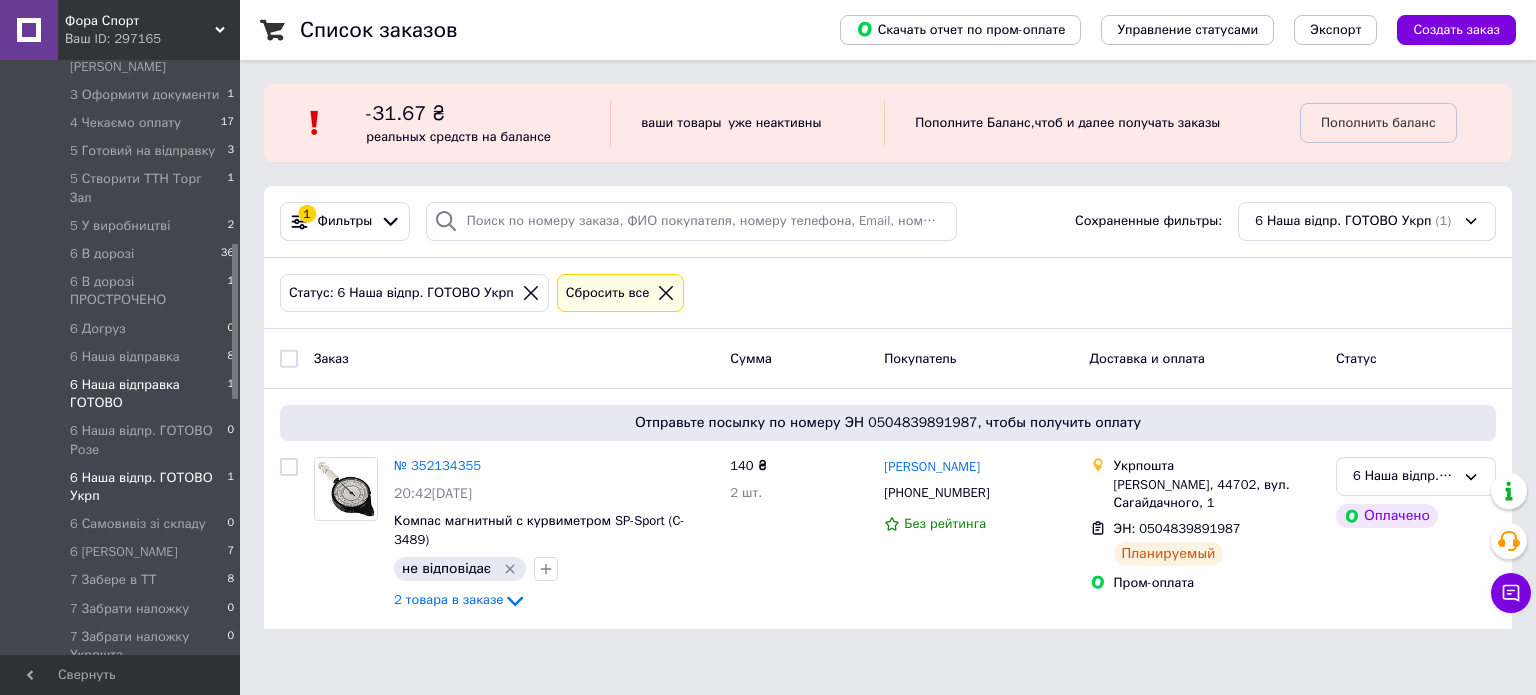 click on "6 Наша відправка ГОТОВО" at bounding box center [148, 394] 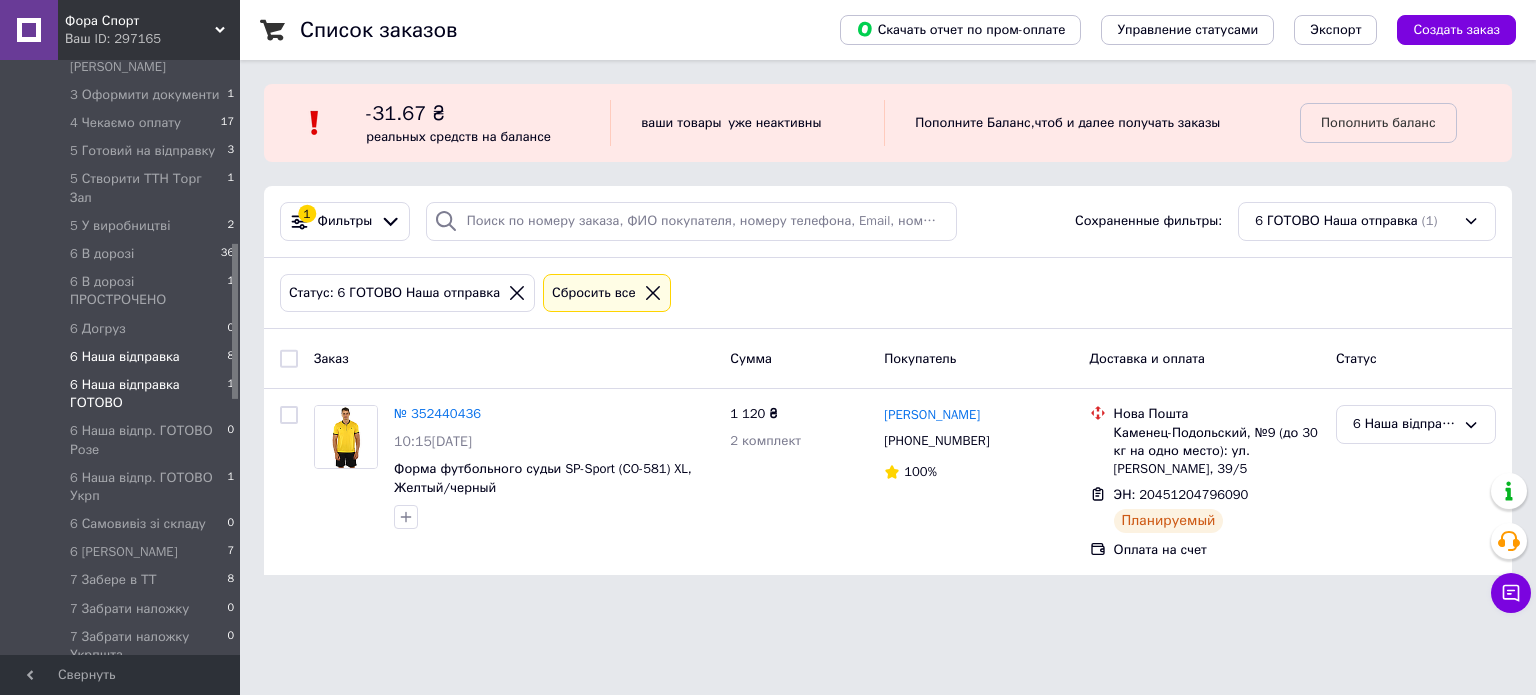 click on "6 Наша відправка" at bounding box center [125, 357] 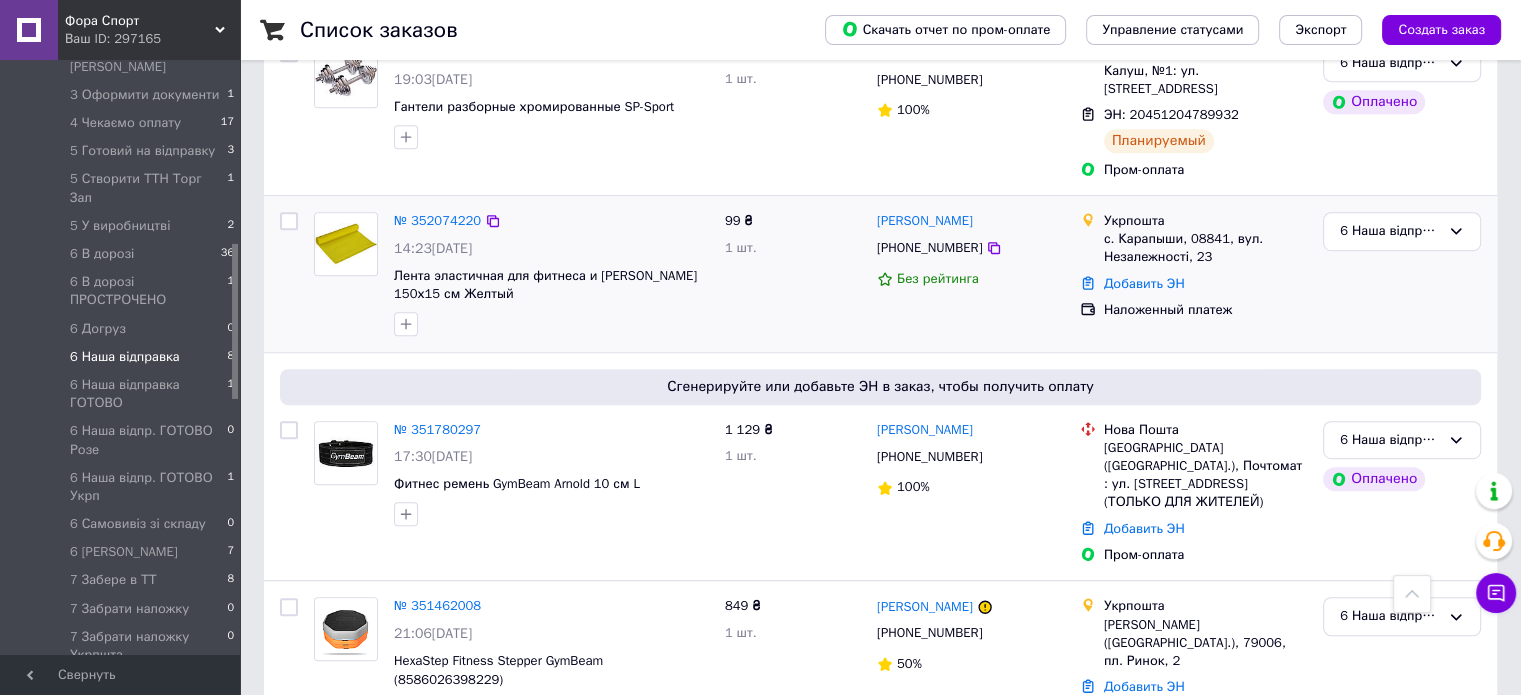 scroll, scrollTop: 1156, scrollLeft: 0, axis: vertical 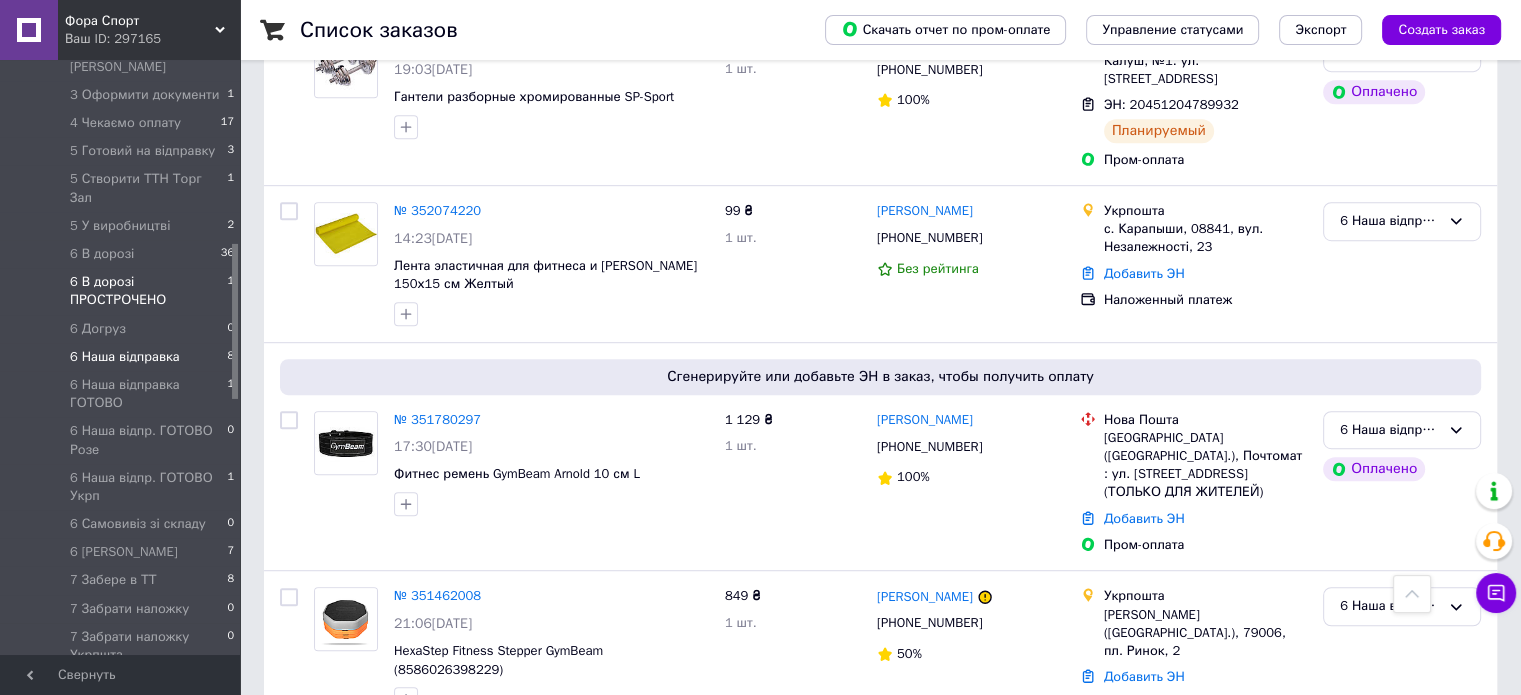 click on "6 В дорозі ПРОСТРОЧЕНО" at bounding box center [148, 291] 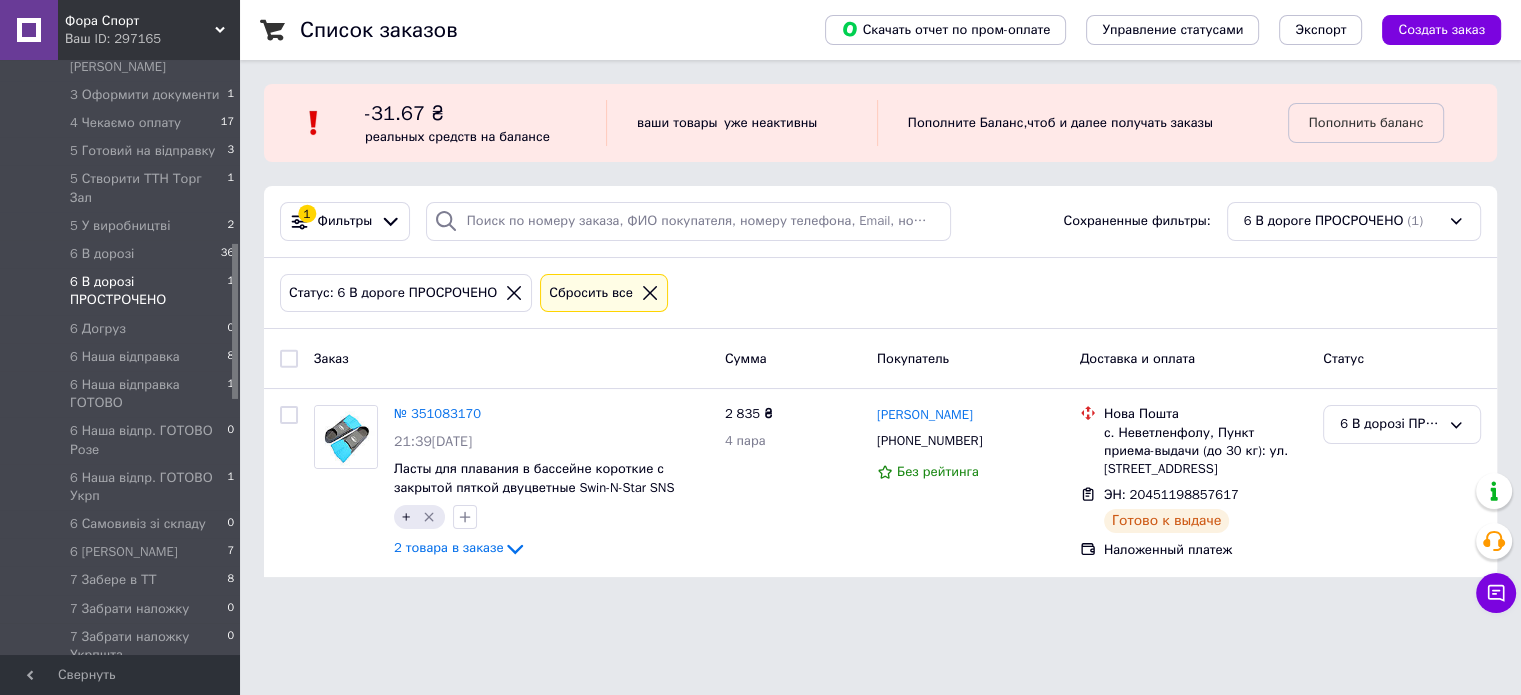 scroll, scrollTop: 0, scrollLeft: 0, axis: both 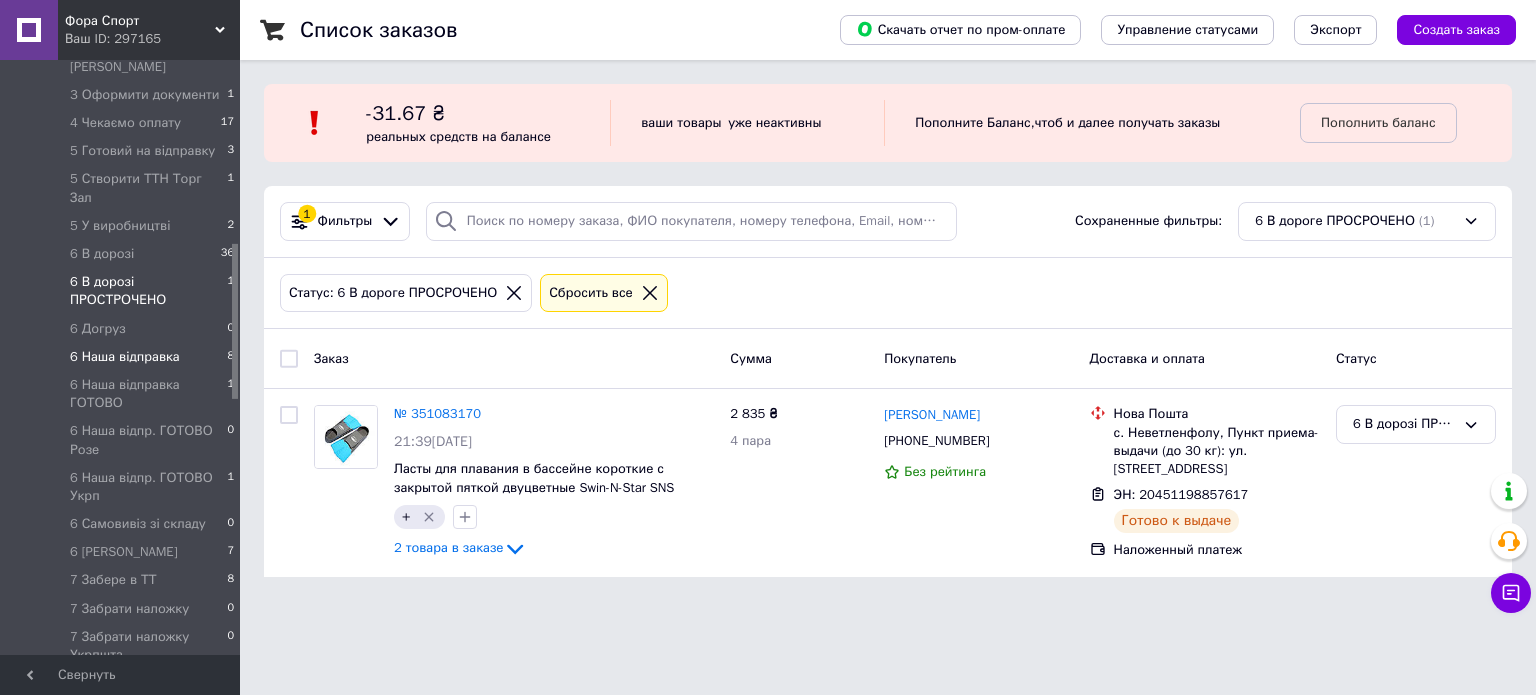 click on "6 Наша відправка" at bounding box center (125, 357) 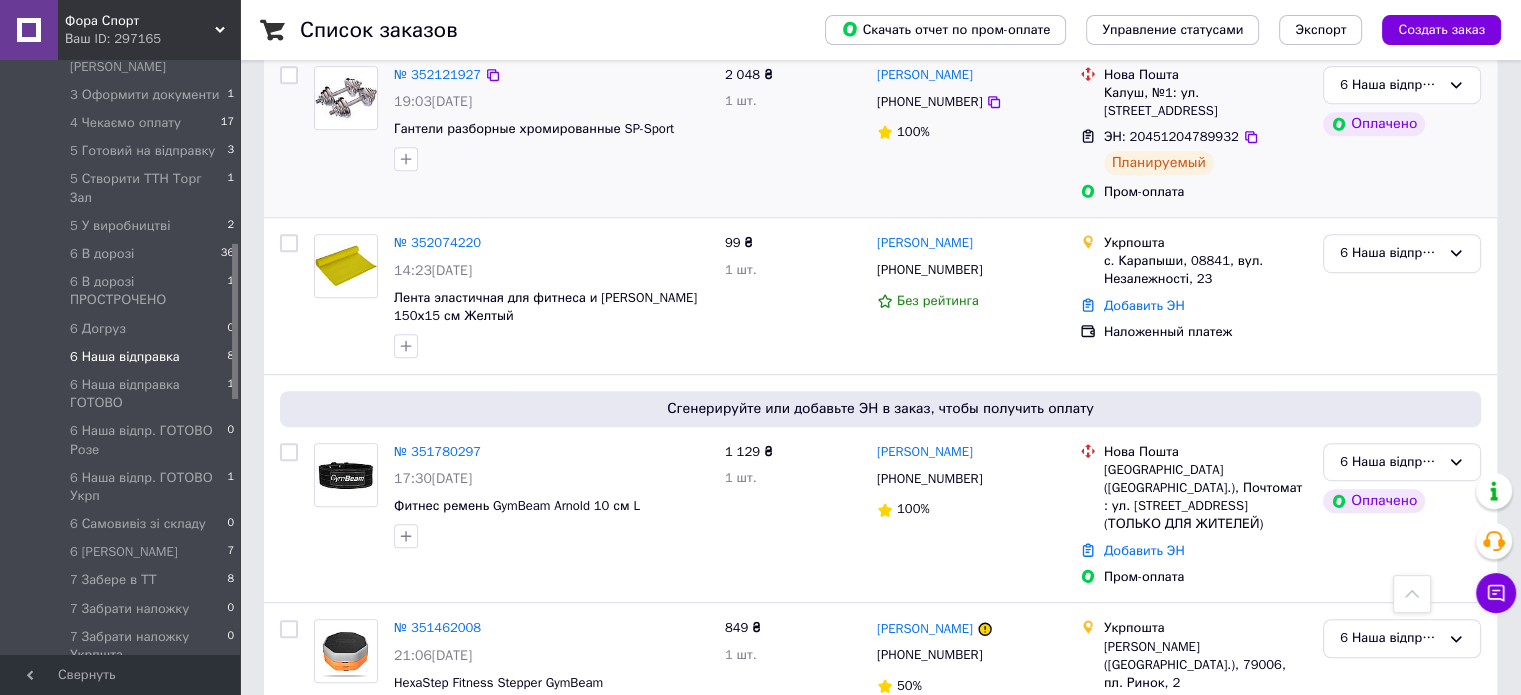 scroll, scrollTop: 1156, scrollLeft: 0, axis: vertical 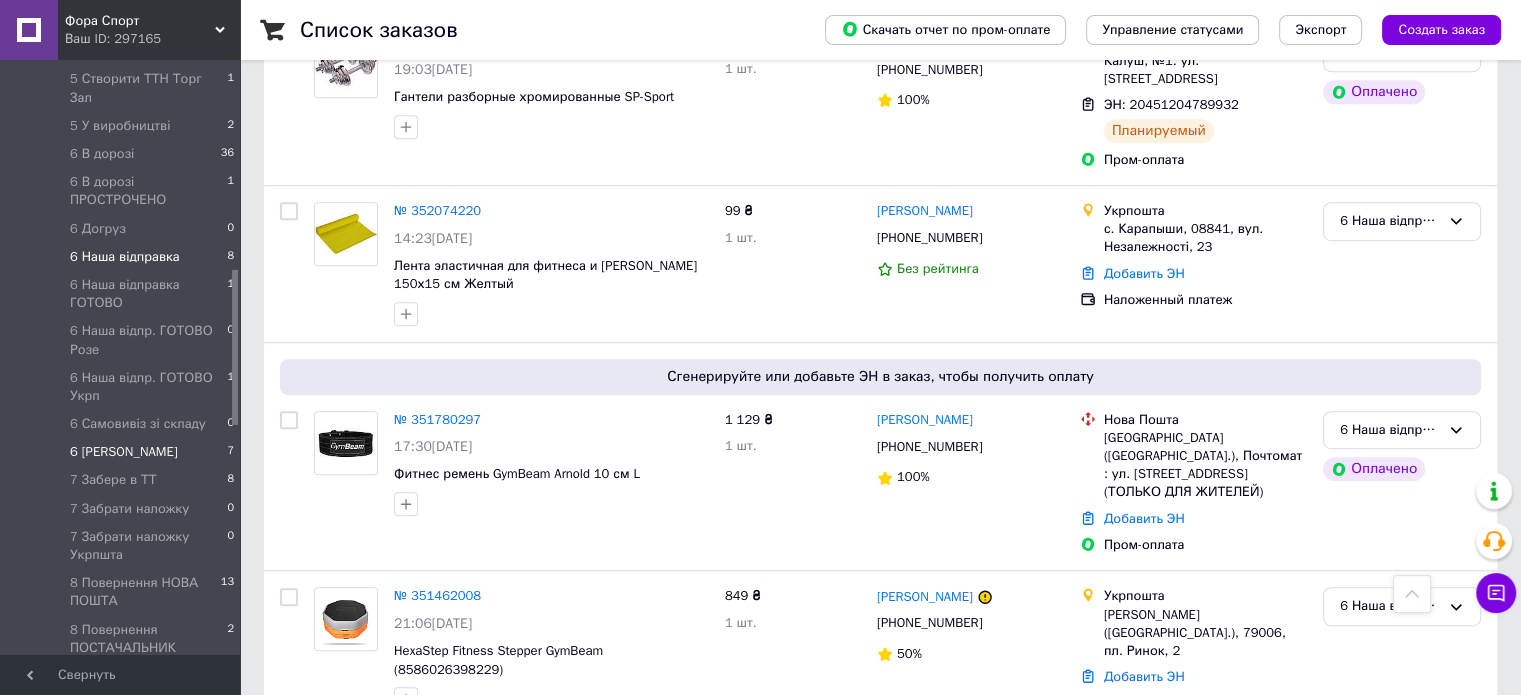 click on "6 [PERSON_NAME]" at bounding box center [124, 452] 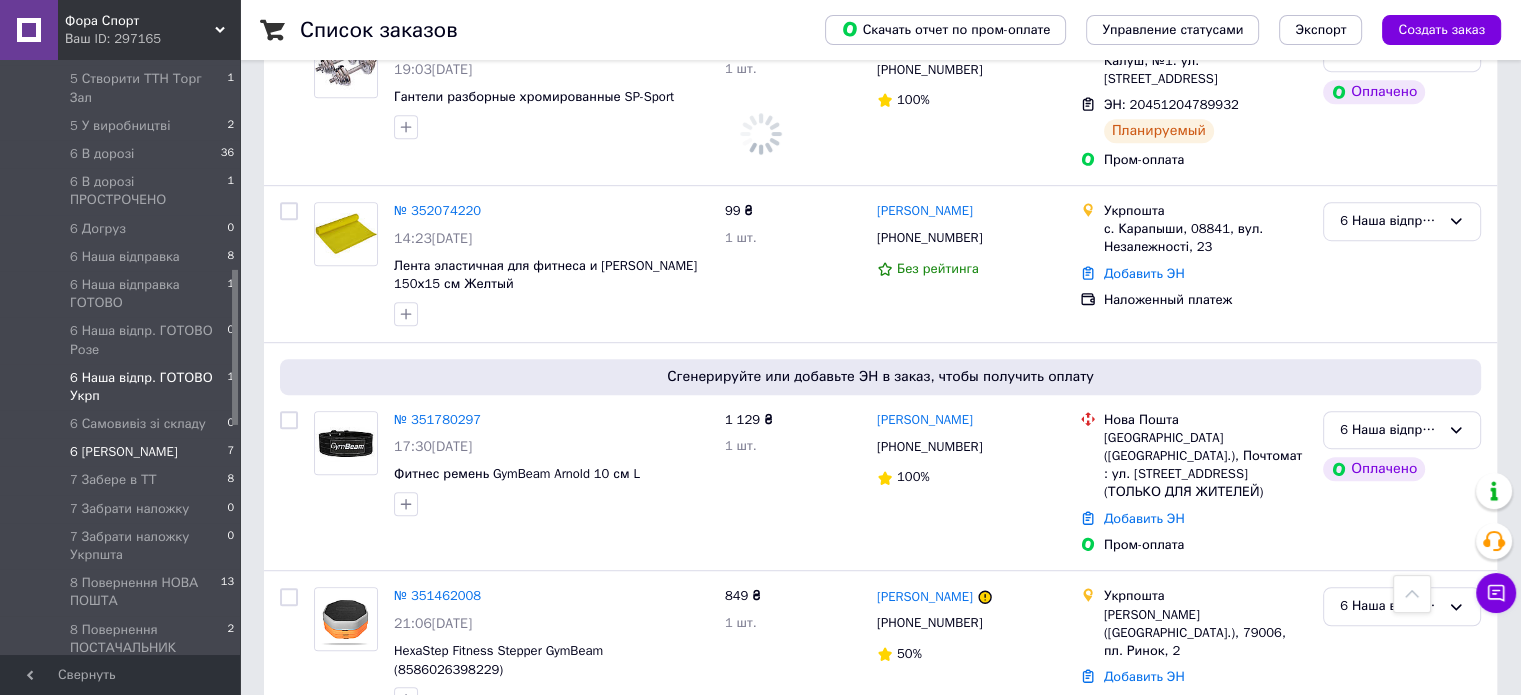 click on "6 Наша відпр. ГОТОВО Укрп" at bounding box center [148, 387] 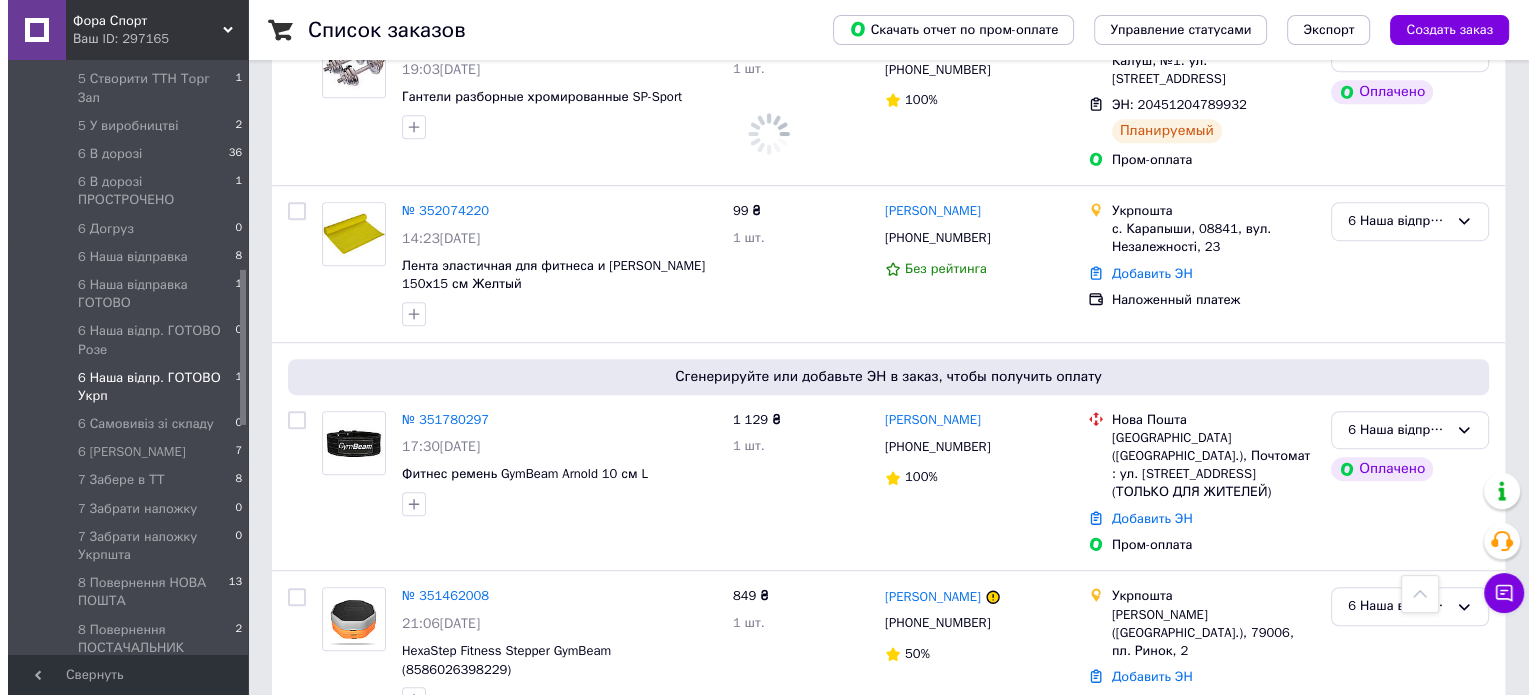 scroll, scrollTop: 0, scrollLeft: 0, axis: both 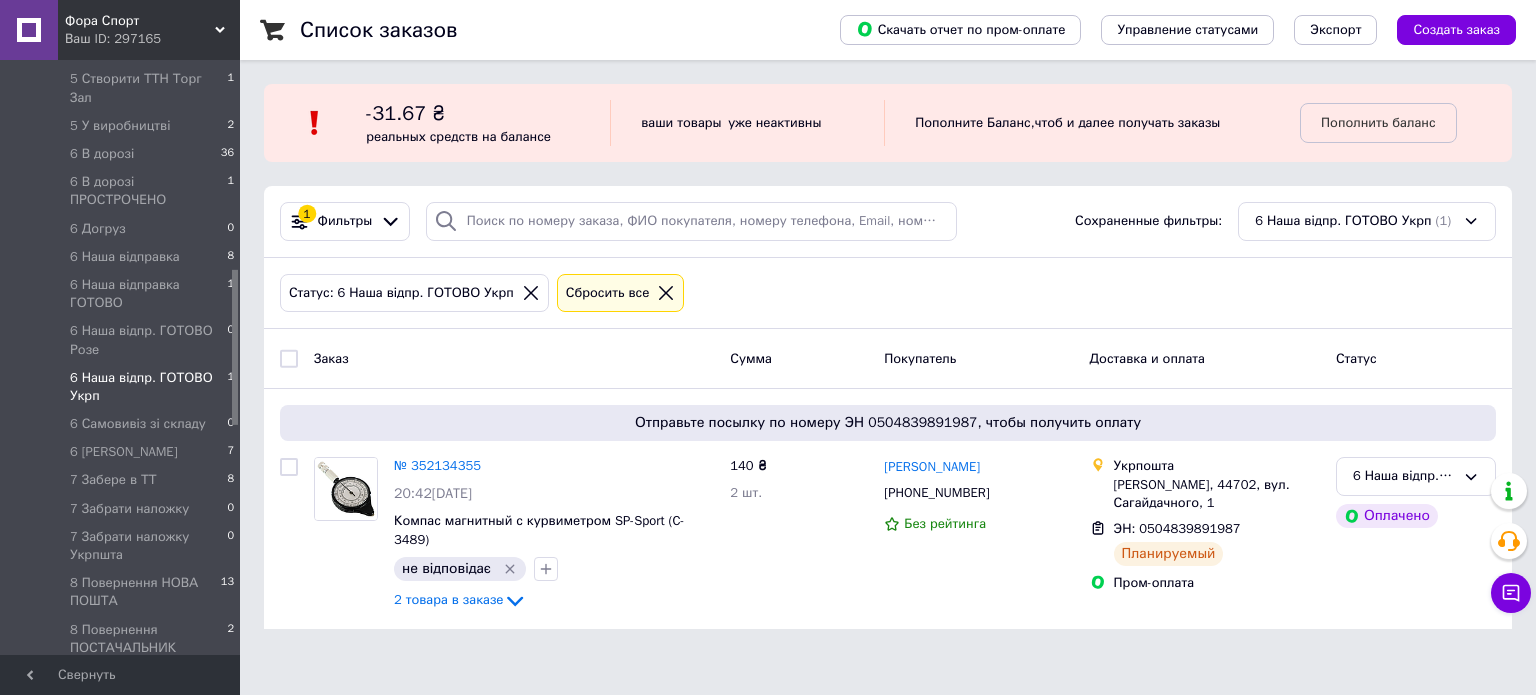 click on "6 Наша відпр. ГОТОВО Укрп" at bounding box center (148, 387) 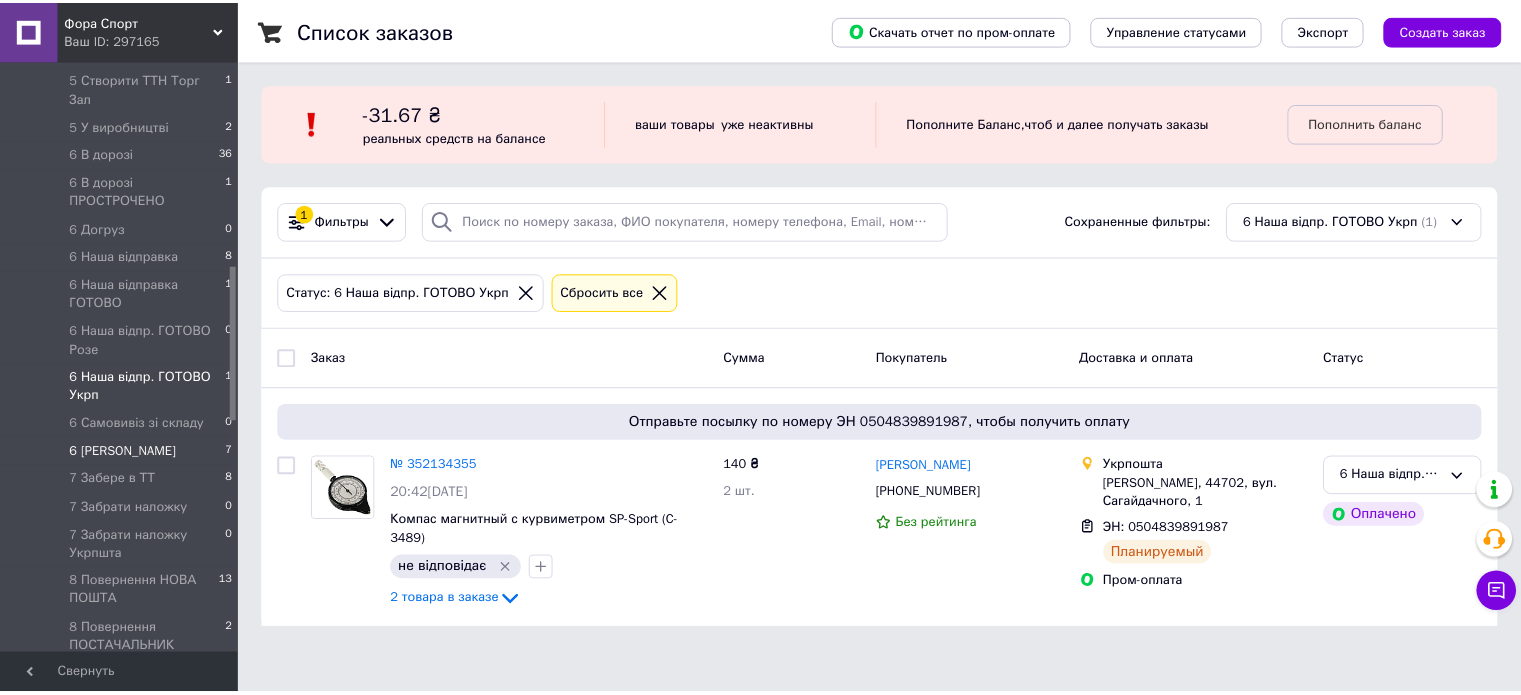scroll, scrollTop: 700, scrollLeft: 0, axis: vertical 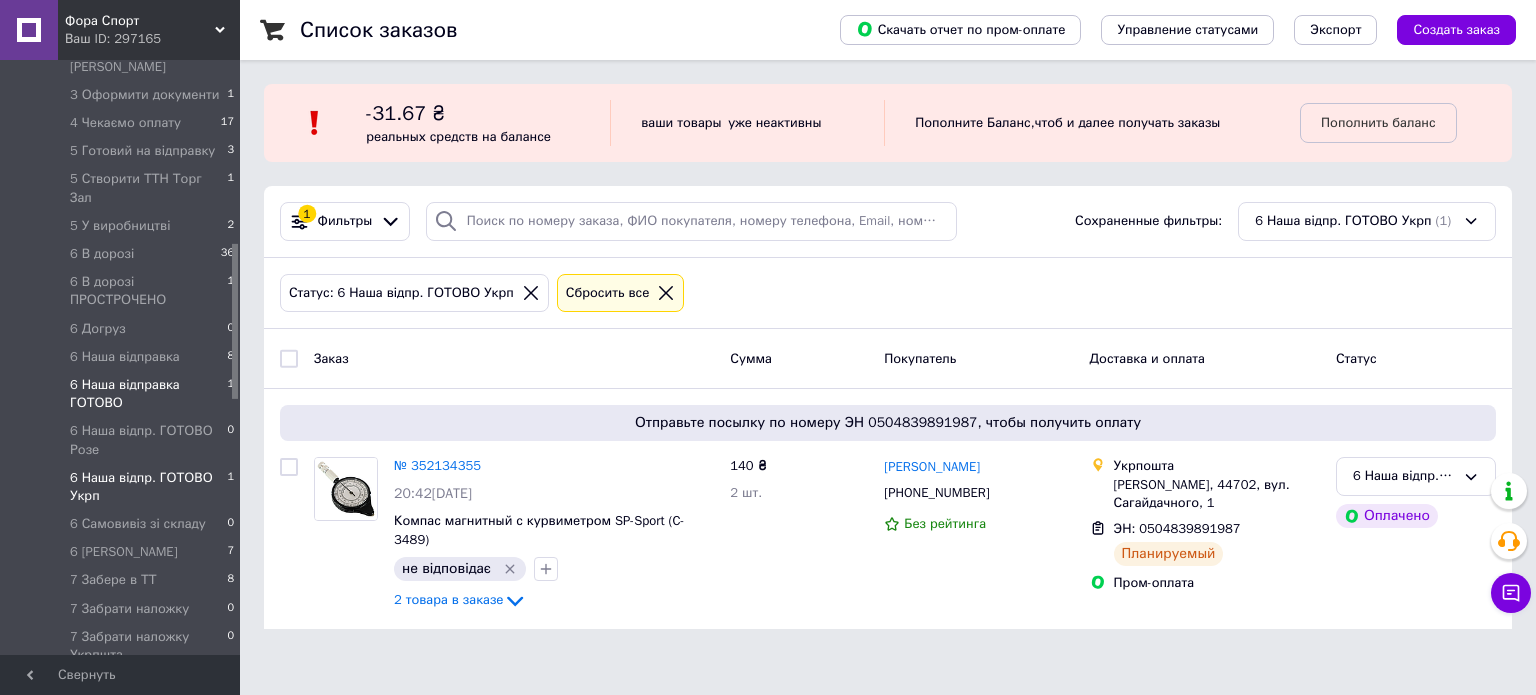 click on "6 Наша відправка ГОТОВО" at bounding box center (148, 394) 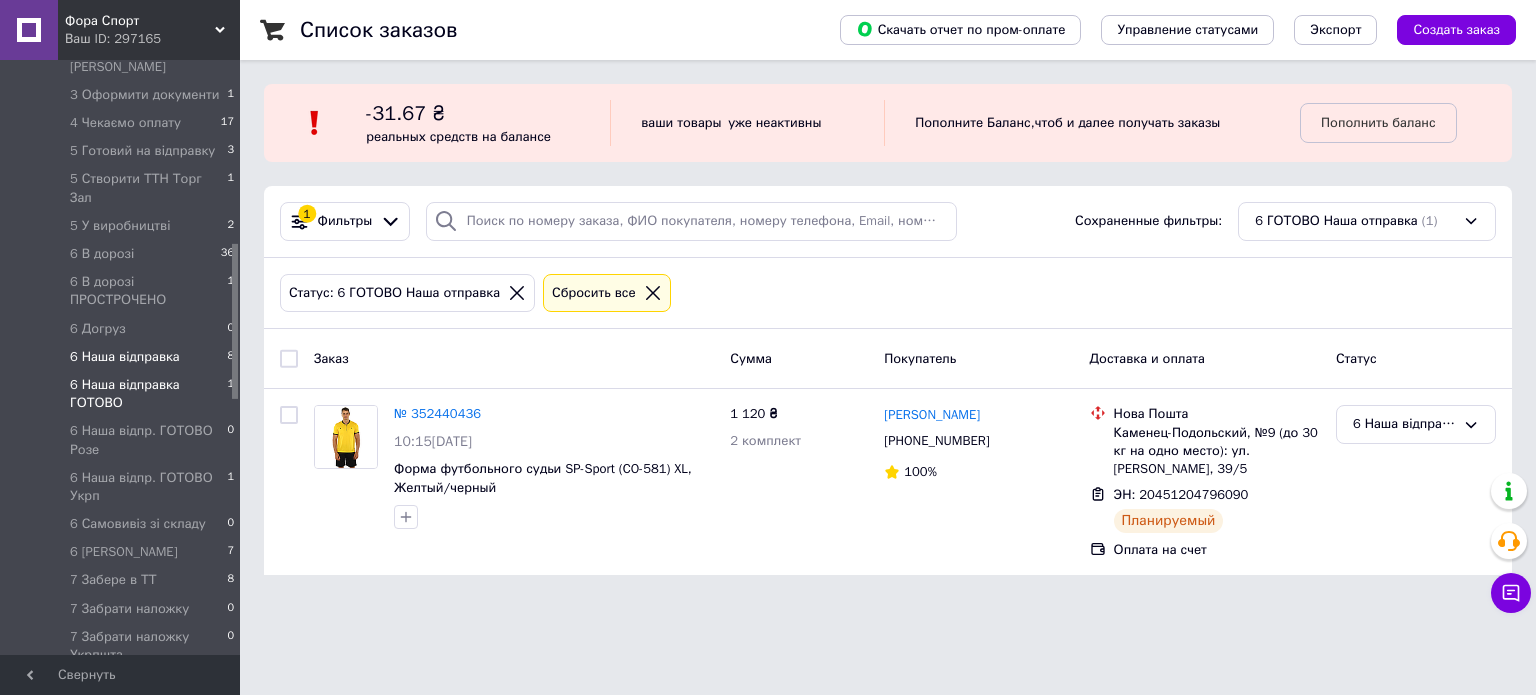 click on "6 Наша відправка" at bounding box center (125, 357) 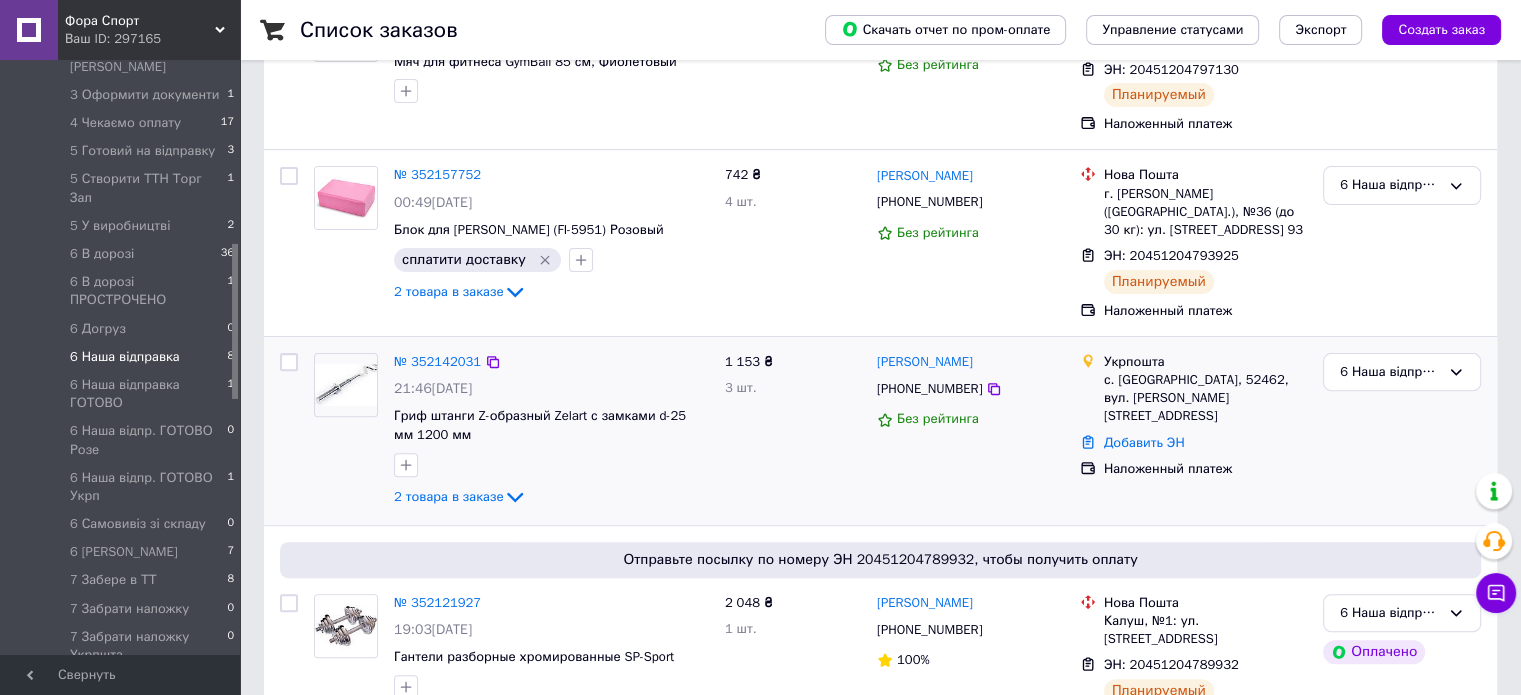 scroll, scrollTop: 600, scrollLeft: 0, axis: vertical 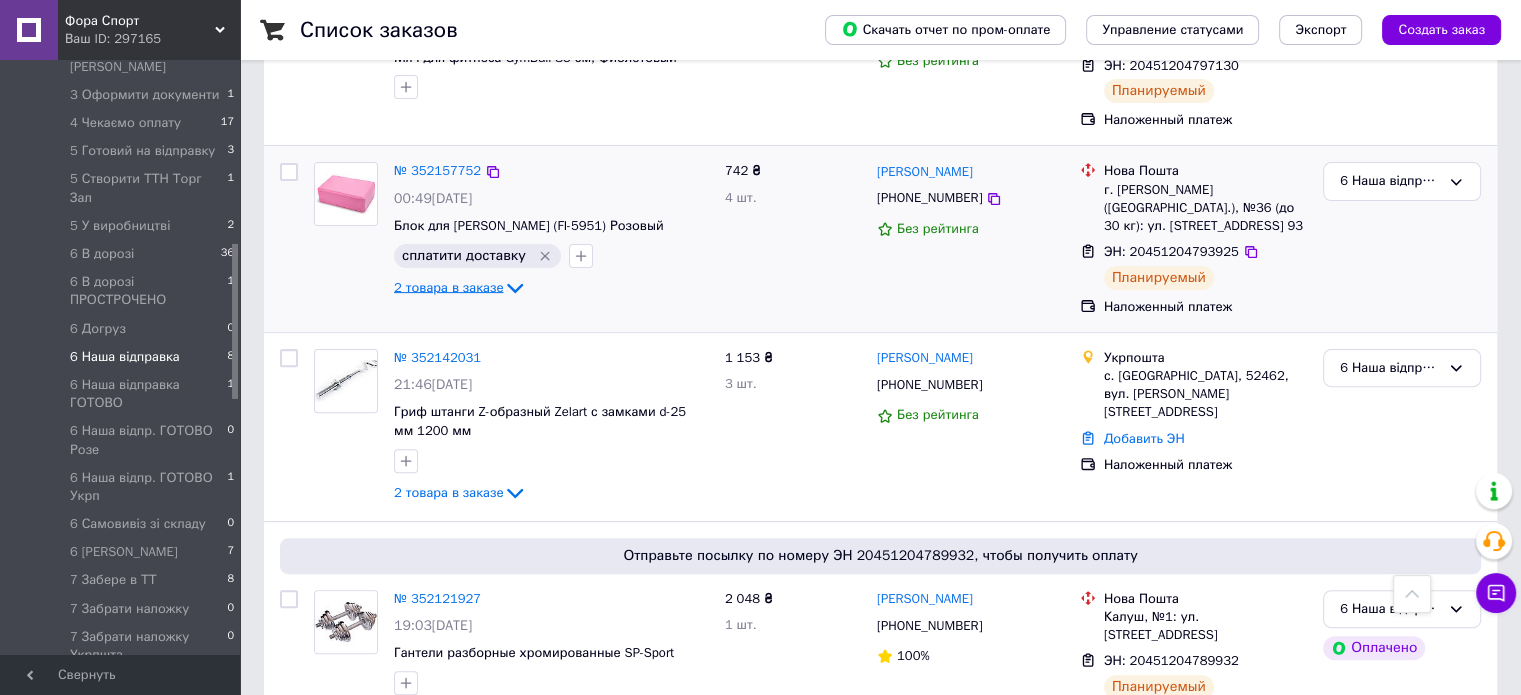 click 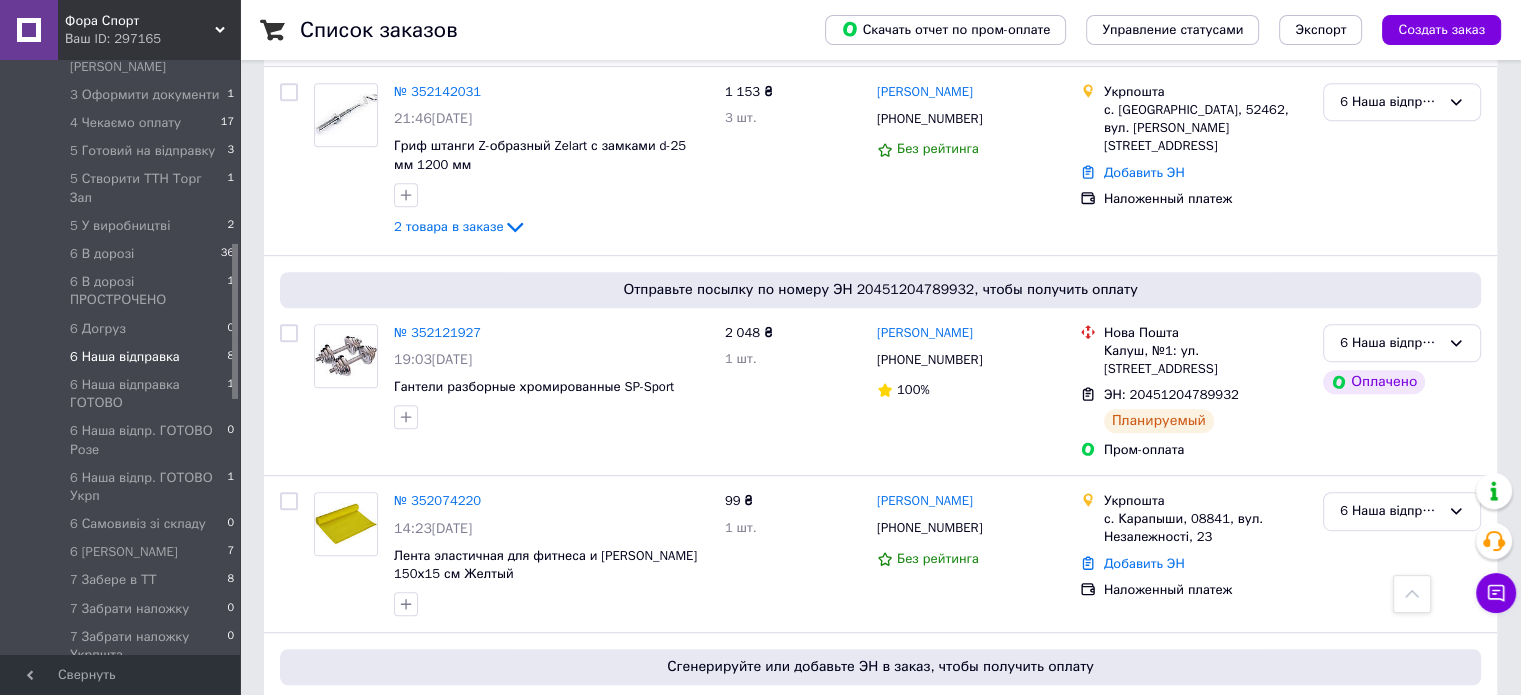 scroll, scrollTop: 1176, scrollLeft: 0, axis: vertical 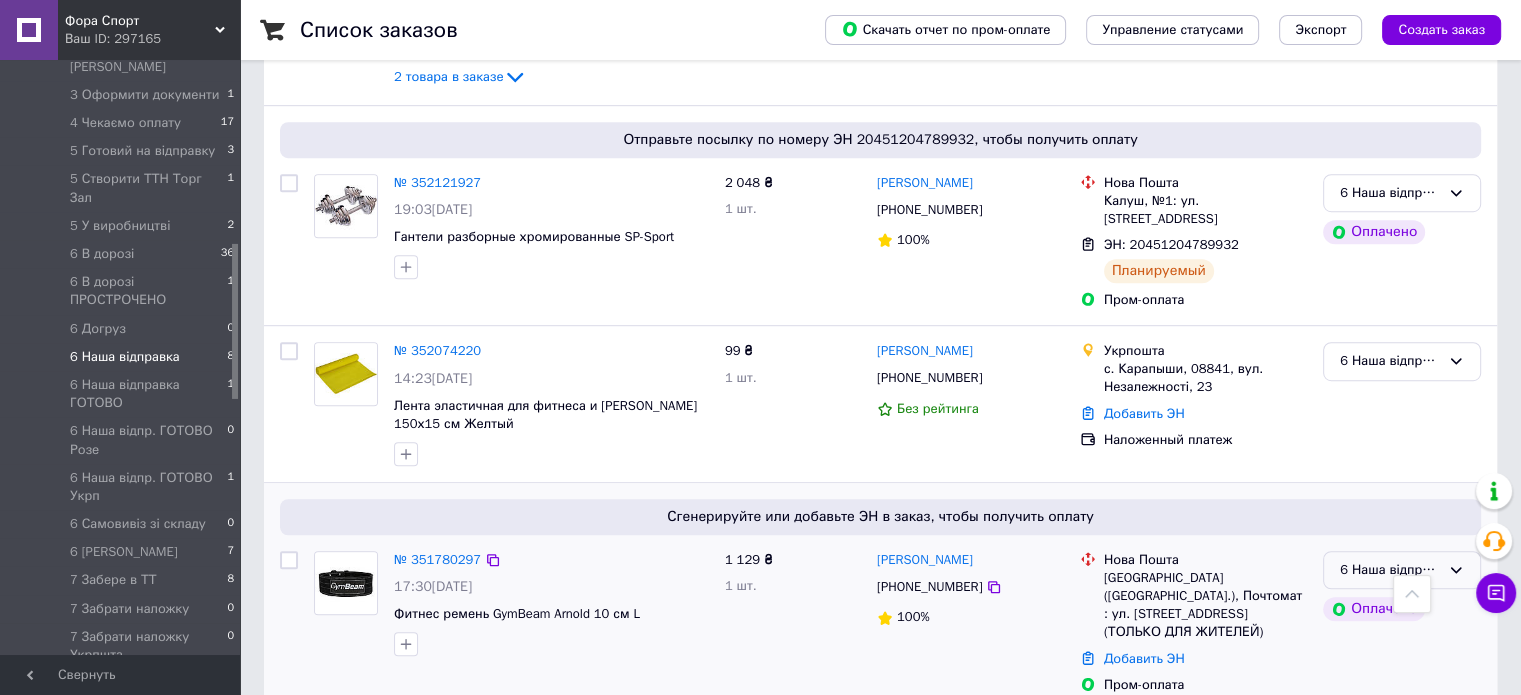 click on "6 Наша відправка" at bounding box center [1390, 570] 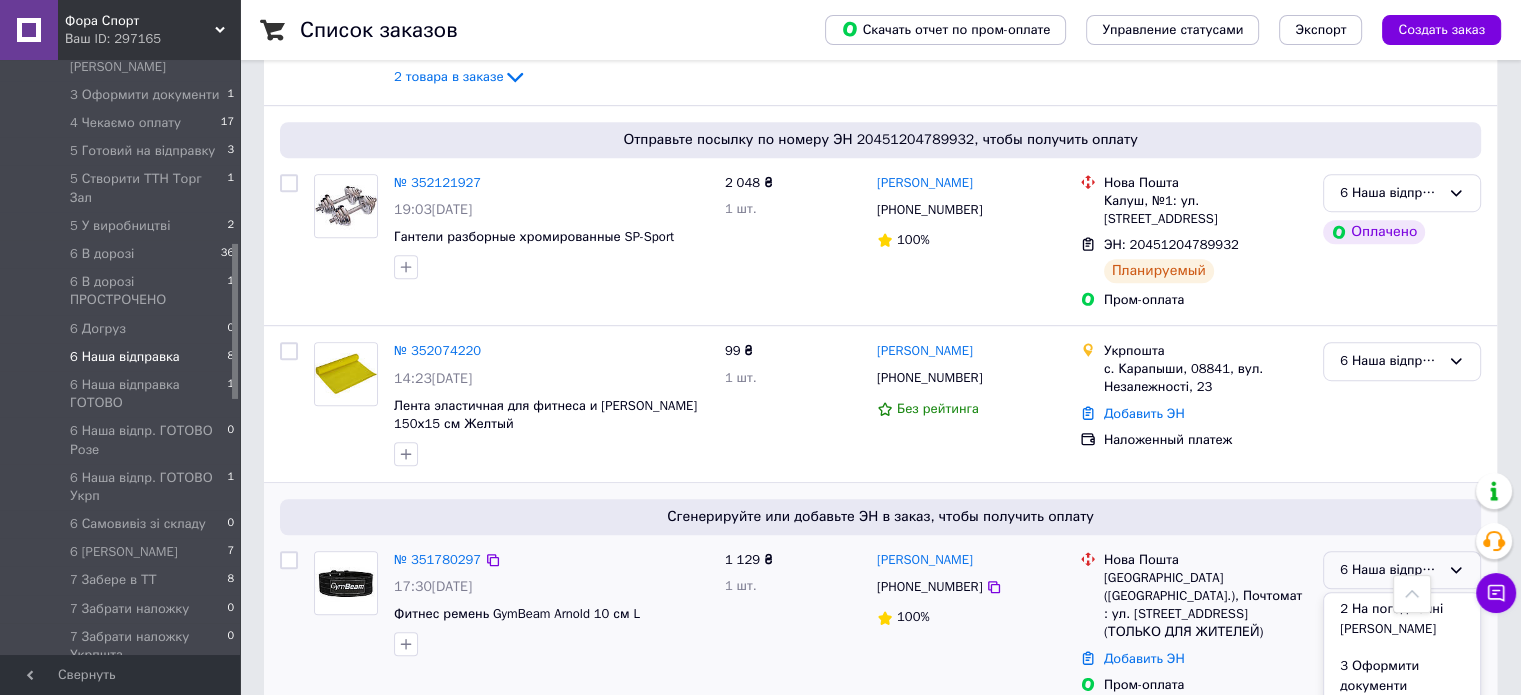 scroll, scrollTop: 800, scrollLeft: 0, axis: vertical 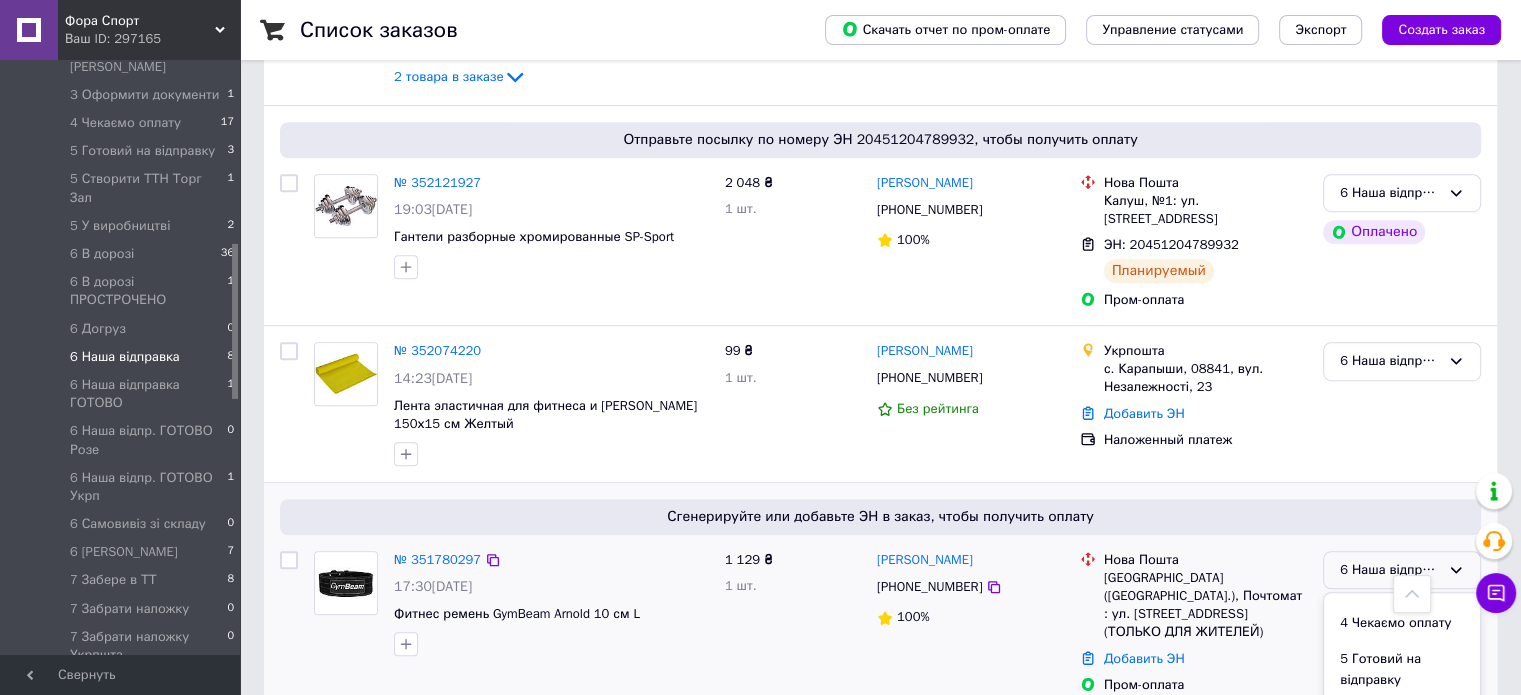 click on "5 Створити ТТН Торг Зал" at bounding box center (1402, 727) 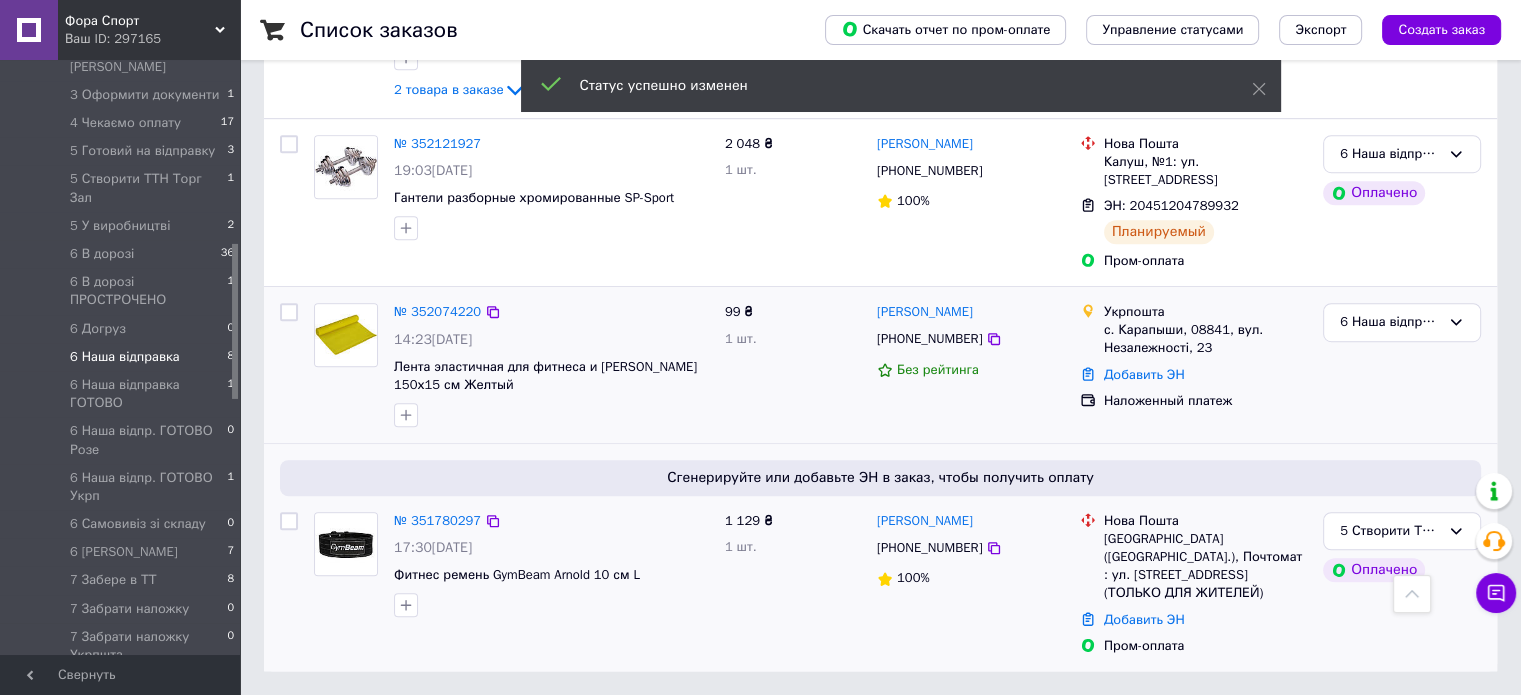 scroll, scrollTop: 1176, scrollLeft: 0, axis: vertical 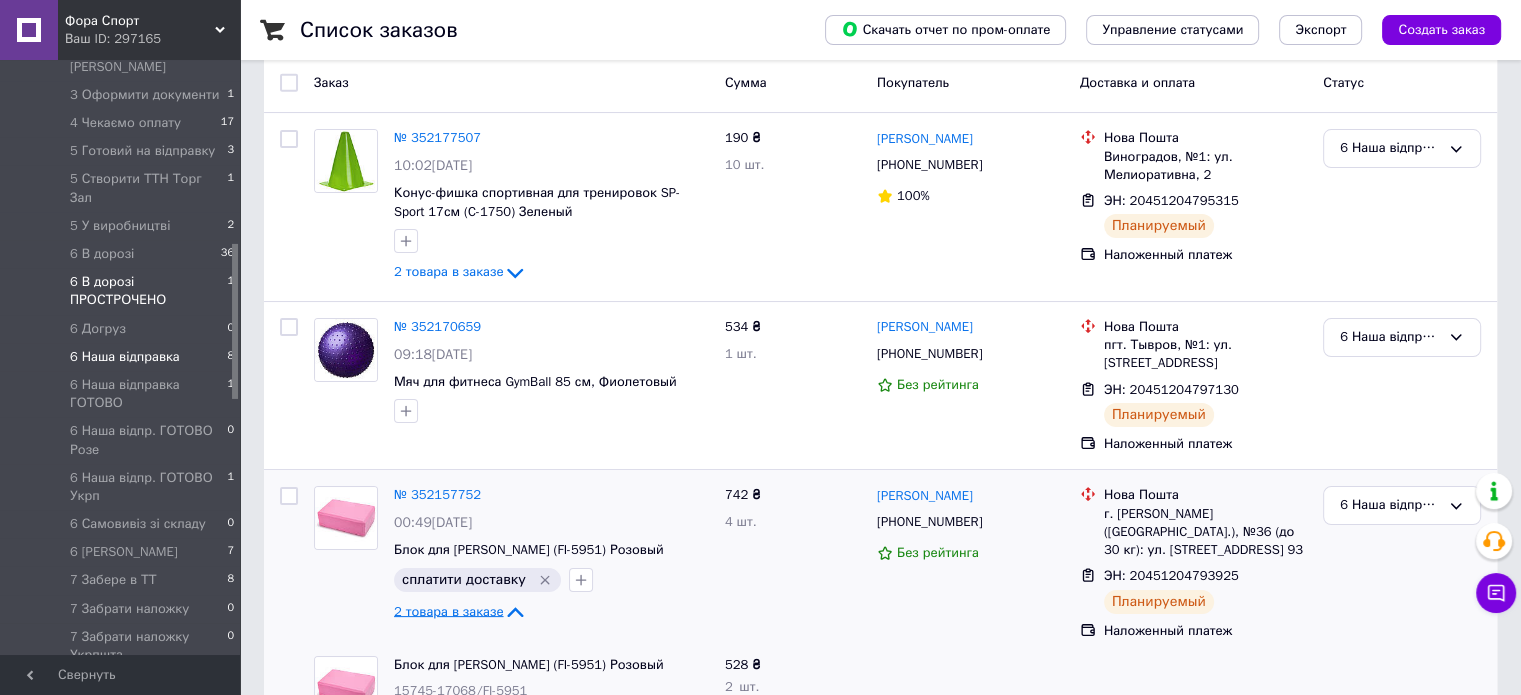 click on "6 В дорозі ПРОСТРОЧЕНО" at bounding box center [148, 291] 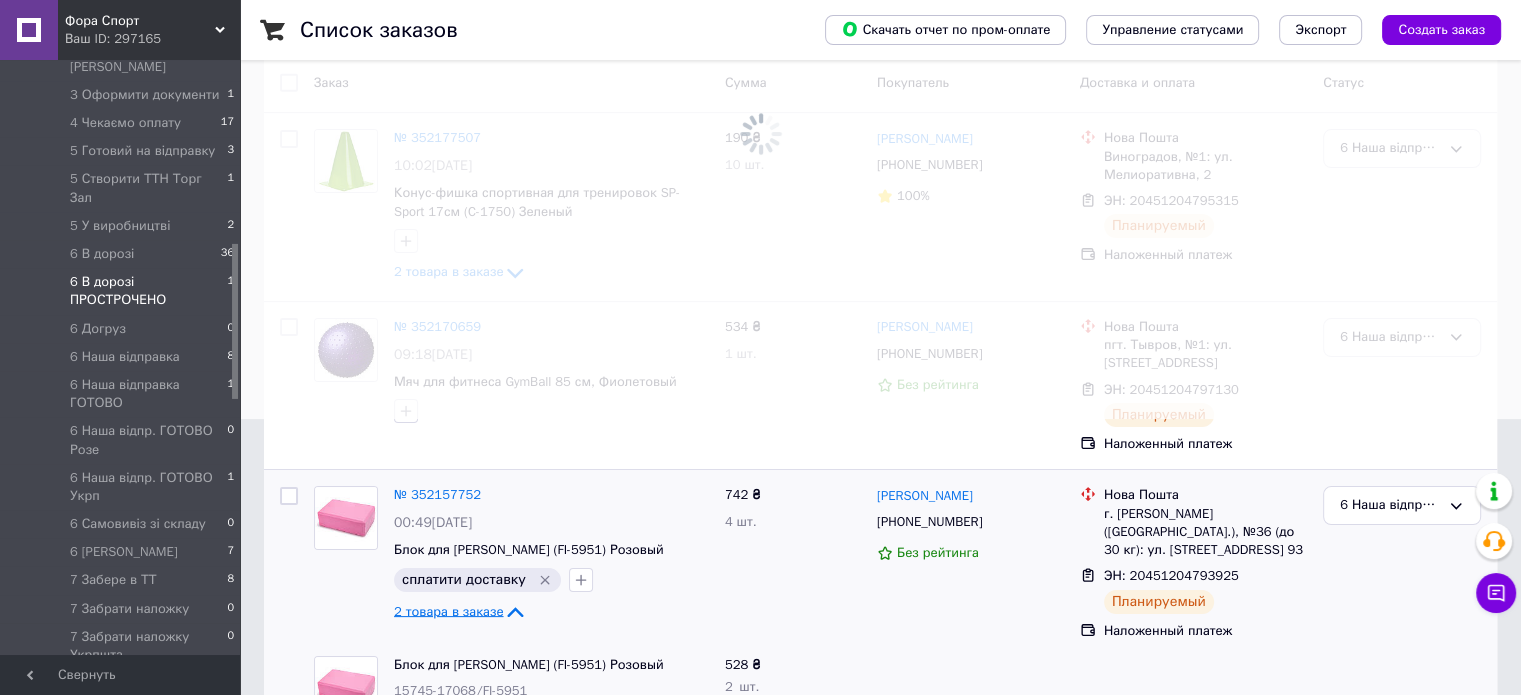 scroll, scrollTop: 0, scrollLeft: 0, axis: both 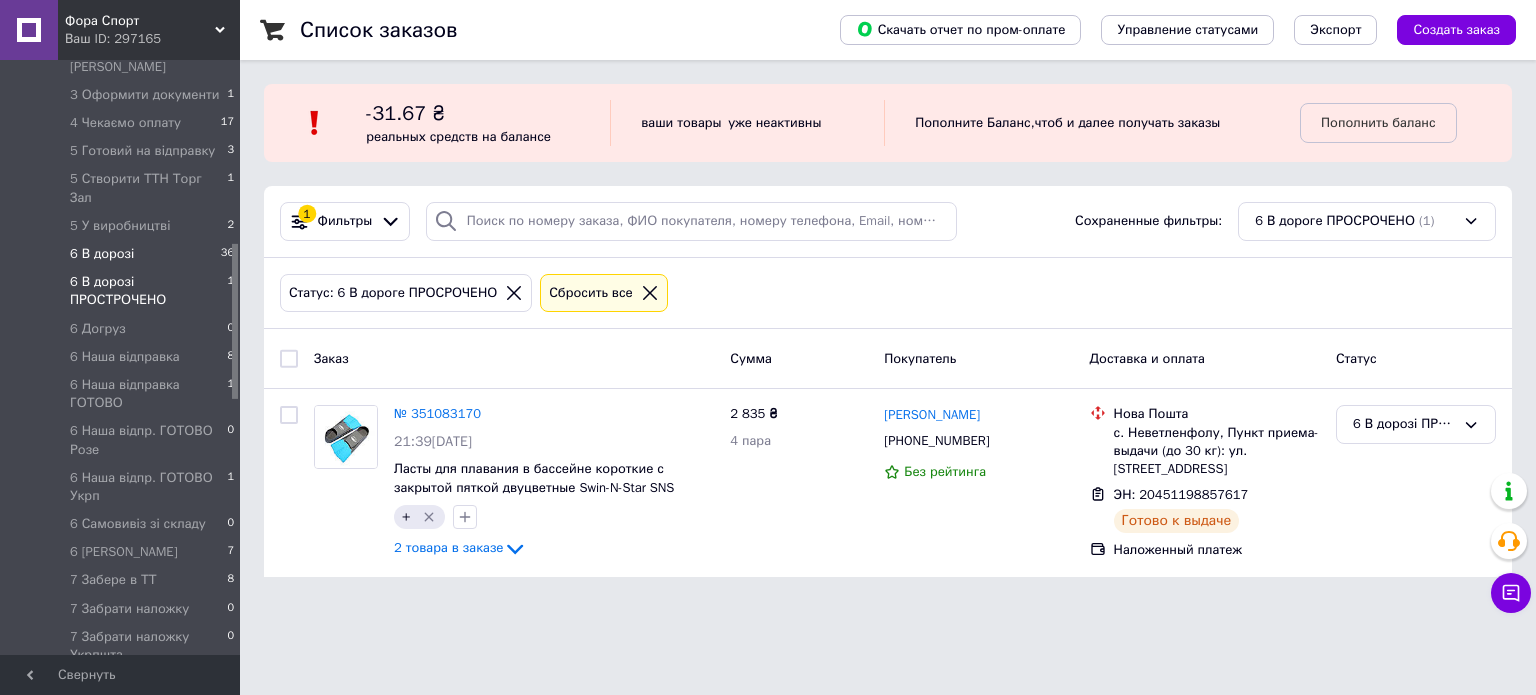 click on "6 В дорозі 36" at bounding box center (123, 254) 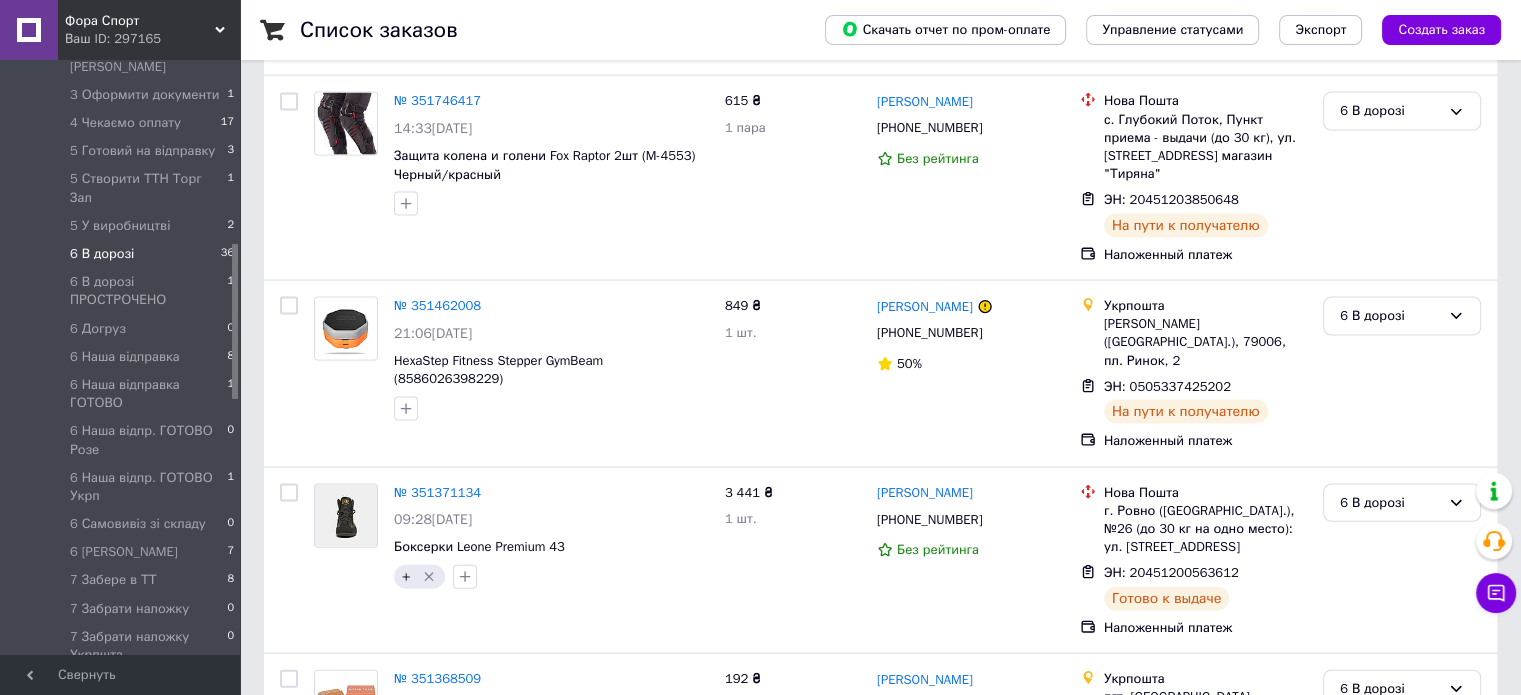 scroll, scrollTop: 5163, scrollLeft: 0, axis: vertical 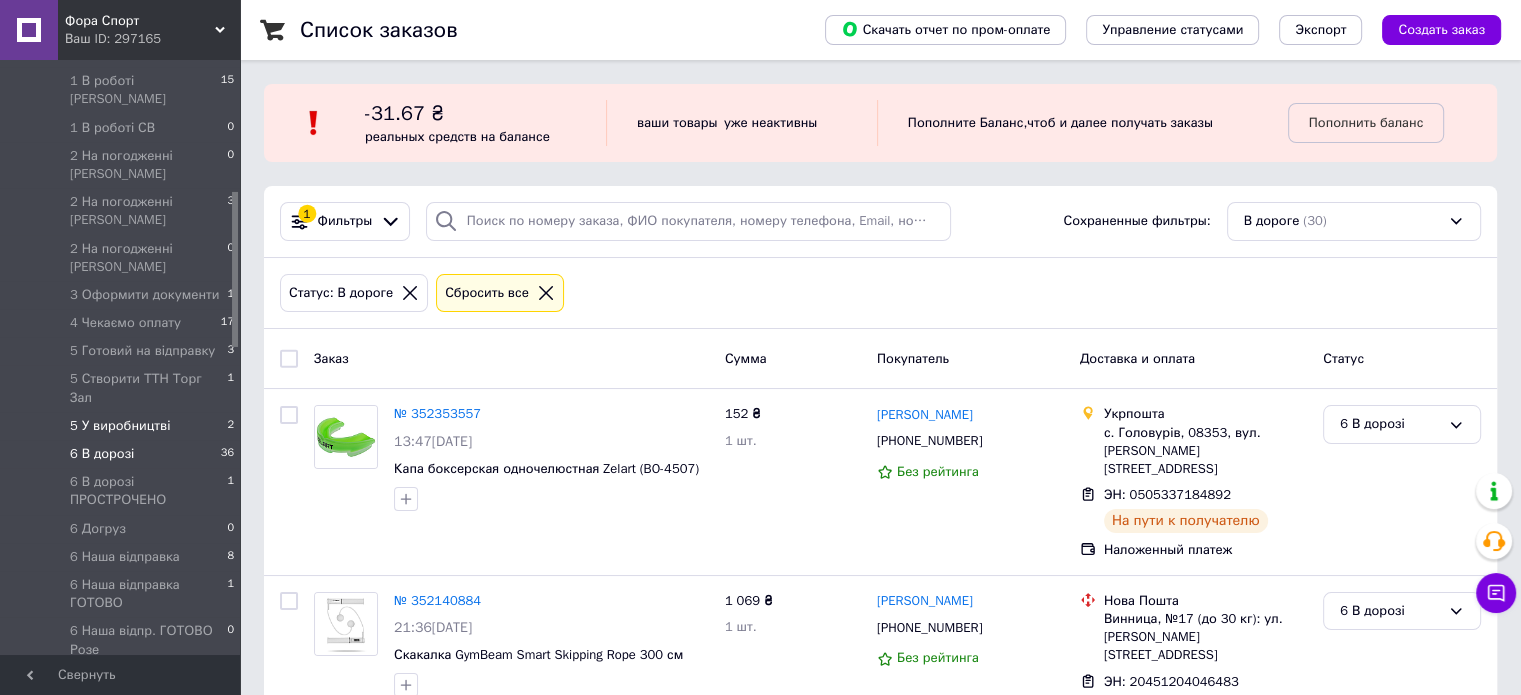 click on "5 У виробництві 2" at bounding box center [123, 426] 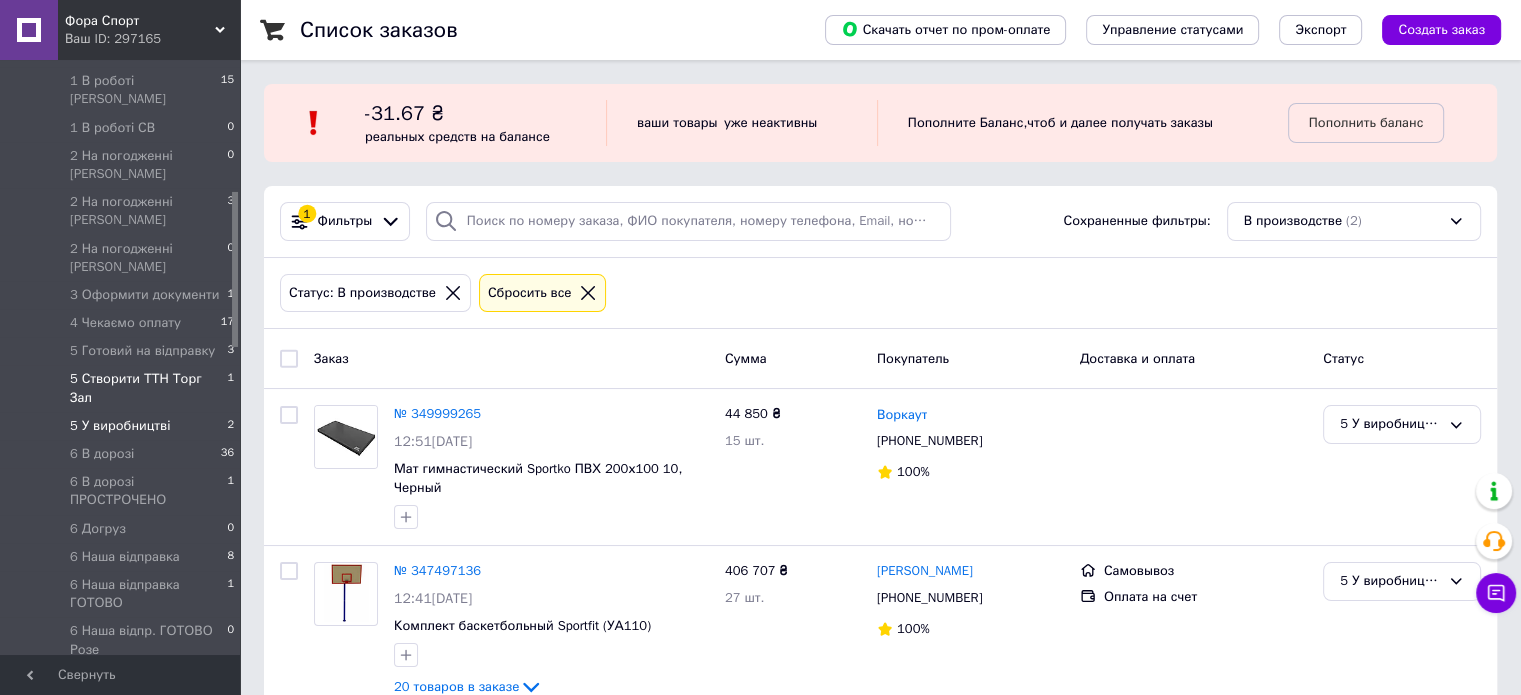 click on "5 Створити ТТН Торг Зал" at bounding box center (148, 388) 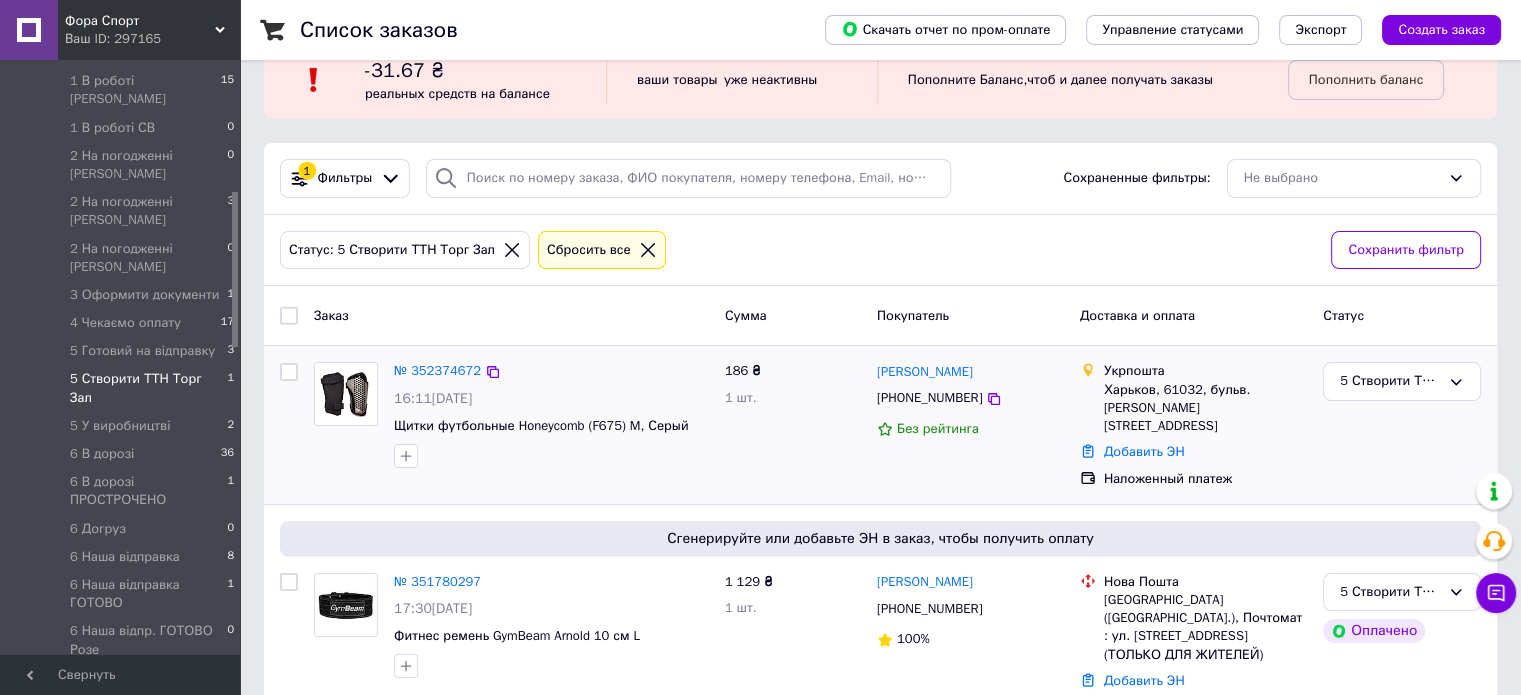 scroll, scrollTop: 66, scrollLeft: 0, axis: vertical 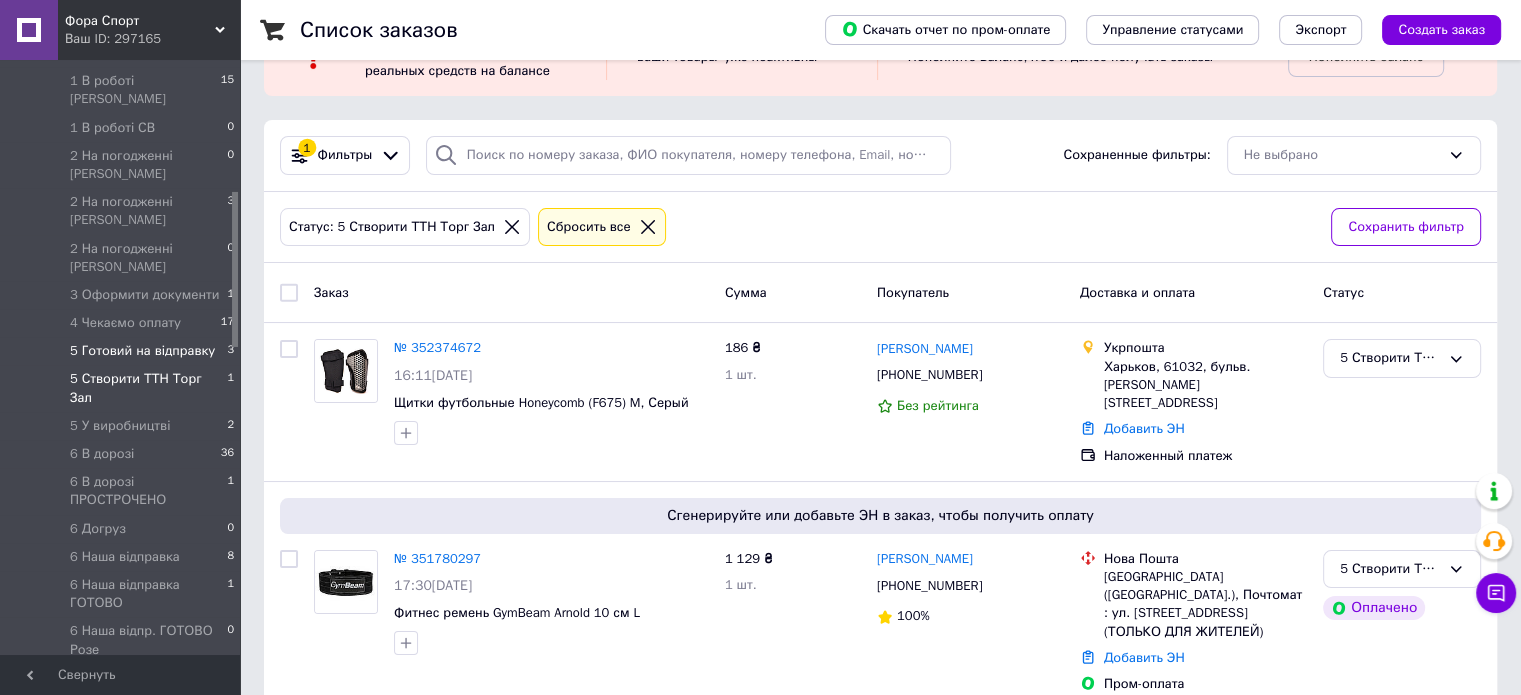 click on "5 Готовий на відправку" at bounding box center (142, 351) 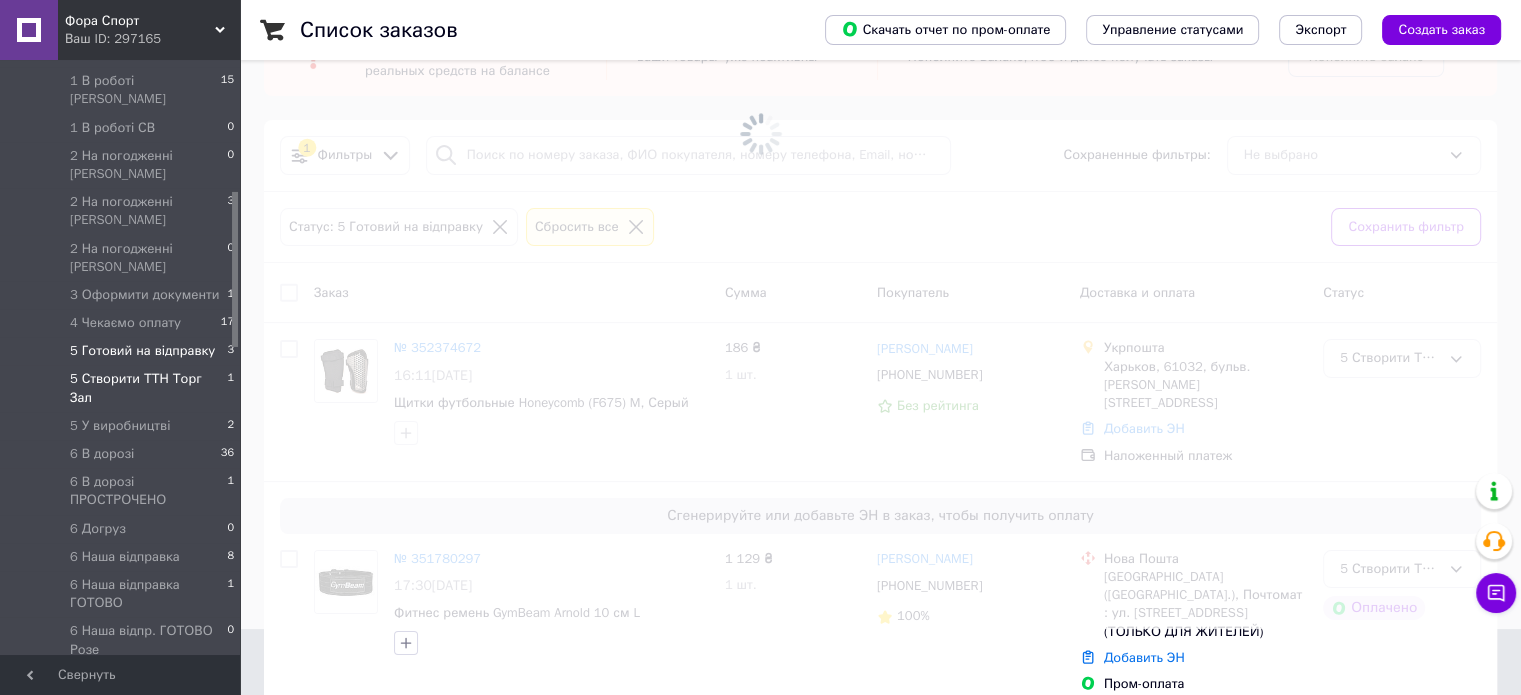 scroll, scrollTop: 0, scrollLeft: 0, axis: both 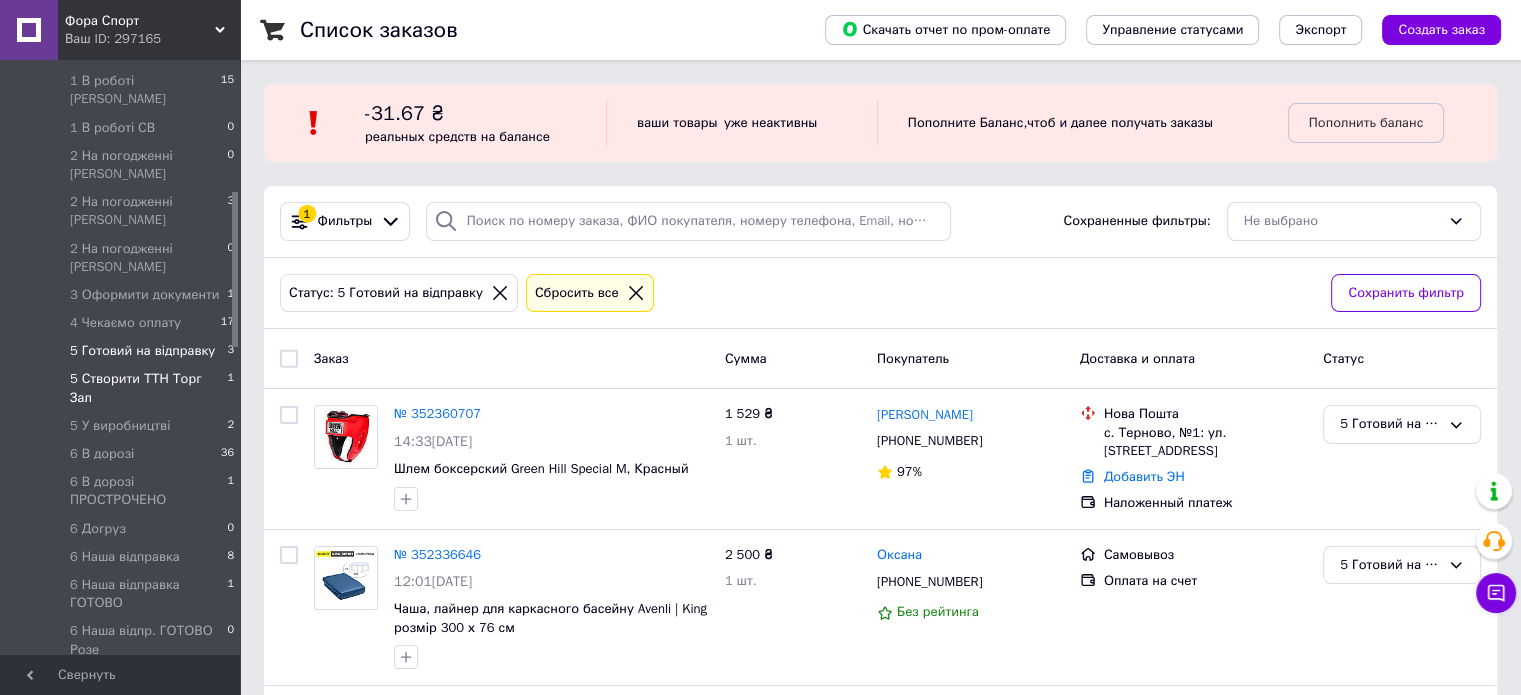 click on "5 Створити ТТН Торг Зал" at bounding box center [148, 388] 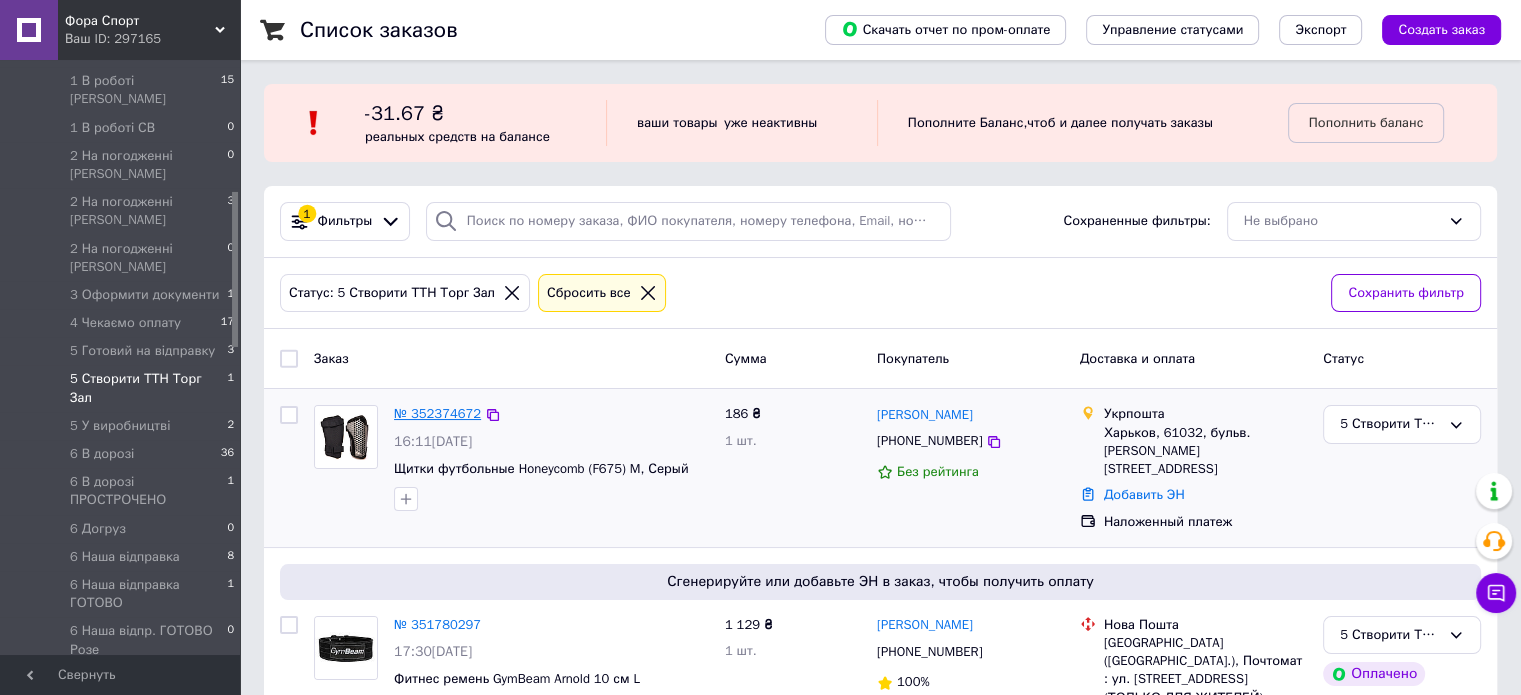 click on "№ 352374672" at bounding box center [437, 413] 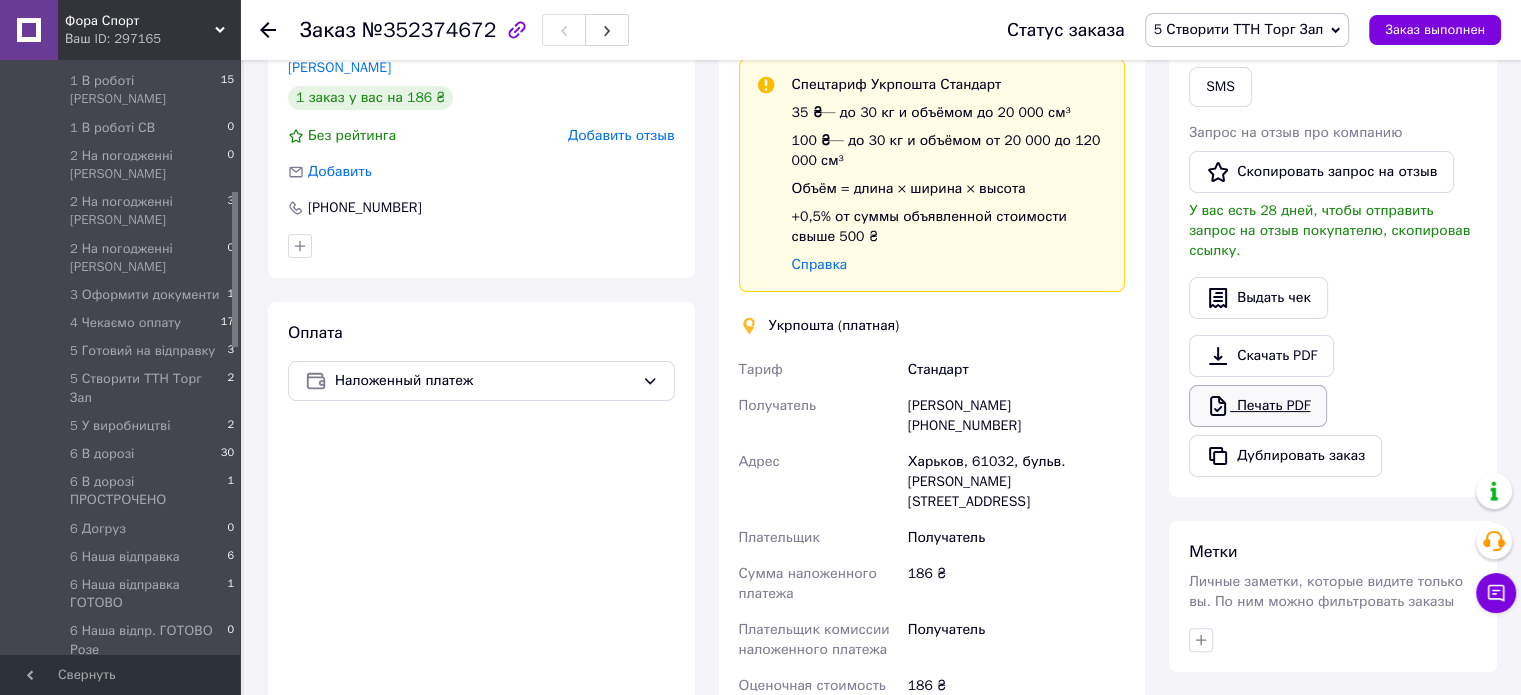 scroll, scrollTop: 100, scrollLeft: 0, axis: vertical 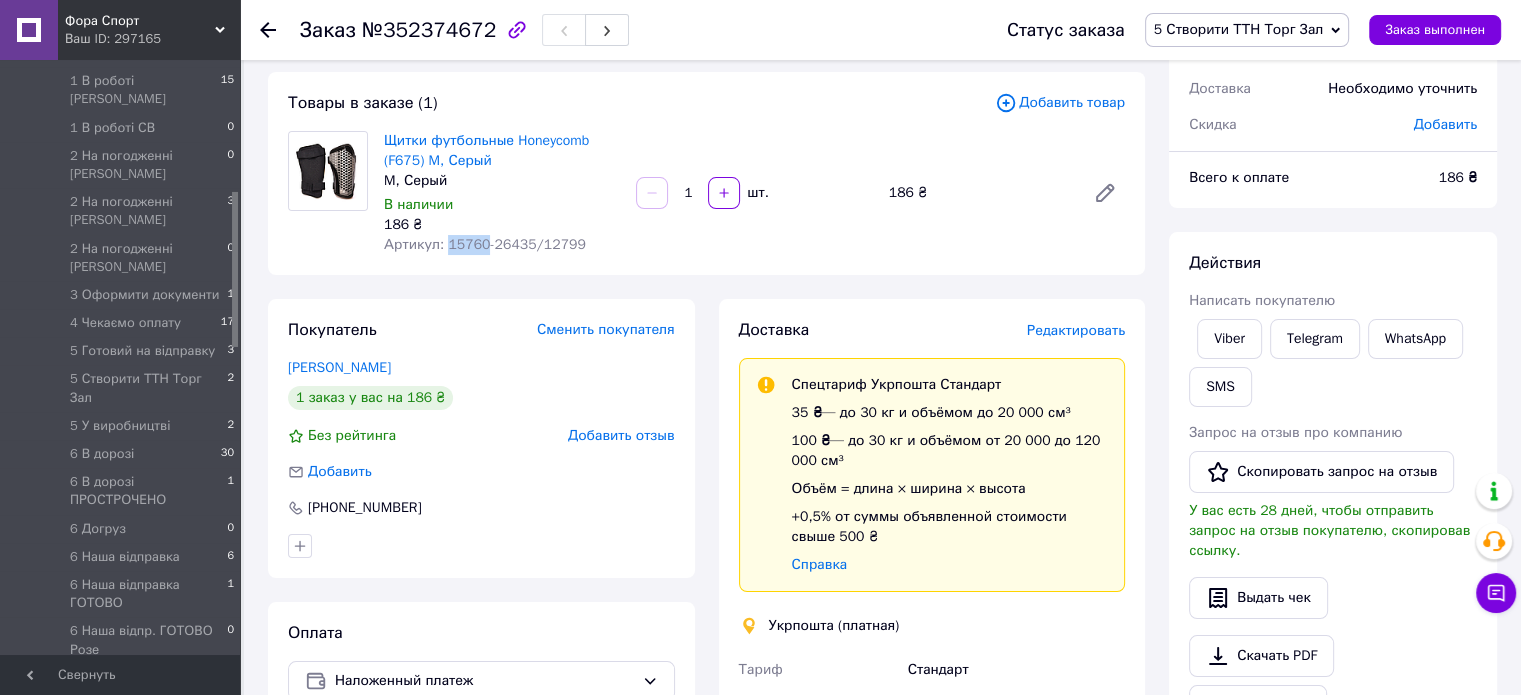 drag, startPoint x: 476, startPoint y: 247, endPoint x: 445, endPoint y: 243, distance: 31.257 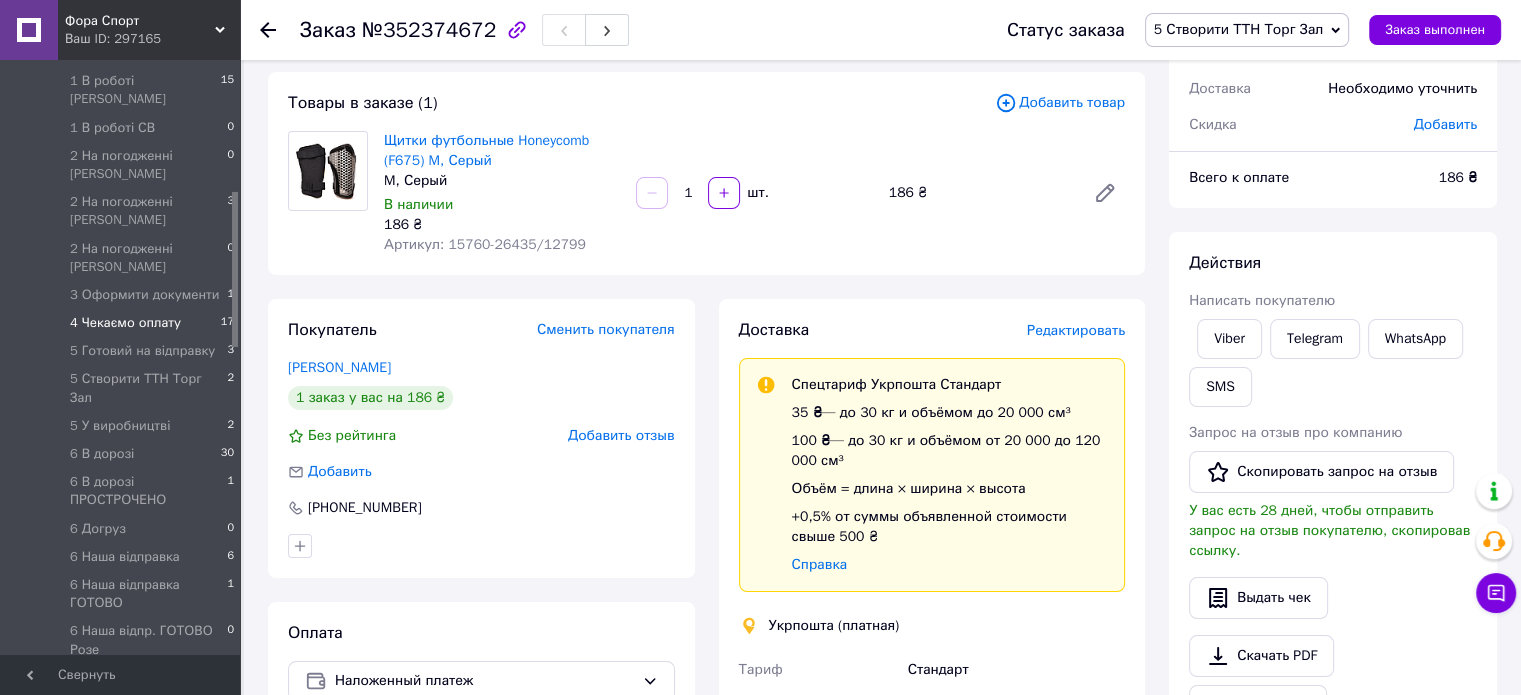 click on "4  Чекаємо оплату 17" at bounding box center [123, 323] 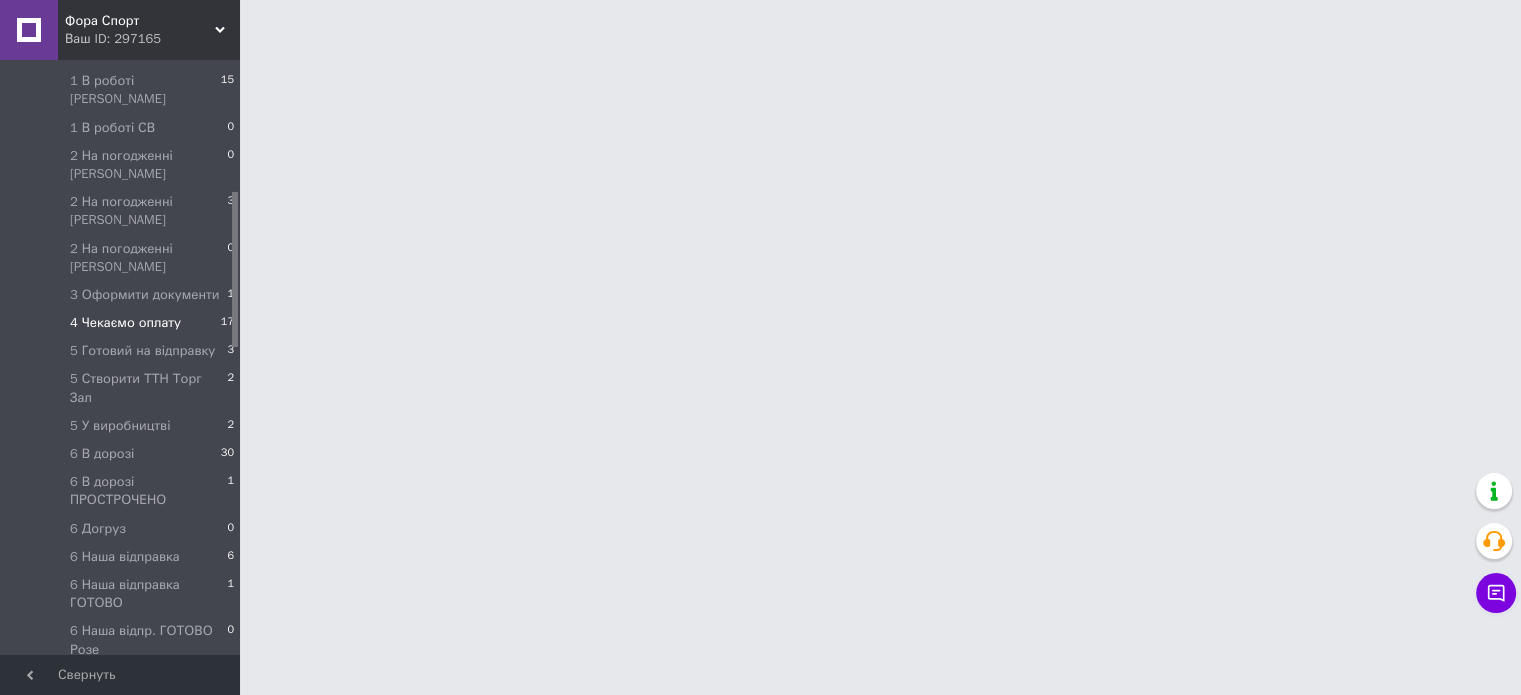 scroll, scrollTop: 0, scrollLeft: 0, axis: both 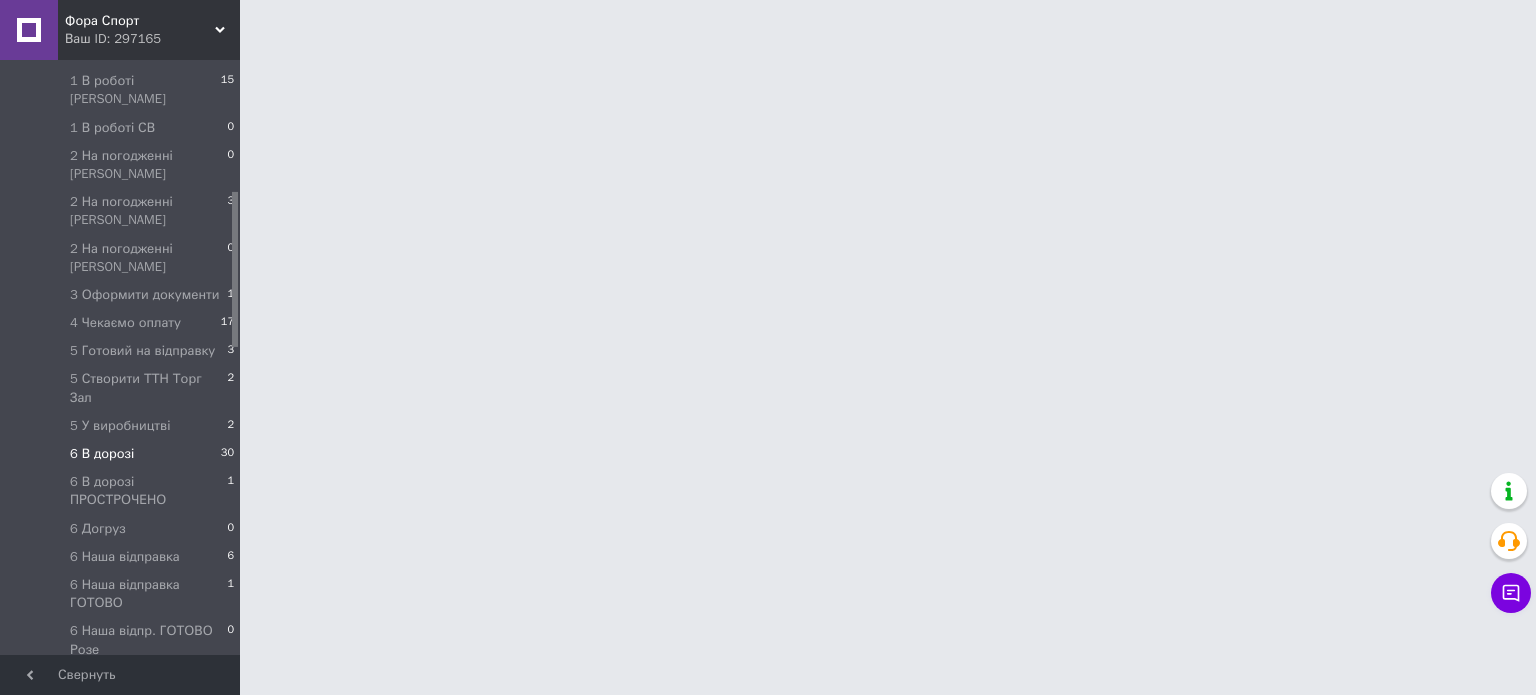click on "6 В дорозі 30" at bounding box center (123, 454) 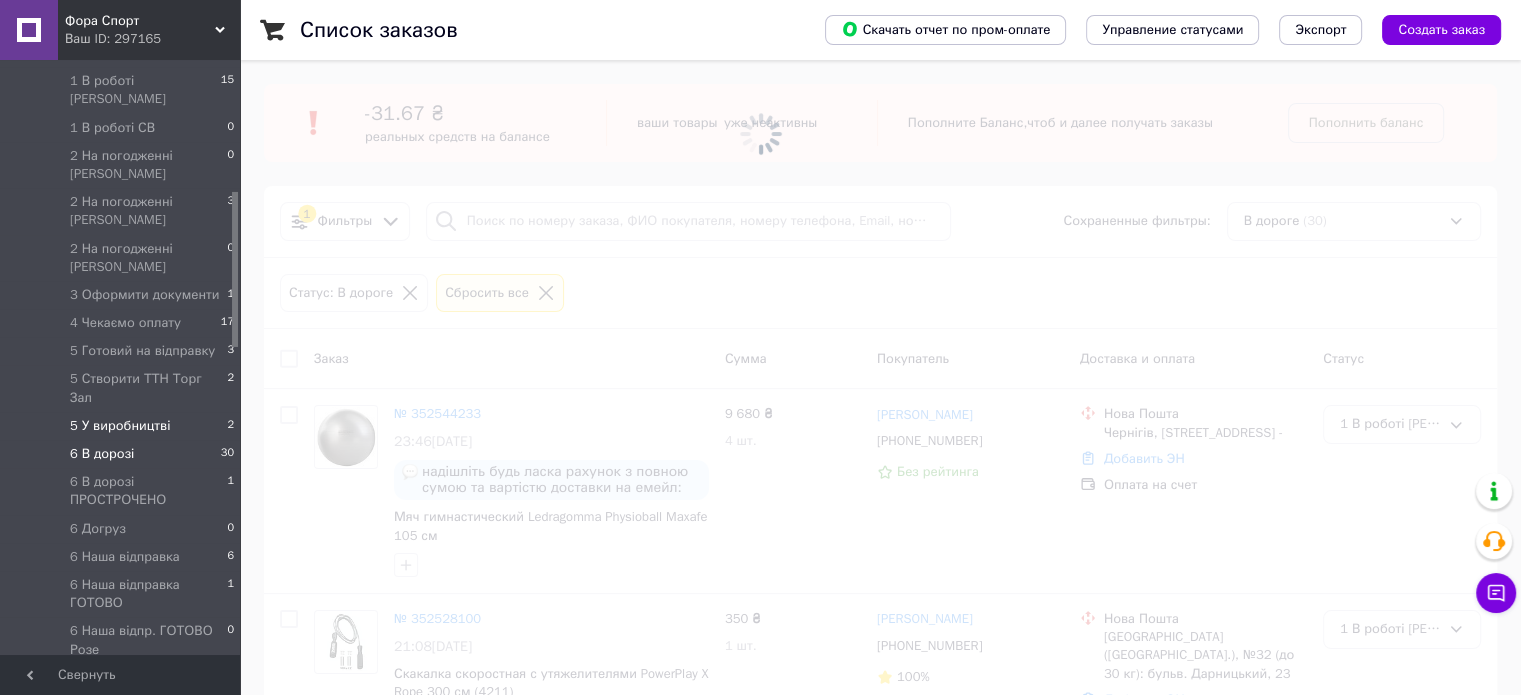 click on "5 У виробництві 2" at bounding box center [123, 426] 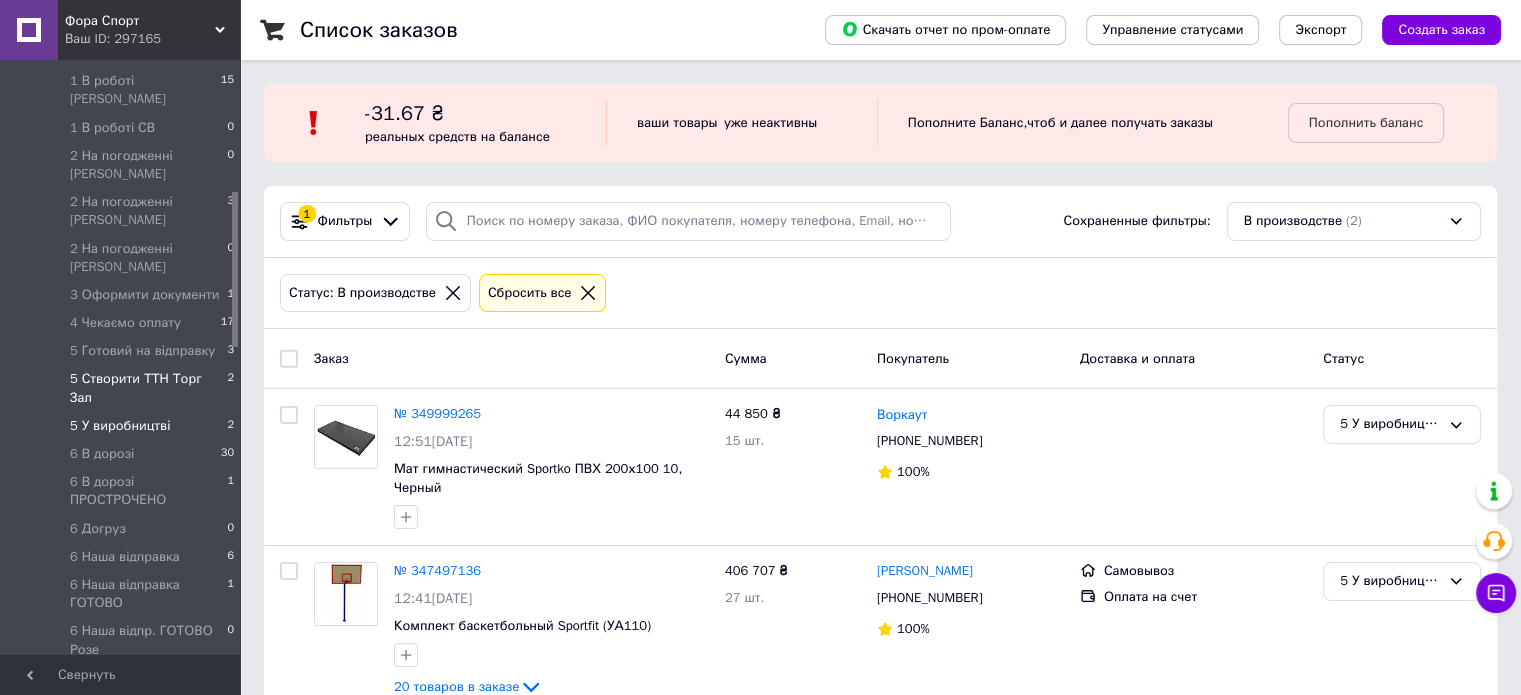 click on "5 Створити ТТН Торг Зал 2" at bounding box center [123, 388] 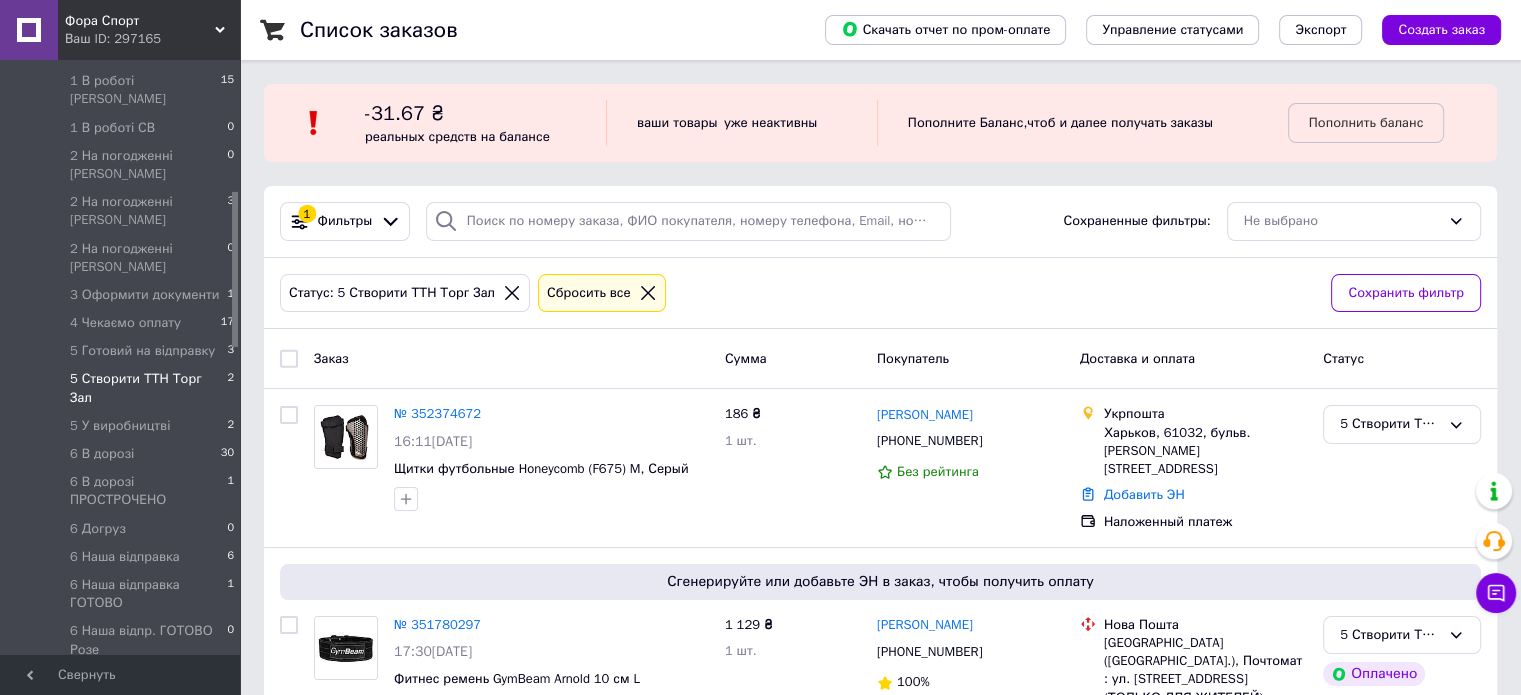 scroll, scrollTop: 66, scrollLeft: 0, axis: vertical 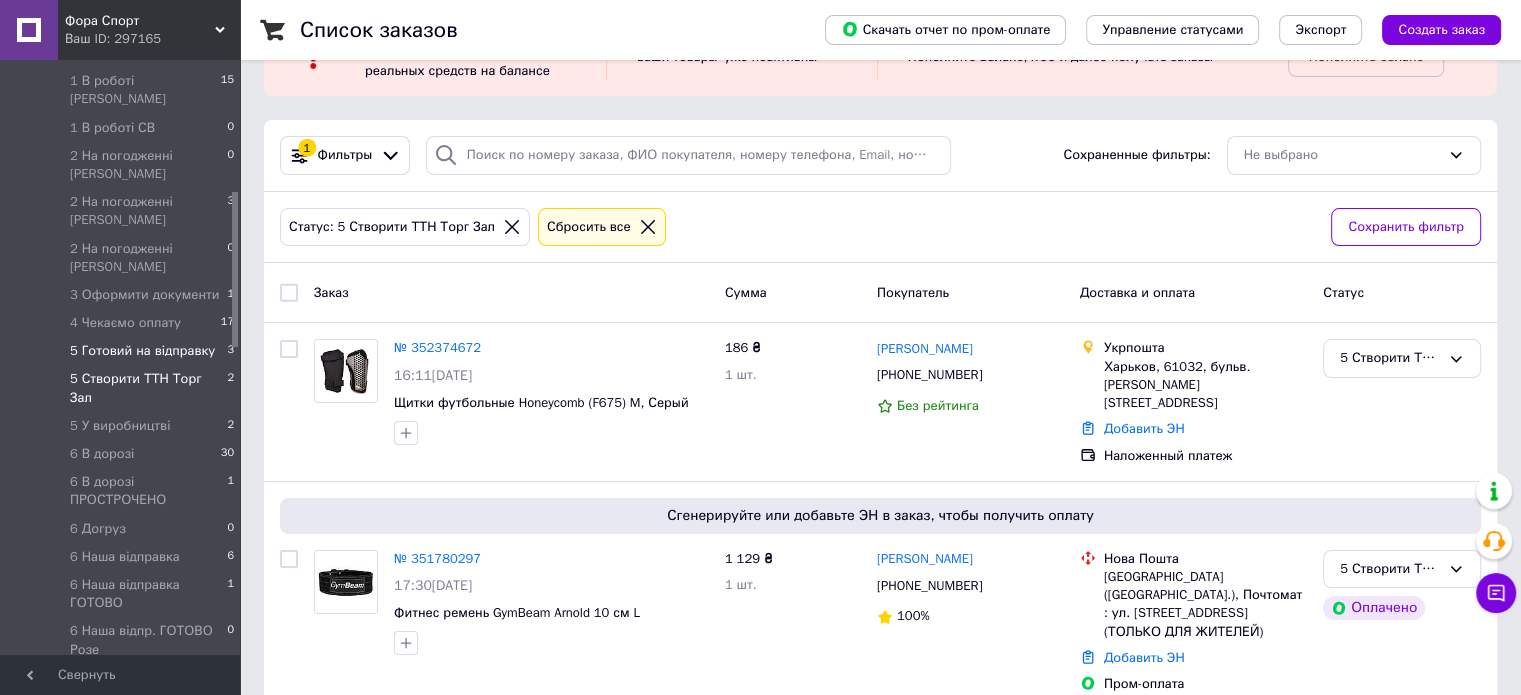 click on "5 Готовий на відправку 3" at bounding box center (123, 351) 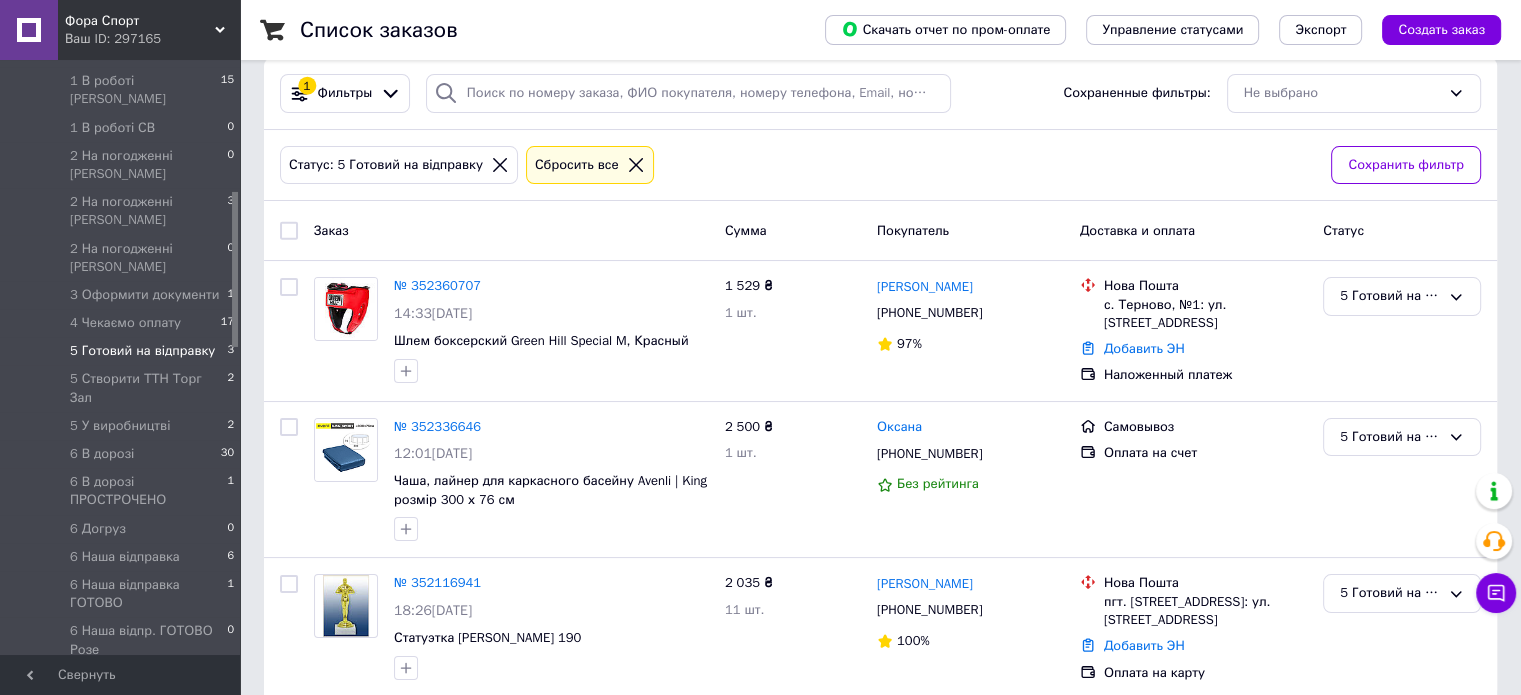 scroll, scrollTop: 152, scrollLeft: 0, axis: vertical 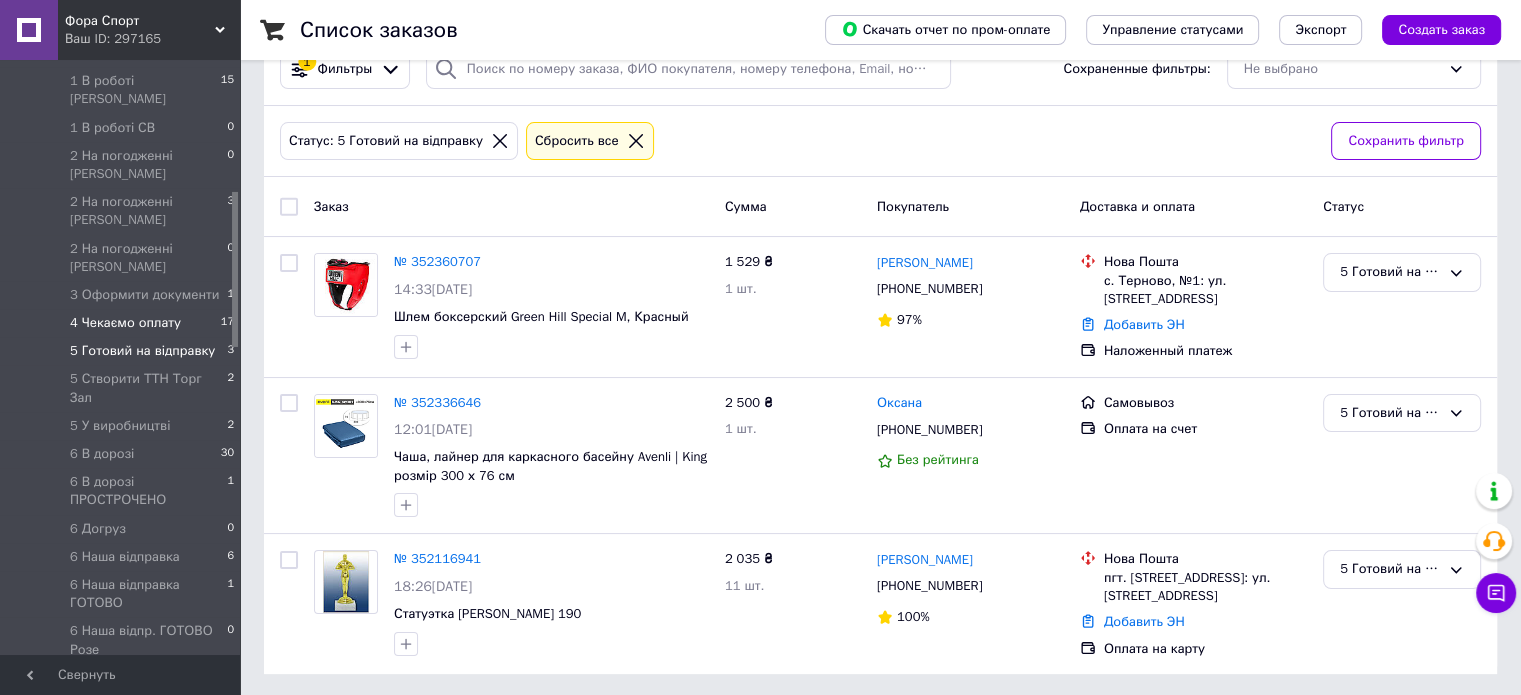 click on "4  Чекаємо оплату 17" at bounding box center [123, 323] 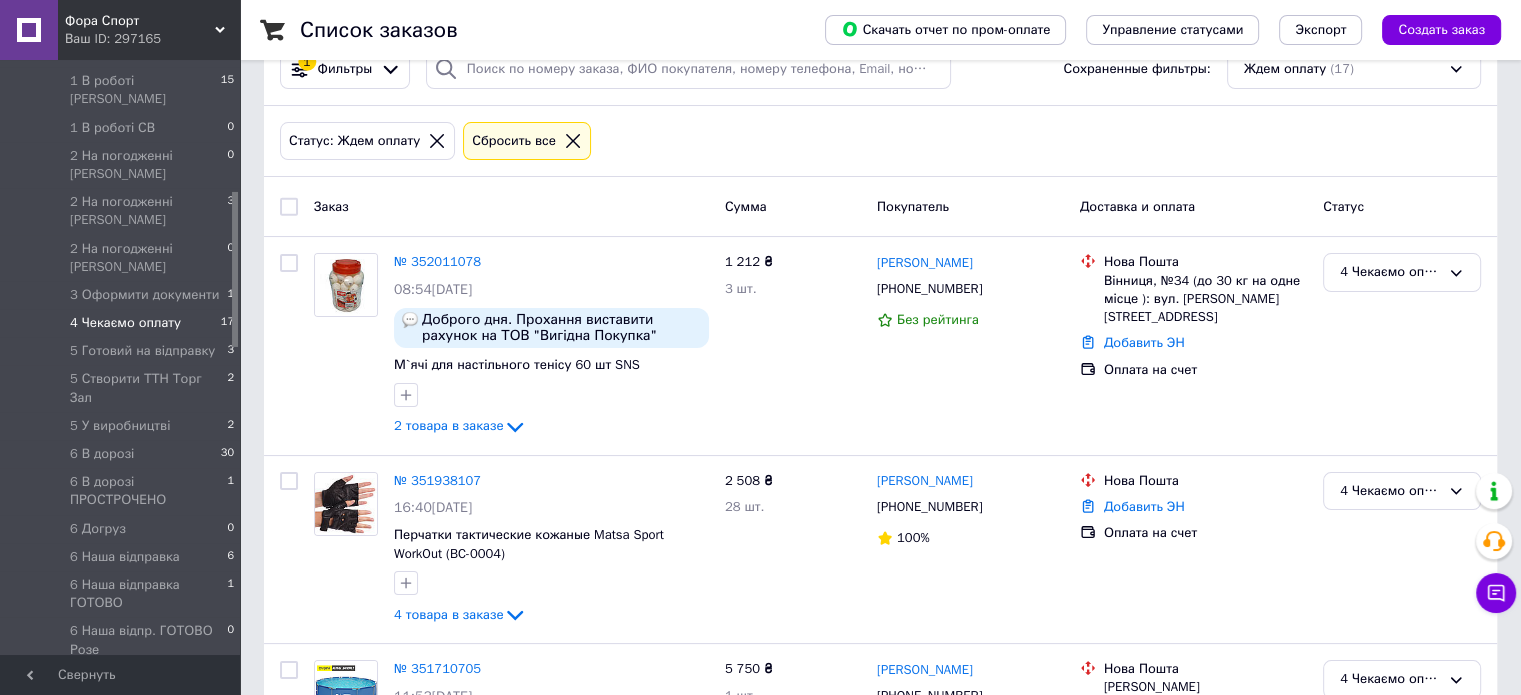 scroll, scrollTop: 0, scrollLeft: 0, axis: both 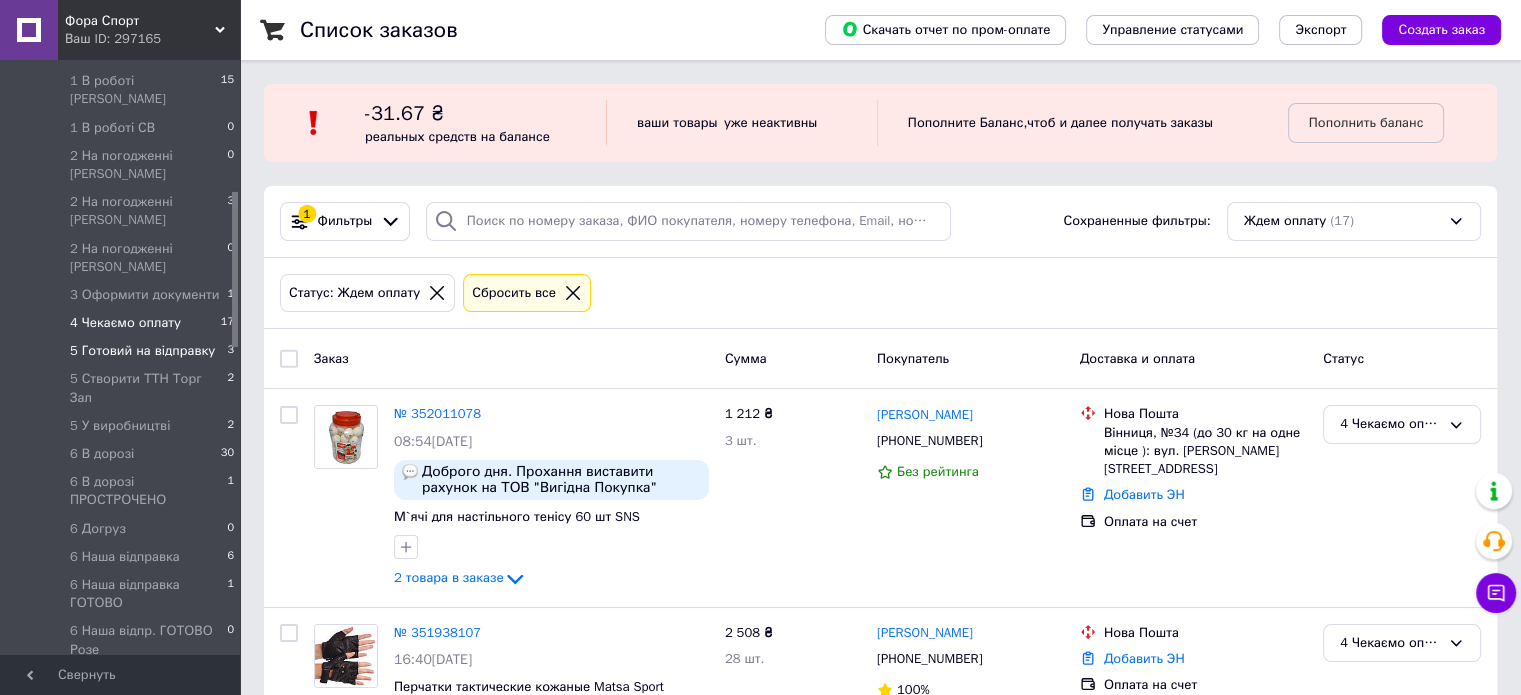 click on "5 Готовий на відправку" at bounding box center (142, 351) 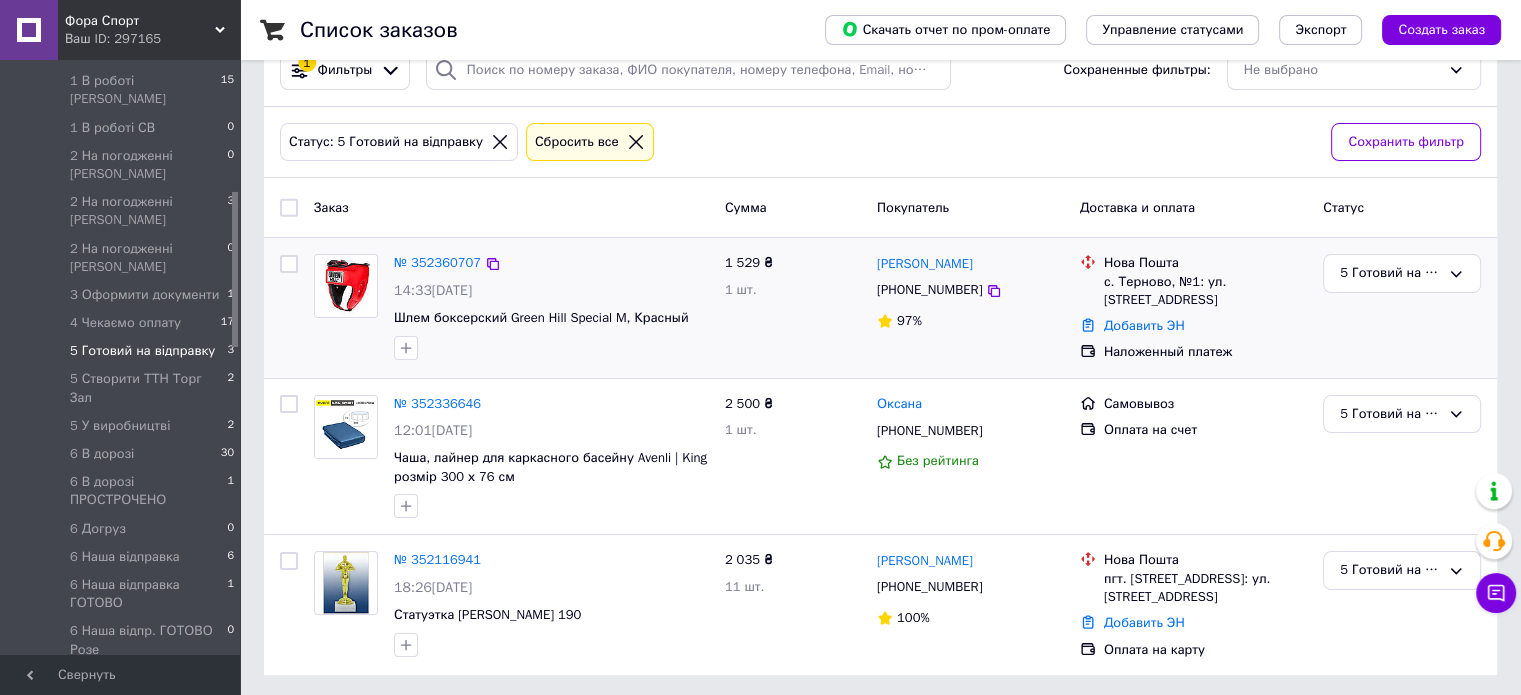 scroll, scrollTop: 152, scrollLeft: 0, axis: vertical 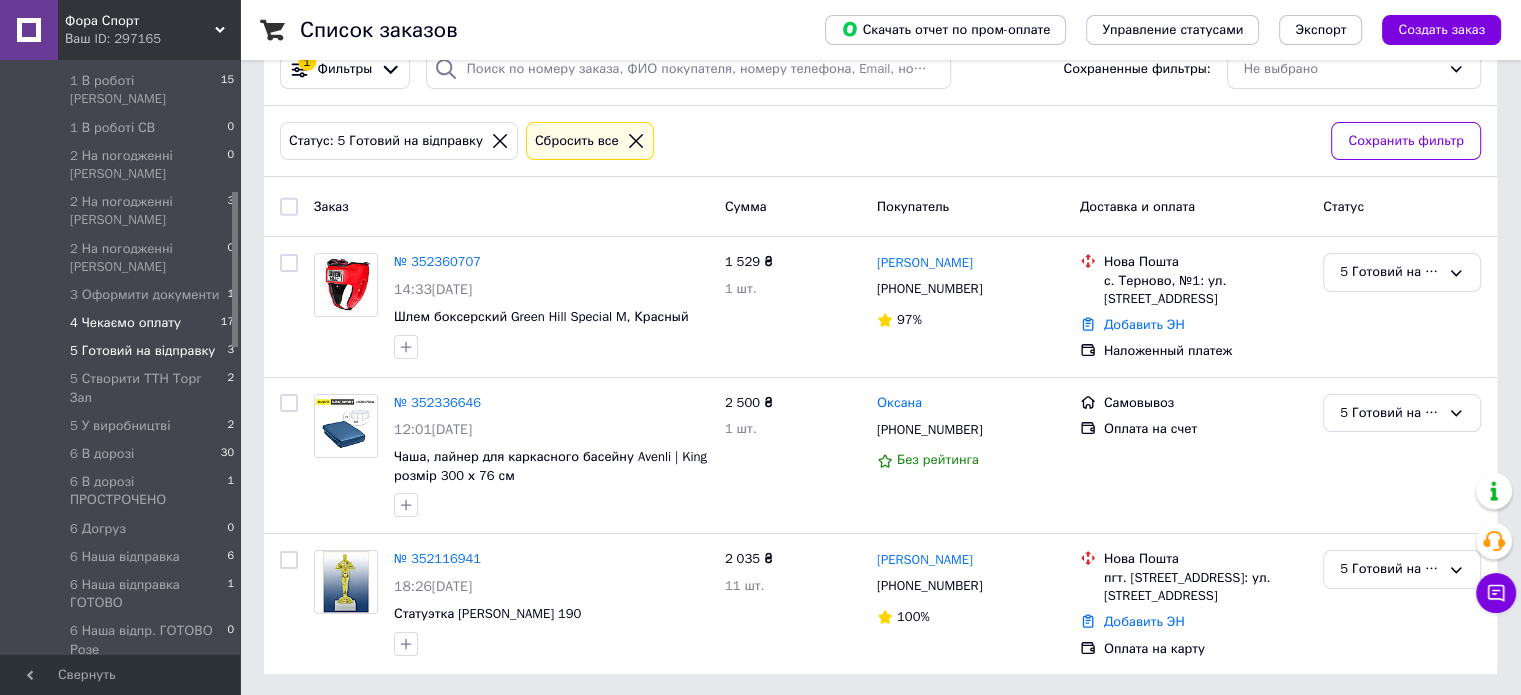 click on "4  Чекаємо оплату 17" at bounding box center [123, 323] 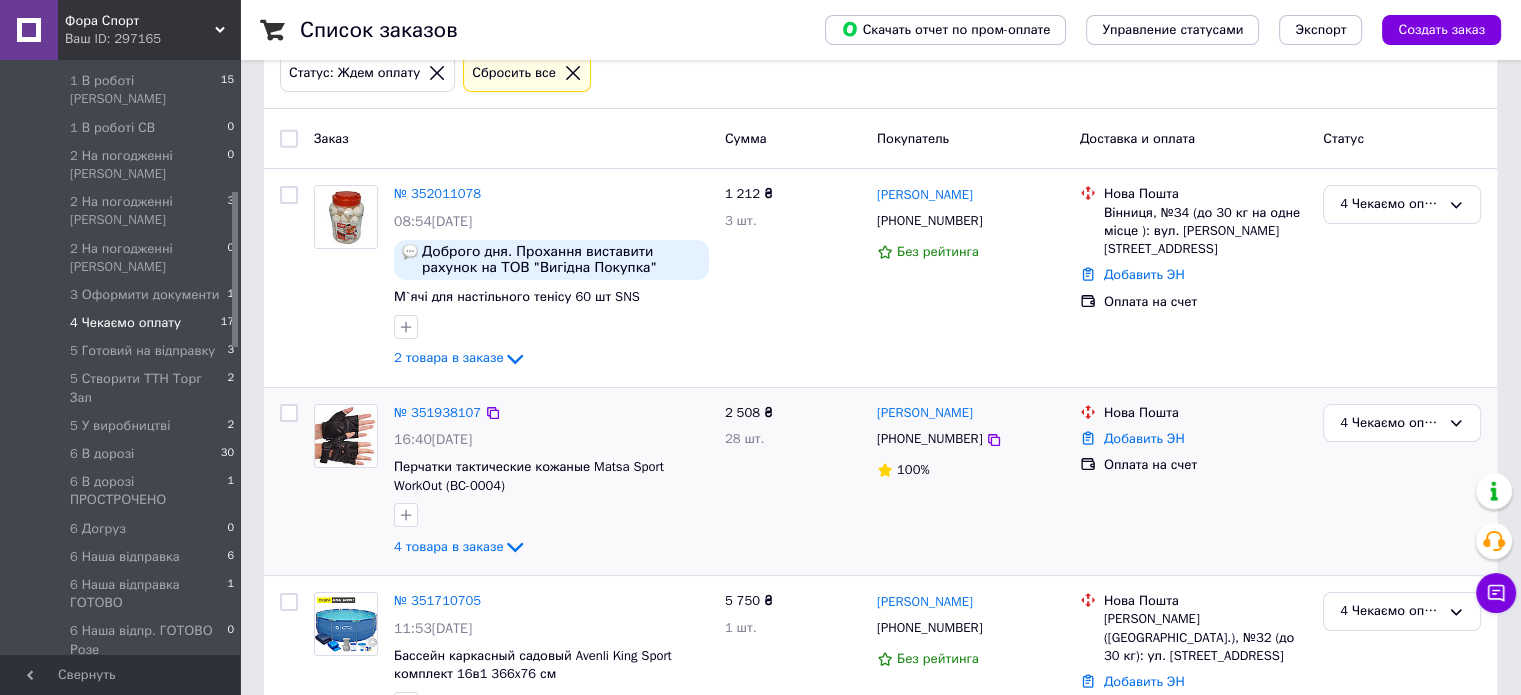 scroll, scrollTop: 200, scrollLeft: 0, axis: vertical 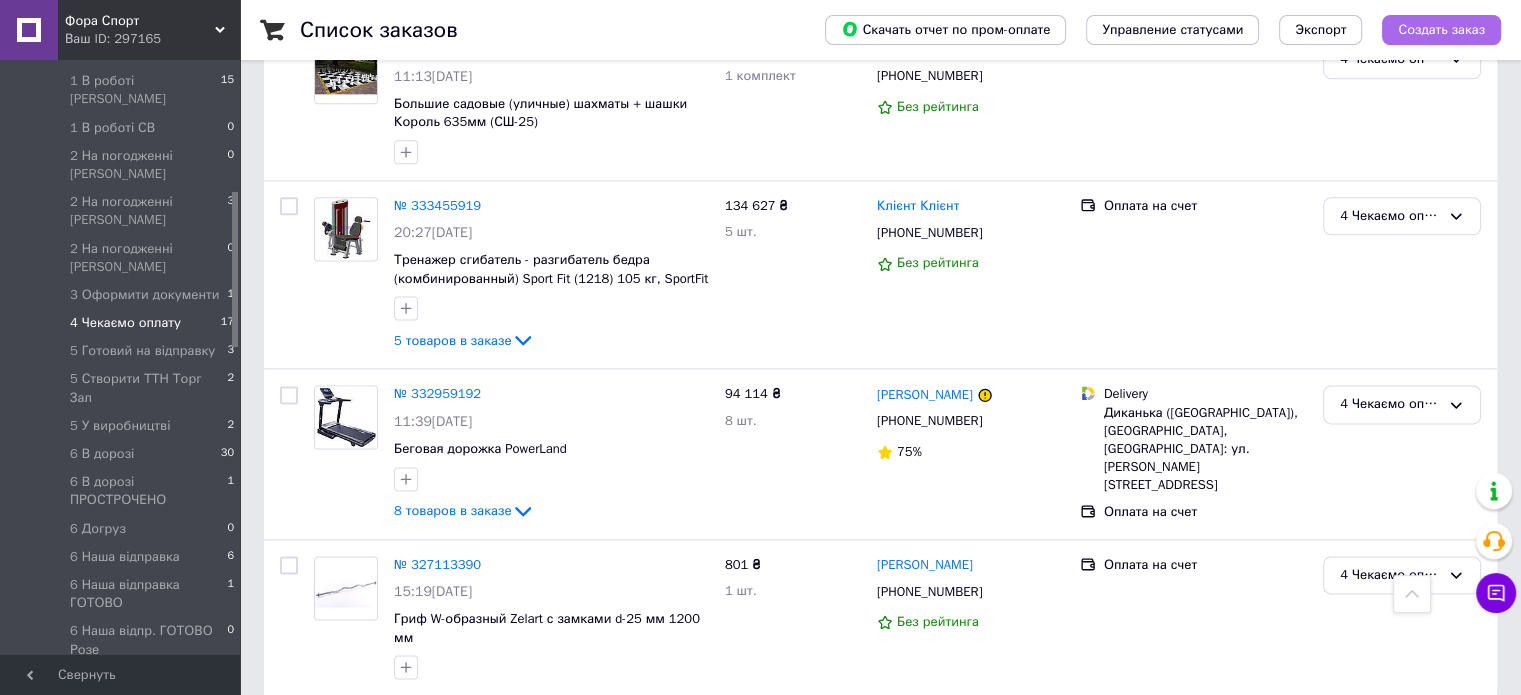 click on "Создать заказ" at bounding box center [1441, 30] 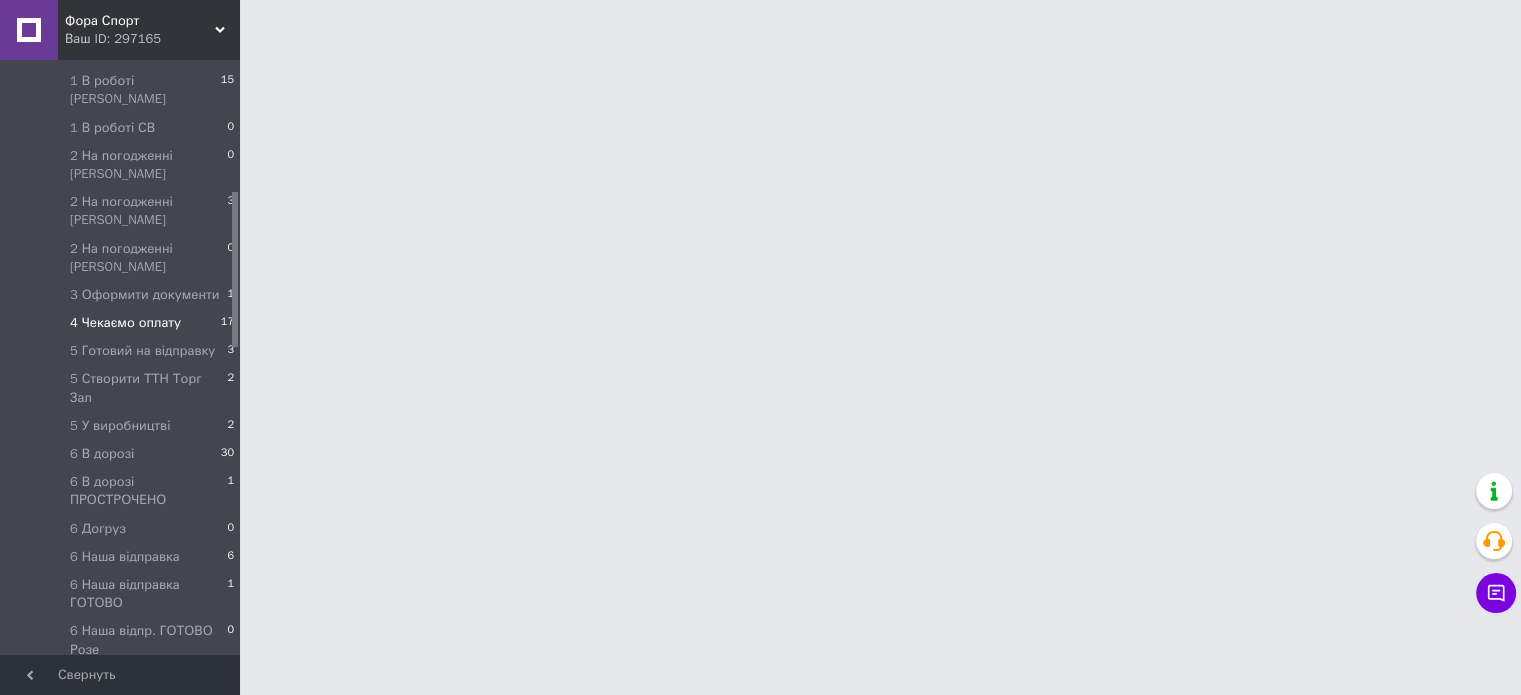 scroll, scrollTop: 0, scrollLeft: 0, axis: both 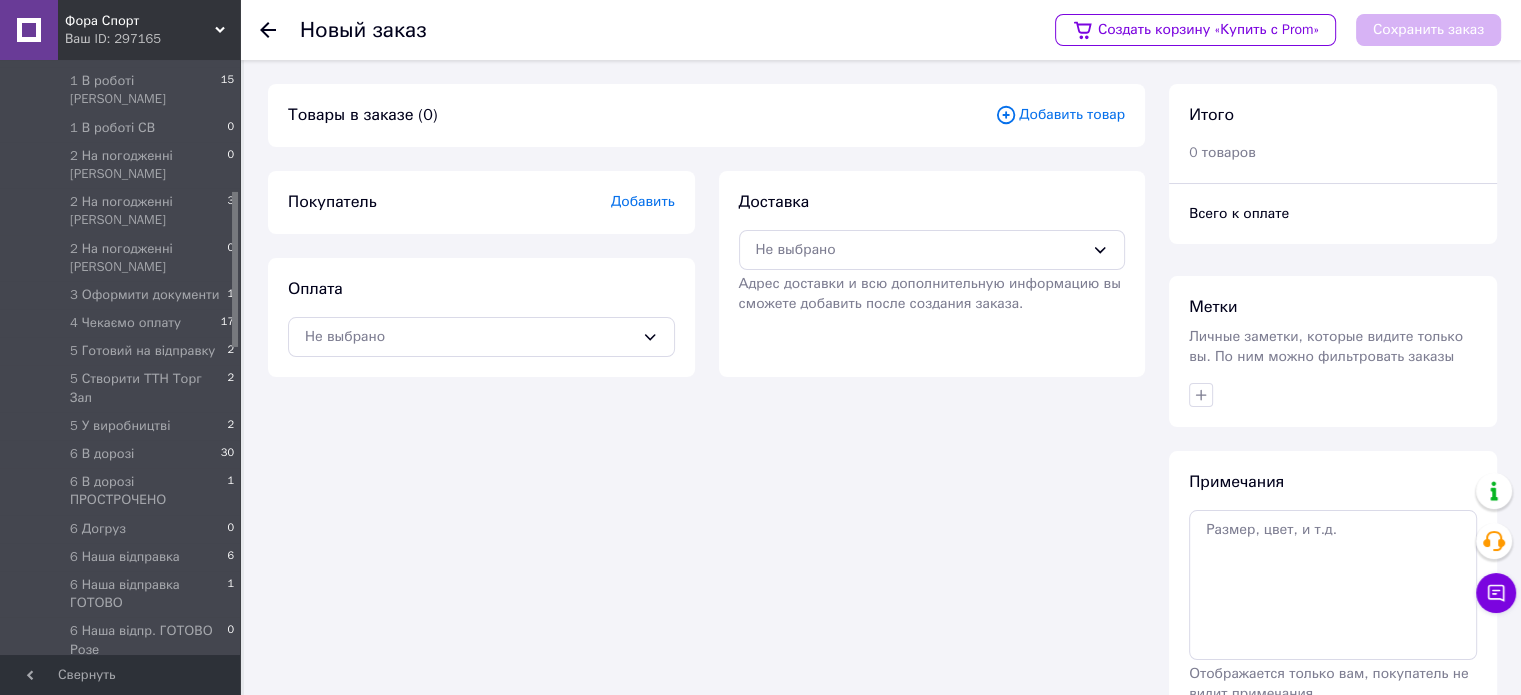 click on "Добавить товар" at bounding box center [1060, 115] 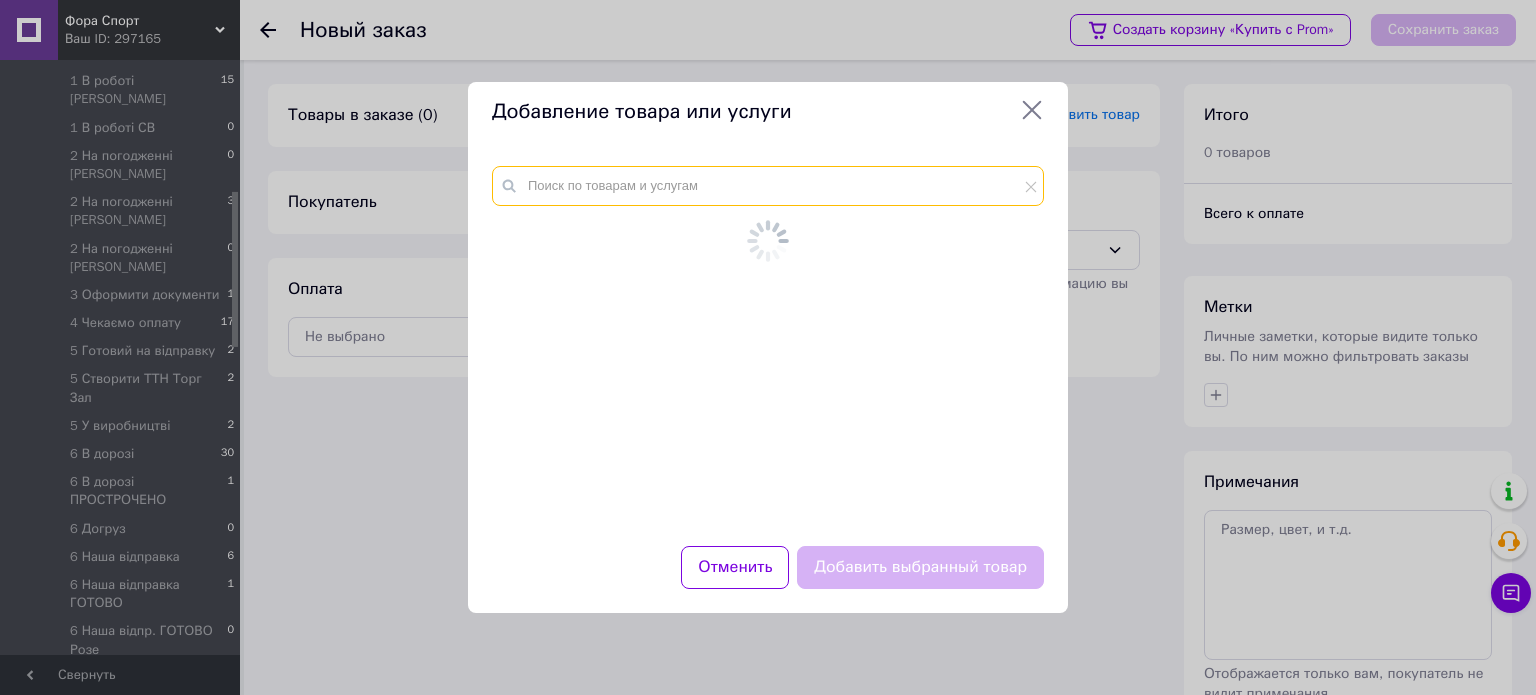click at bounding box center [768, 344] 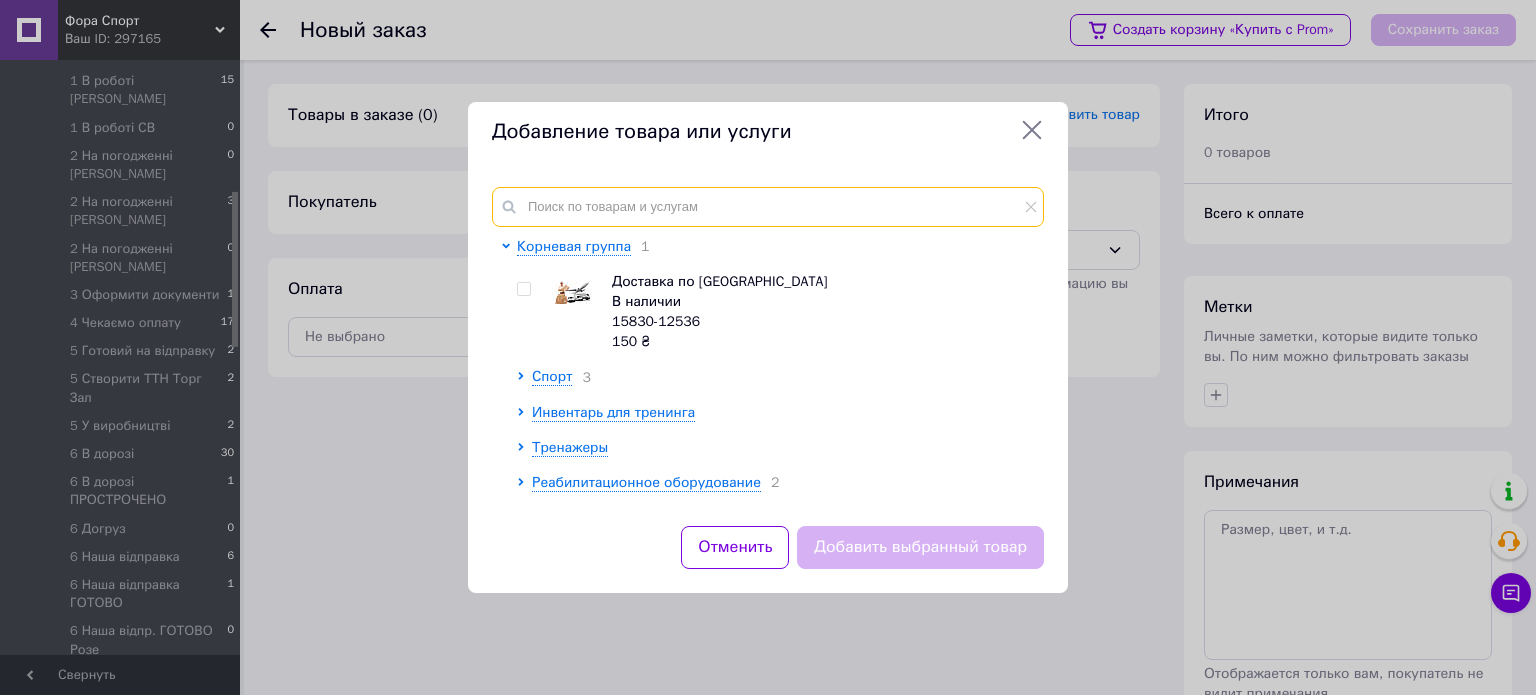 paste on "LiveUp MINI BALL" 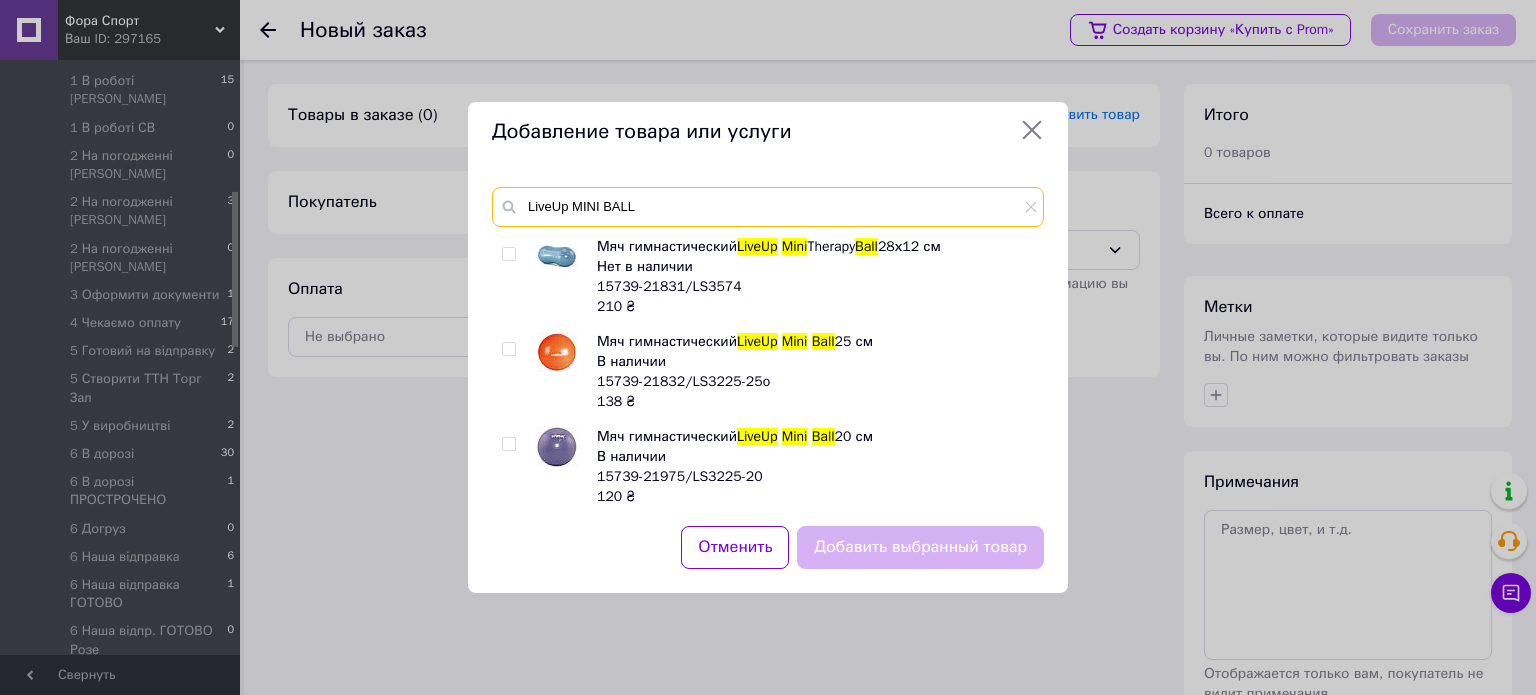 type on "LiveUp MINI BALL" 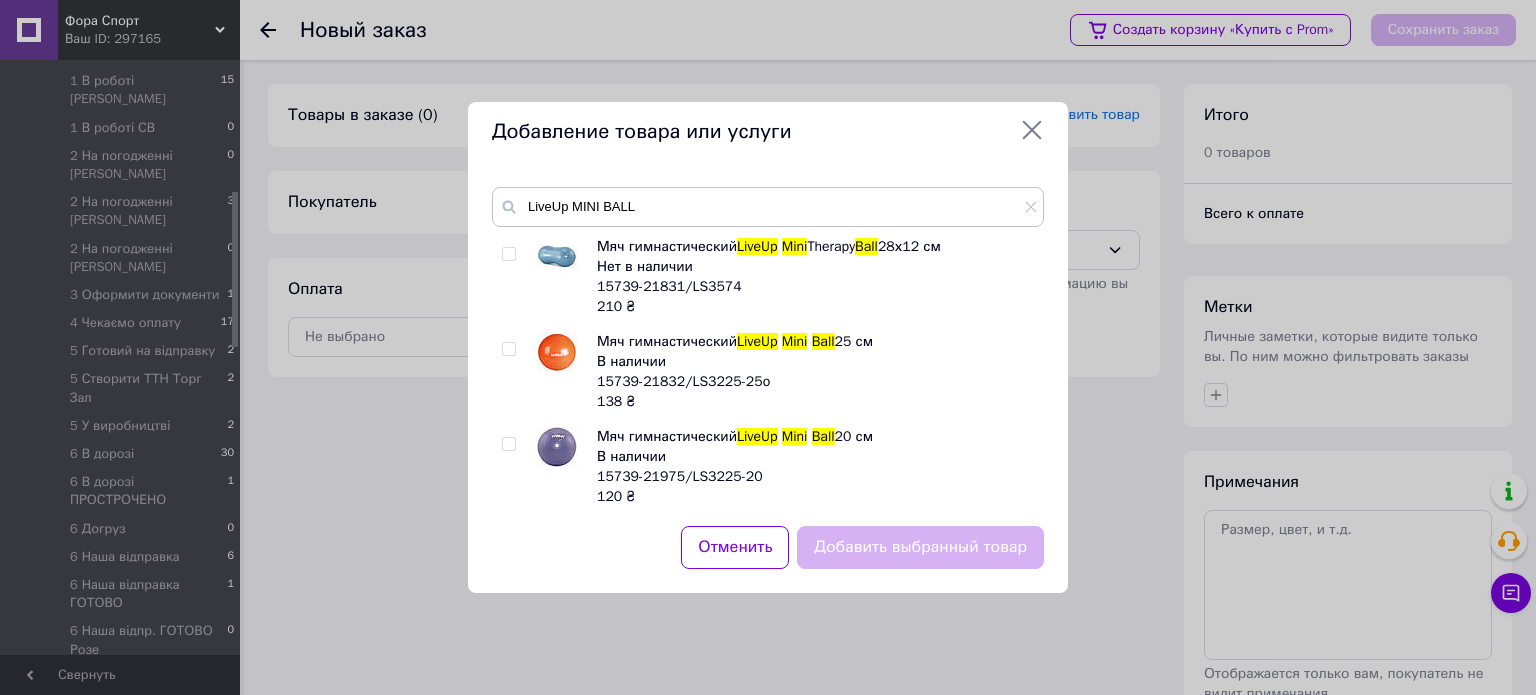 drag, startPoint x: 511, startPoint y: 442, endPoint x: 586, endPoint y: 463, distance: 77.88453 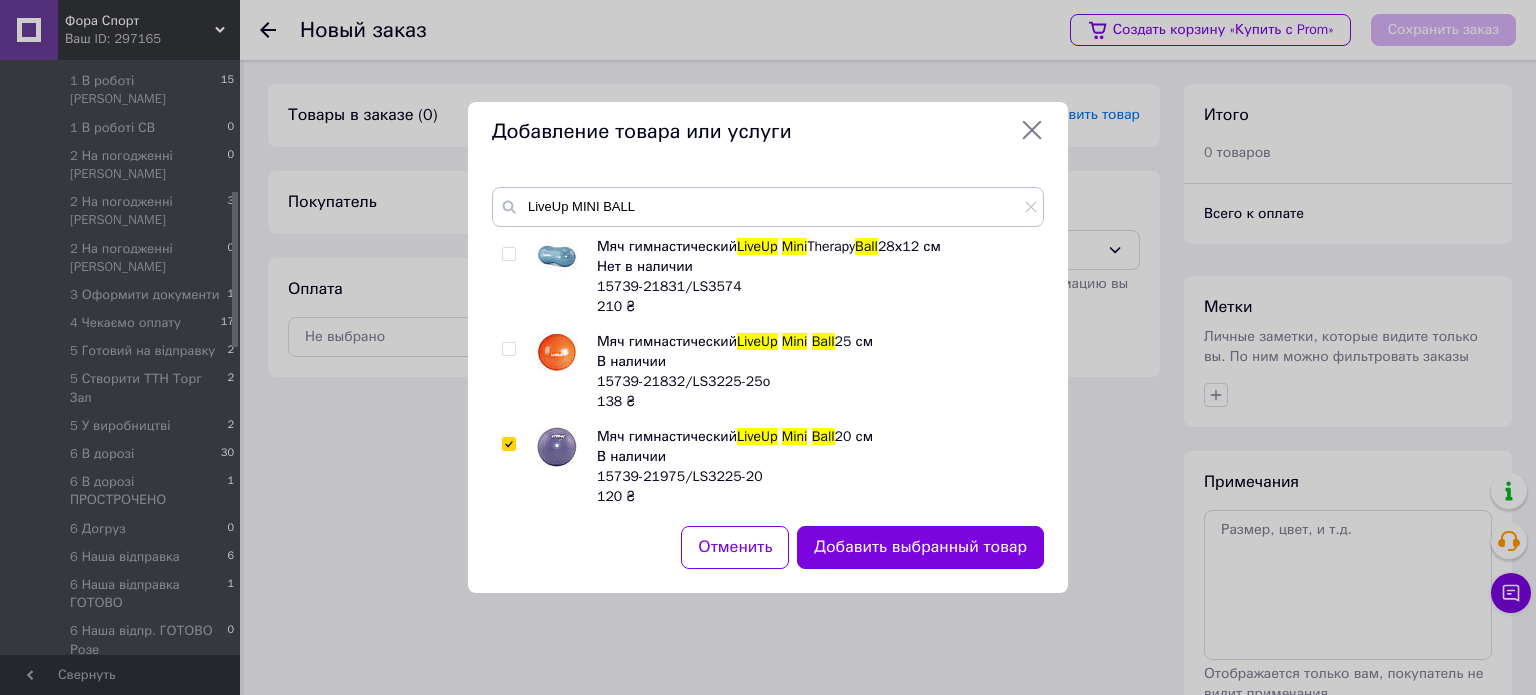 click on "Добавить выбранный товар" at bounding box center (920, 547) 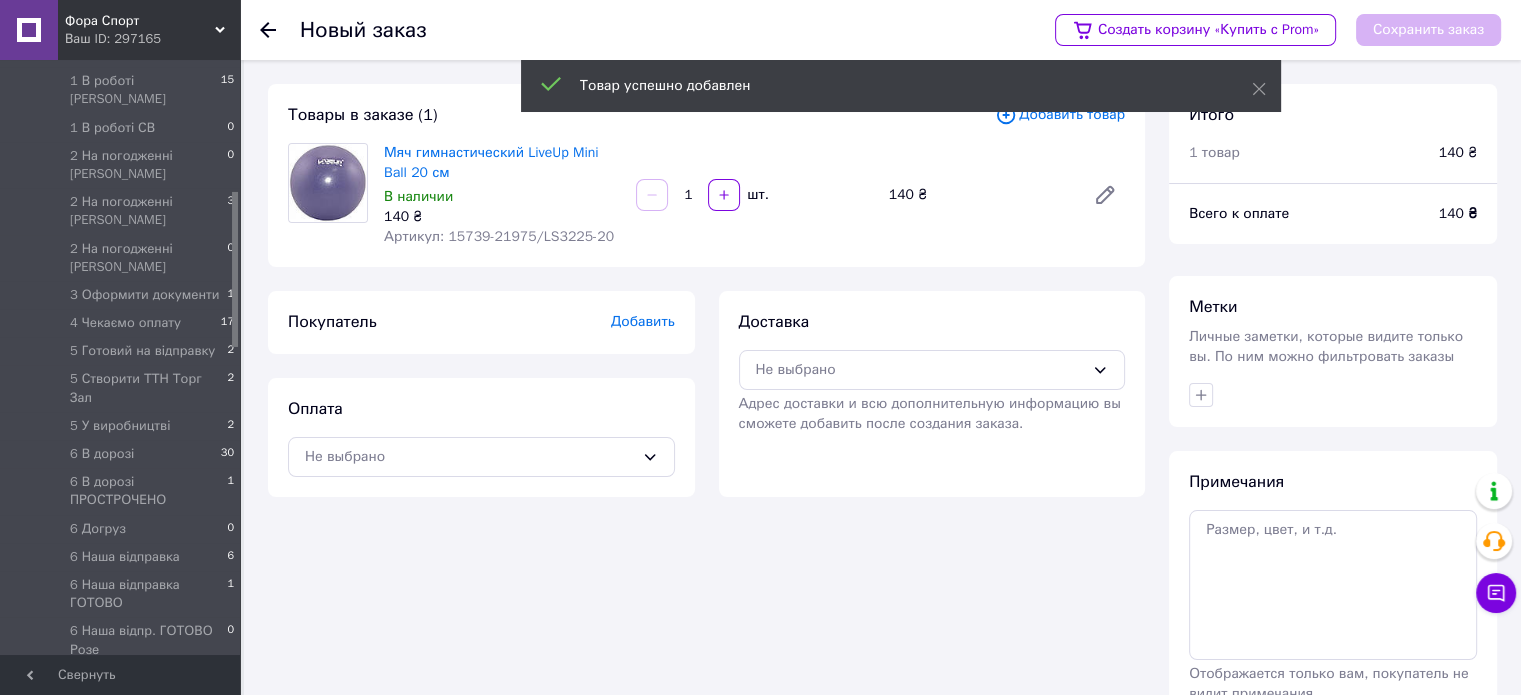 click on "Добавить товар" at bounding box center (1060, 115) 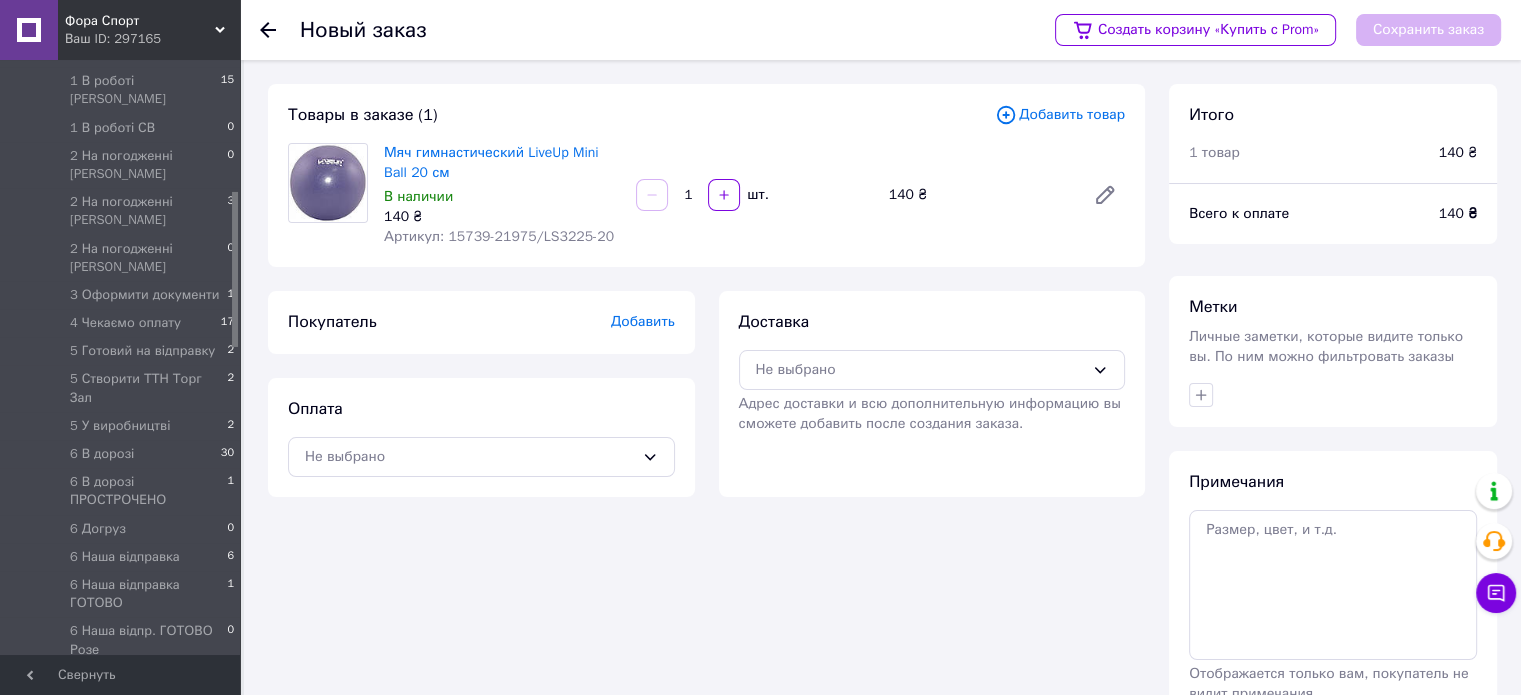 click on "Добавить товар" at bounding box center [1060, 115] 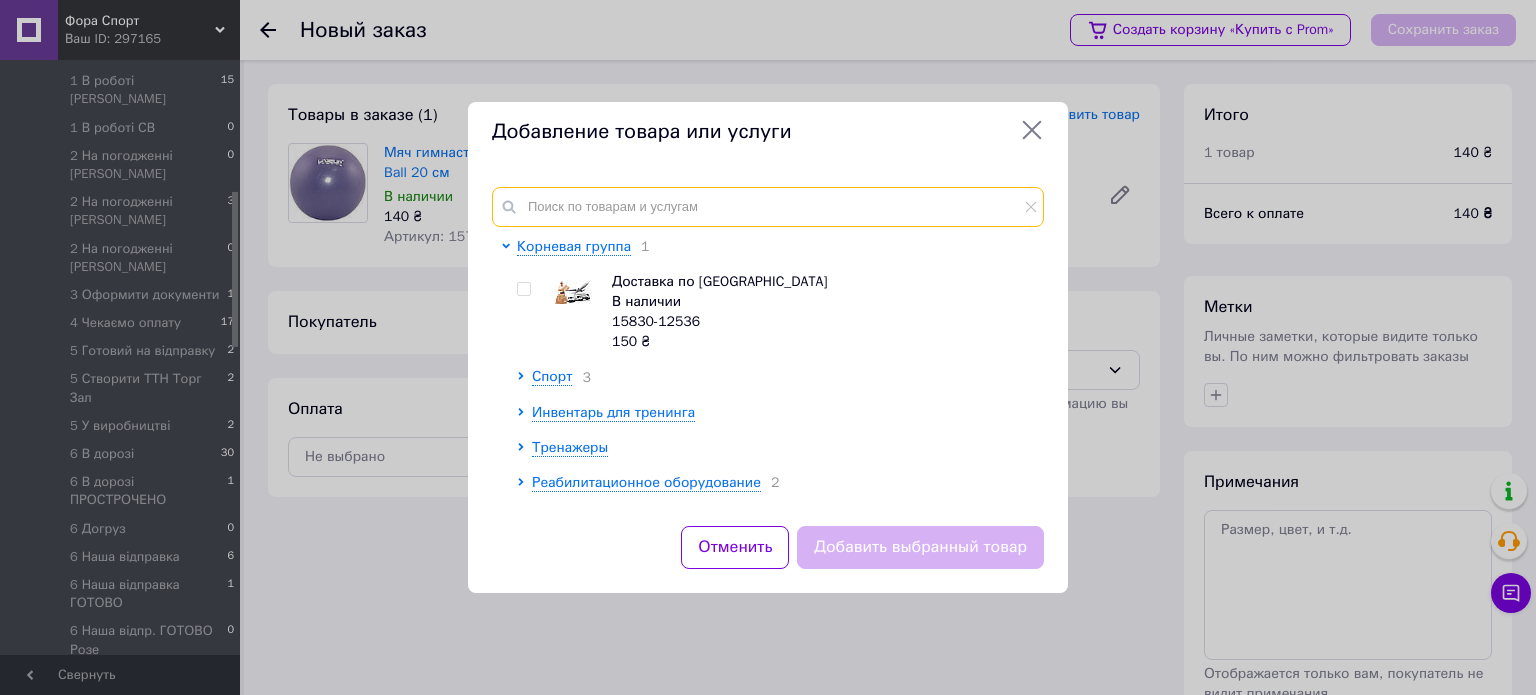 click at bounding box center (768, 207) 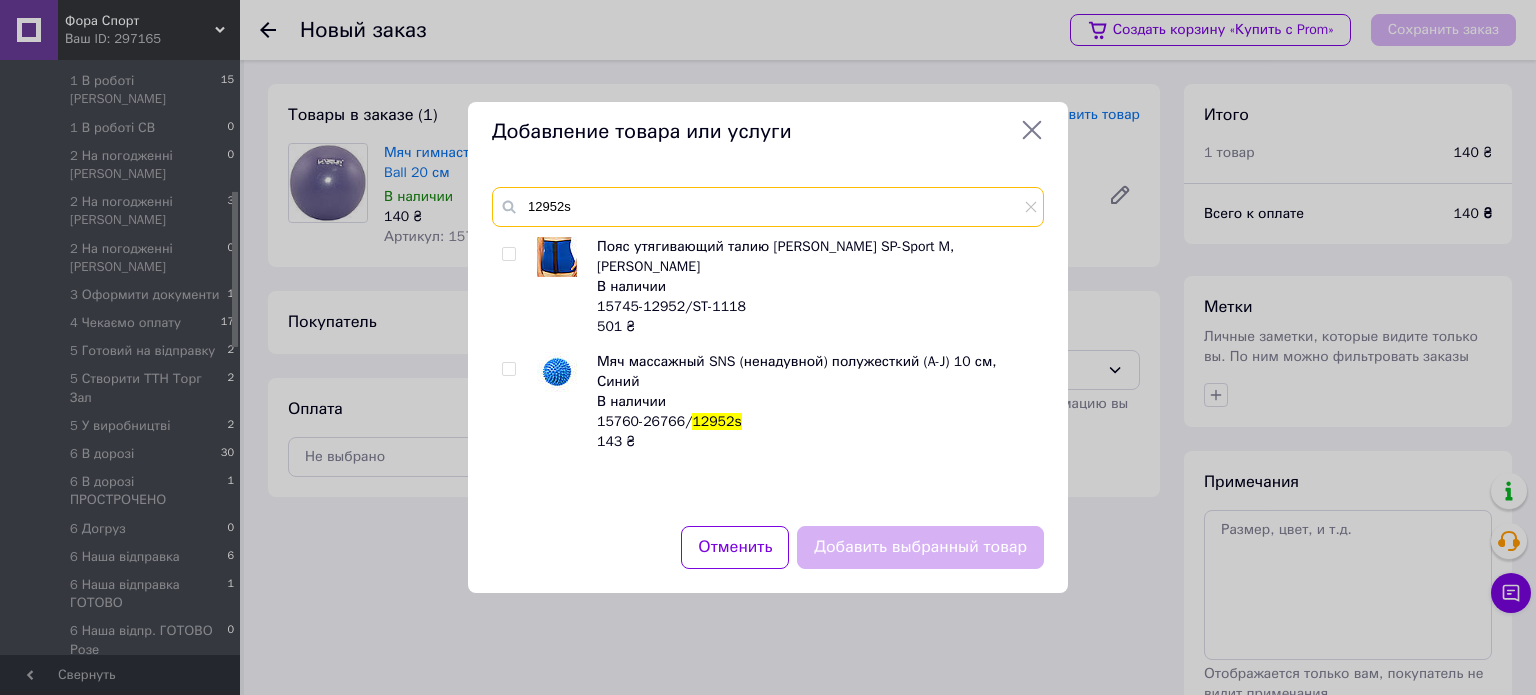type on "12952s" 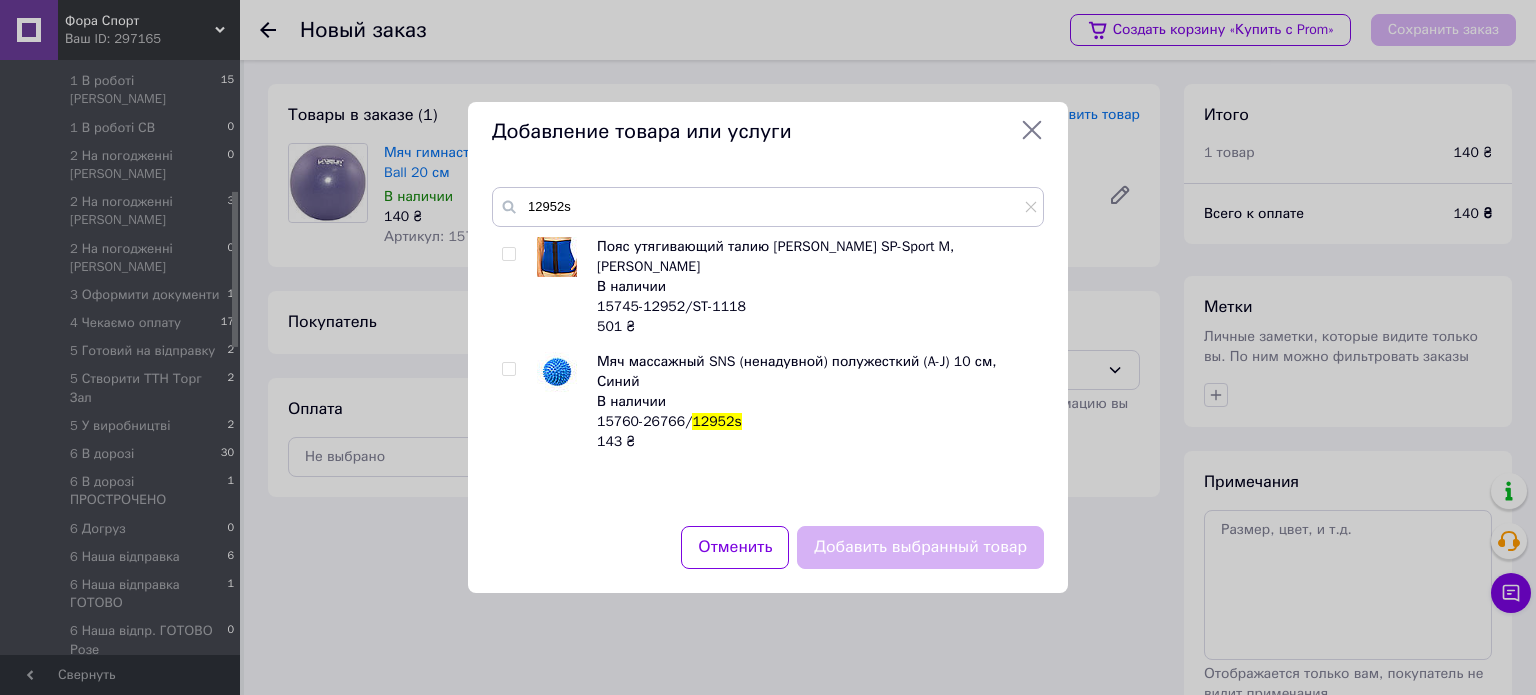 click at bounding box center (508, 369) 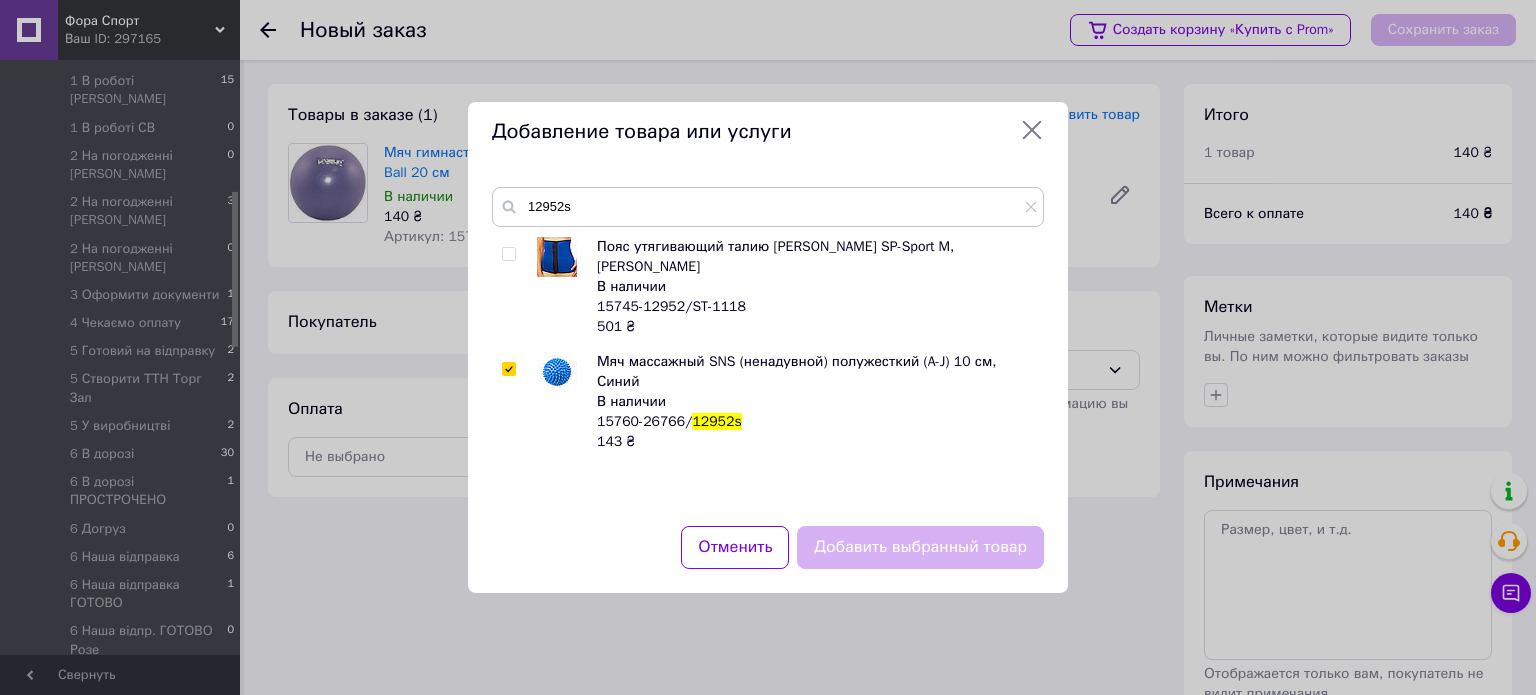 checkbox on "true" 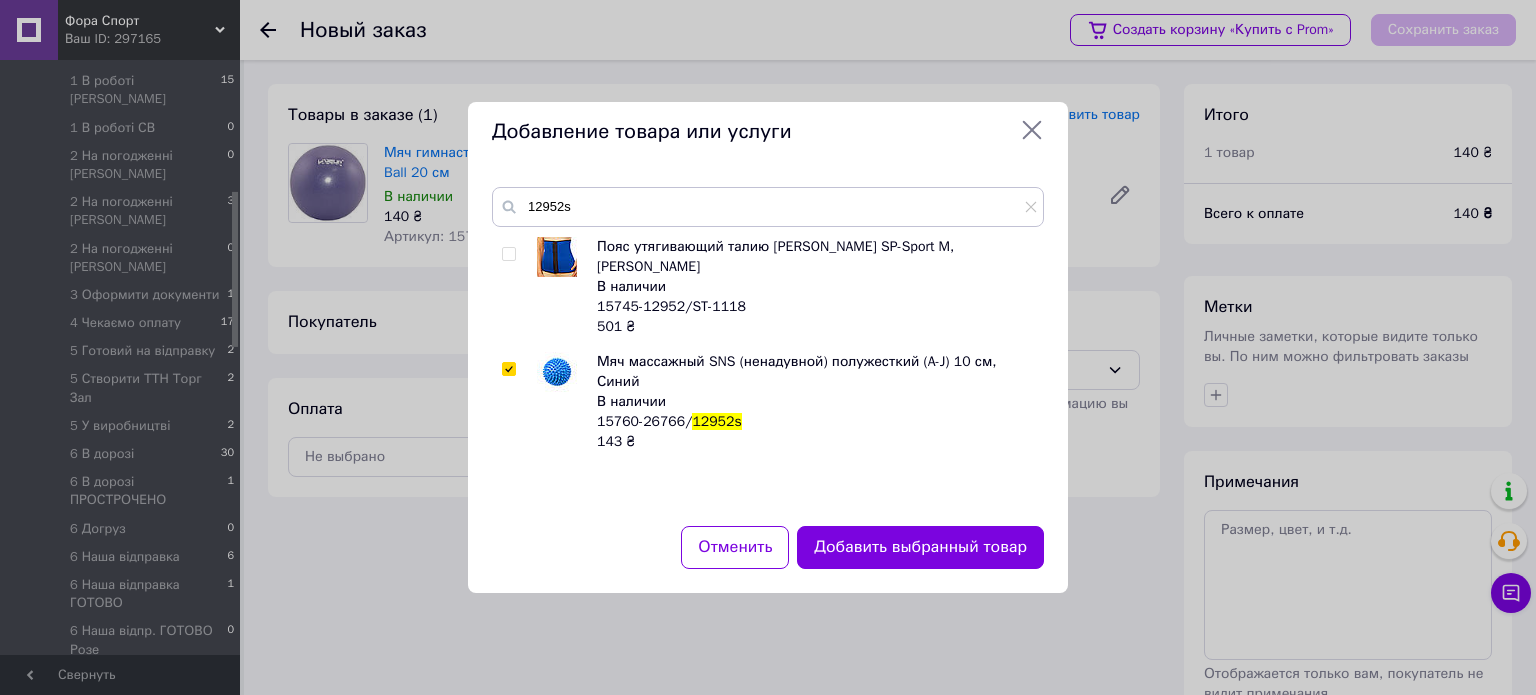 click on "Добавить выбранный товар" at bounding box center [920, 547] 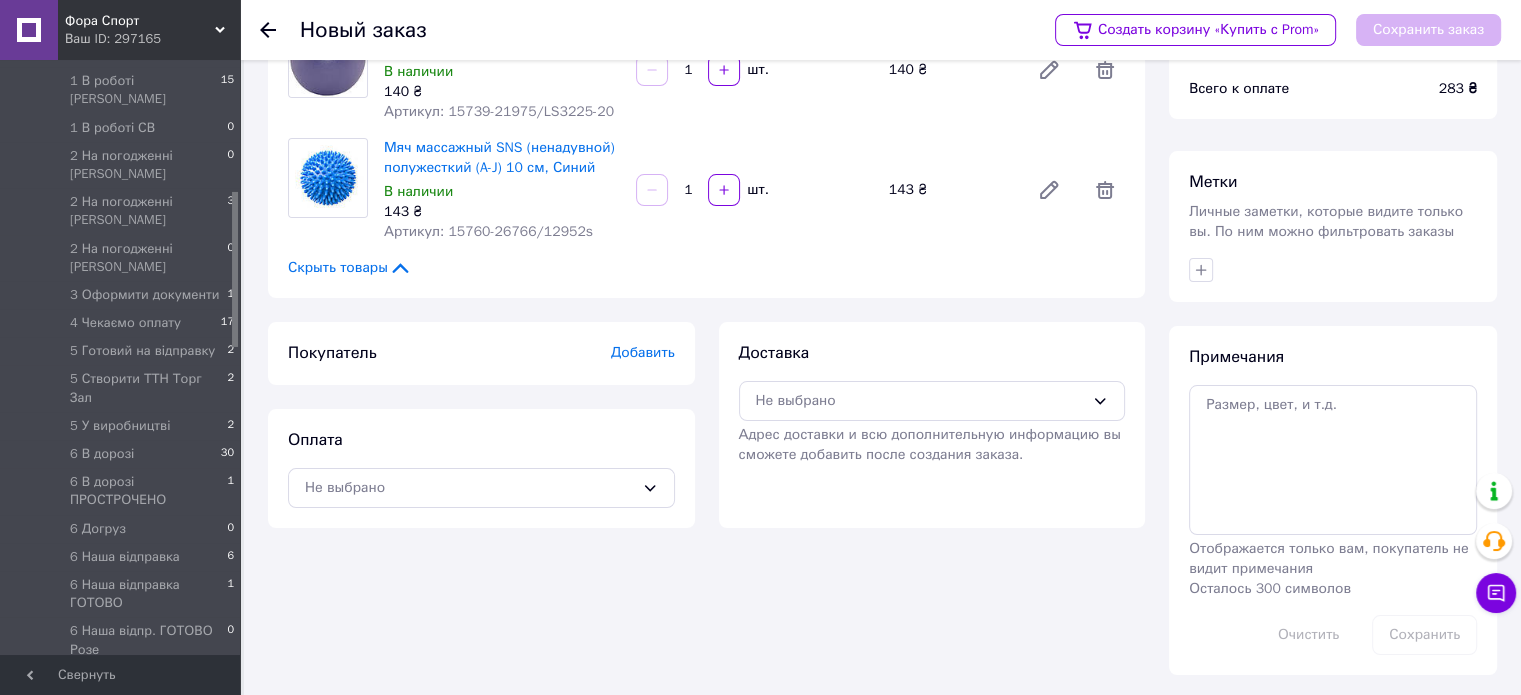 scroll, scrollTop: 128, scrollLeft: 0, axis: vertical 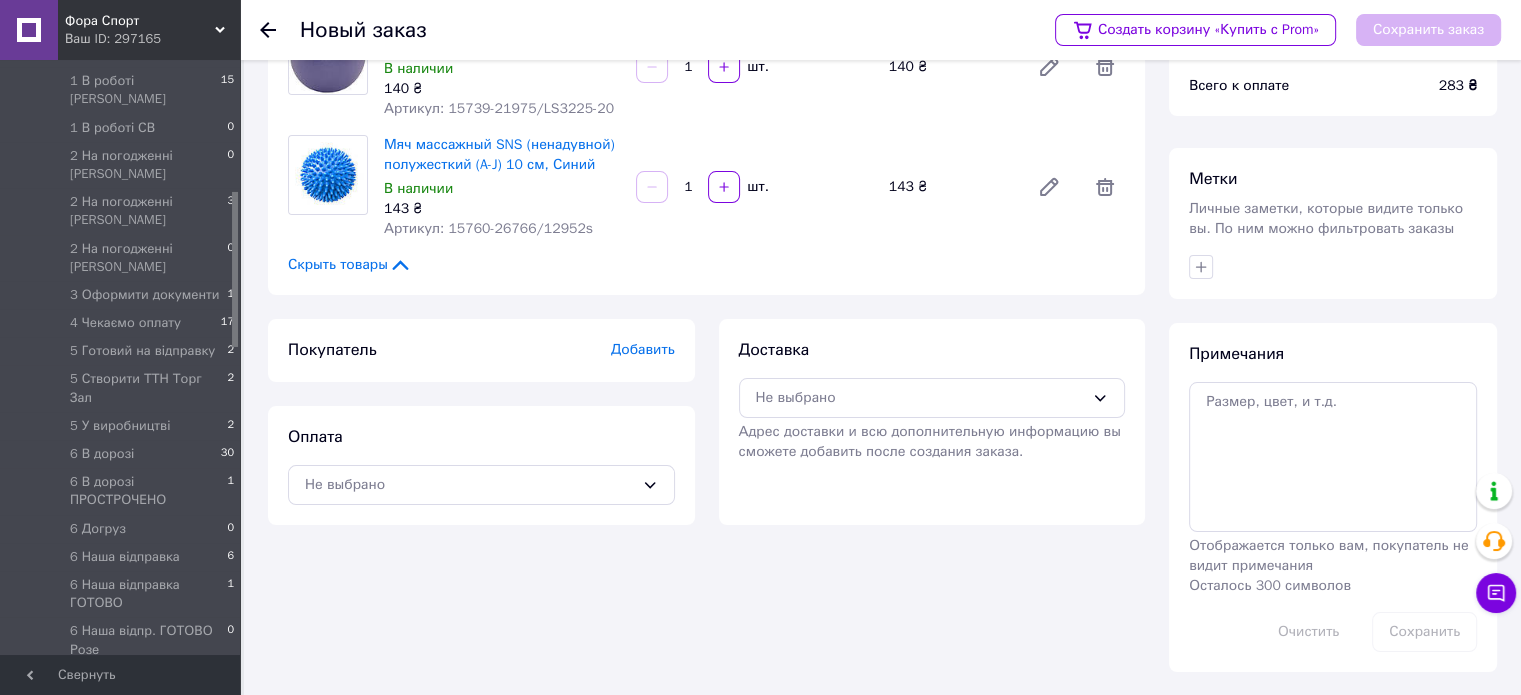 click on "Добавить" at bounding box center [643, 349] 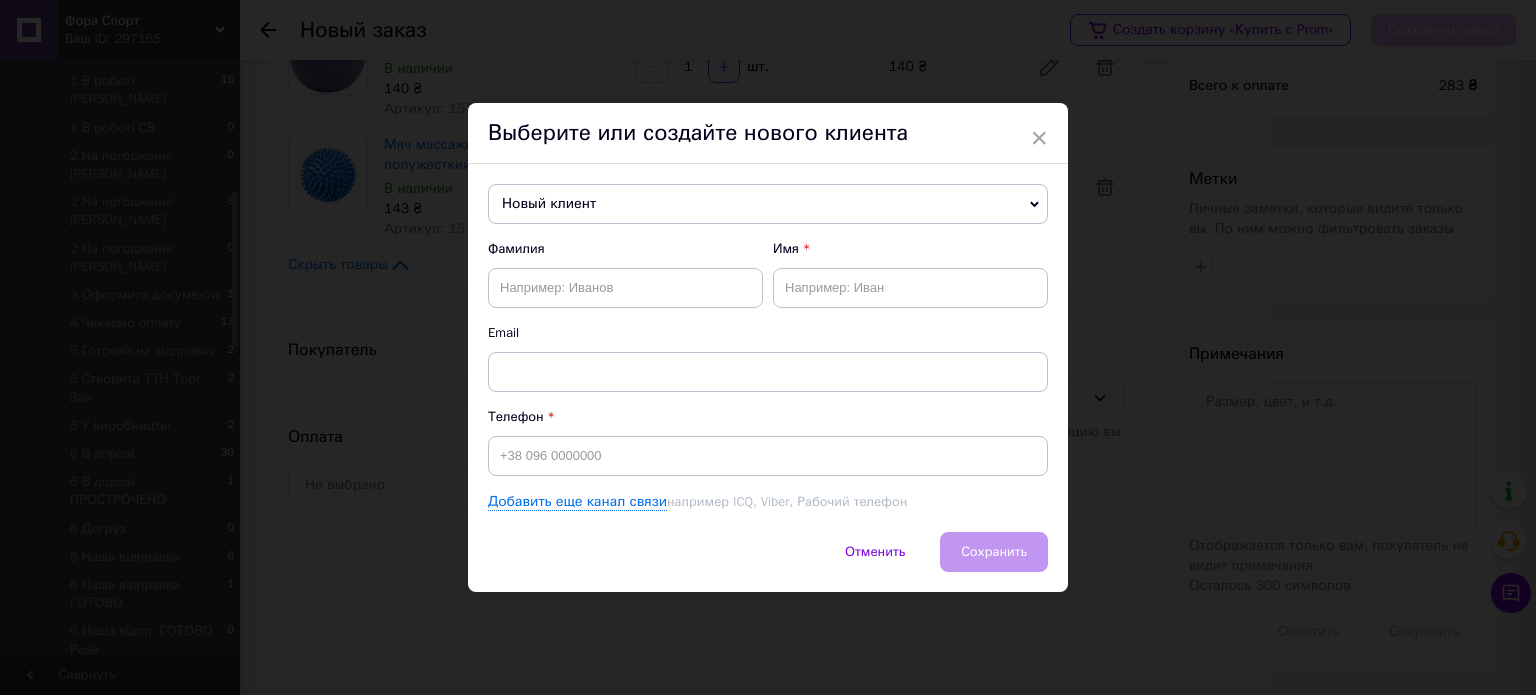 click on "Новый клиент" at bounding box center (768, 204) 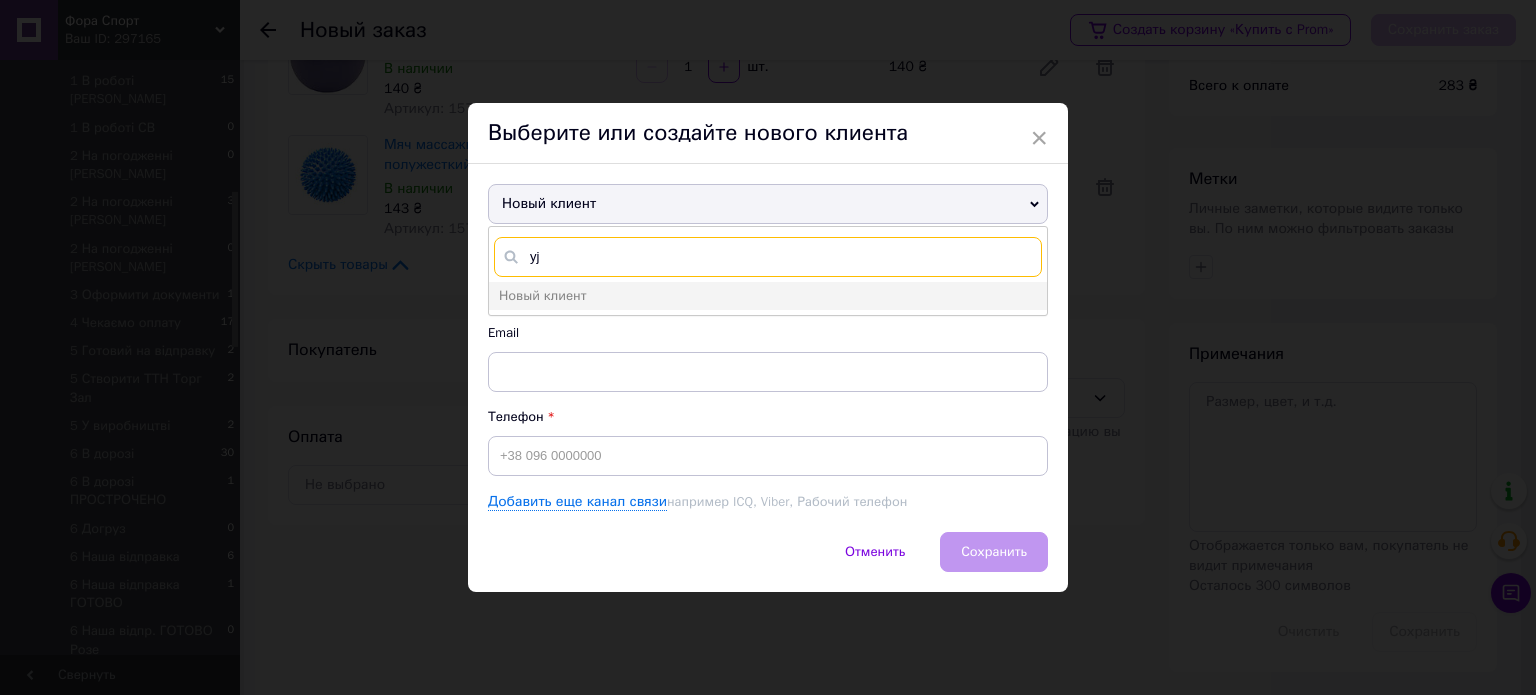 type on "y" 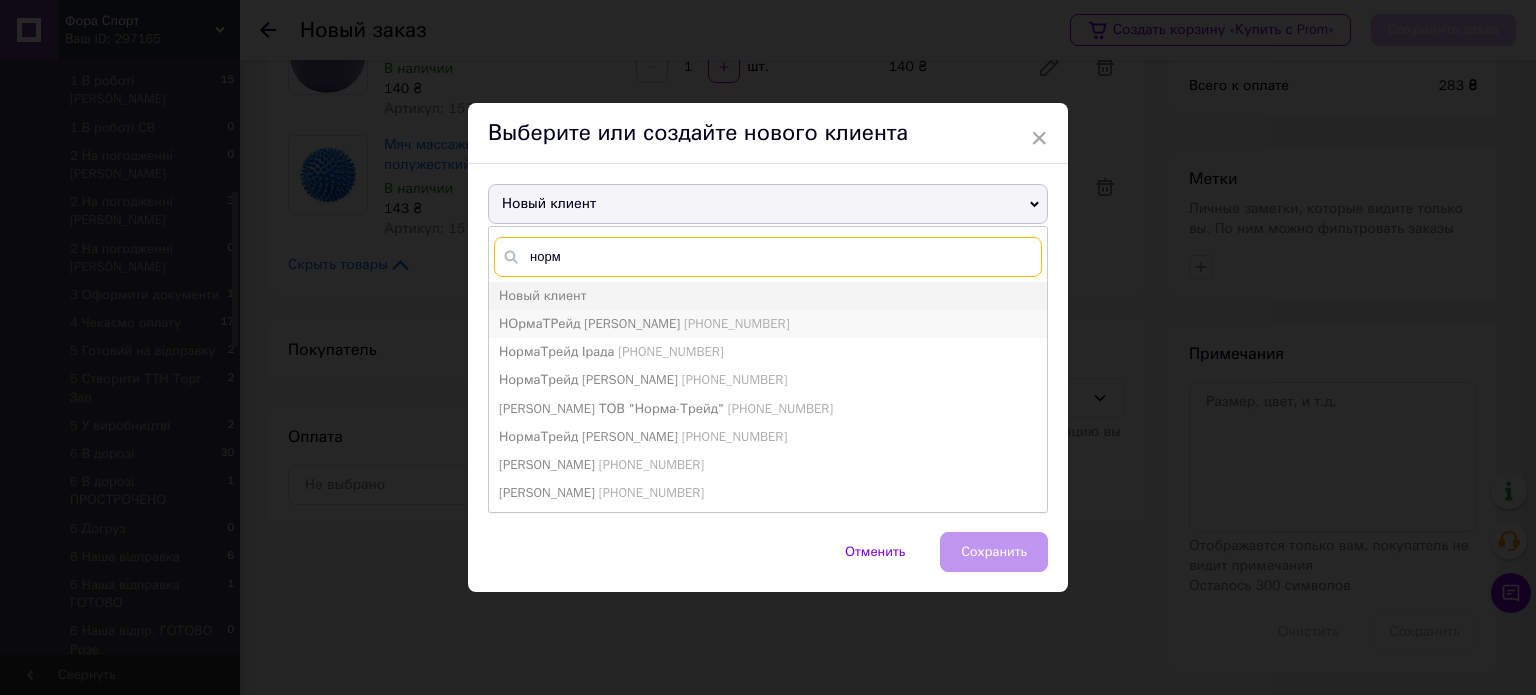 type on "норм" 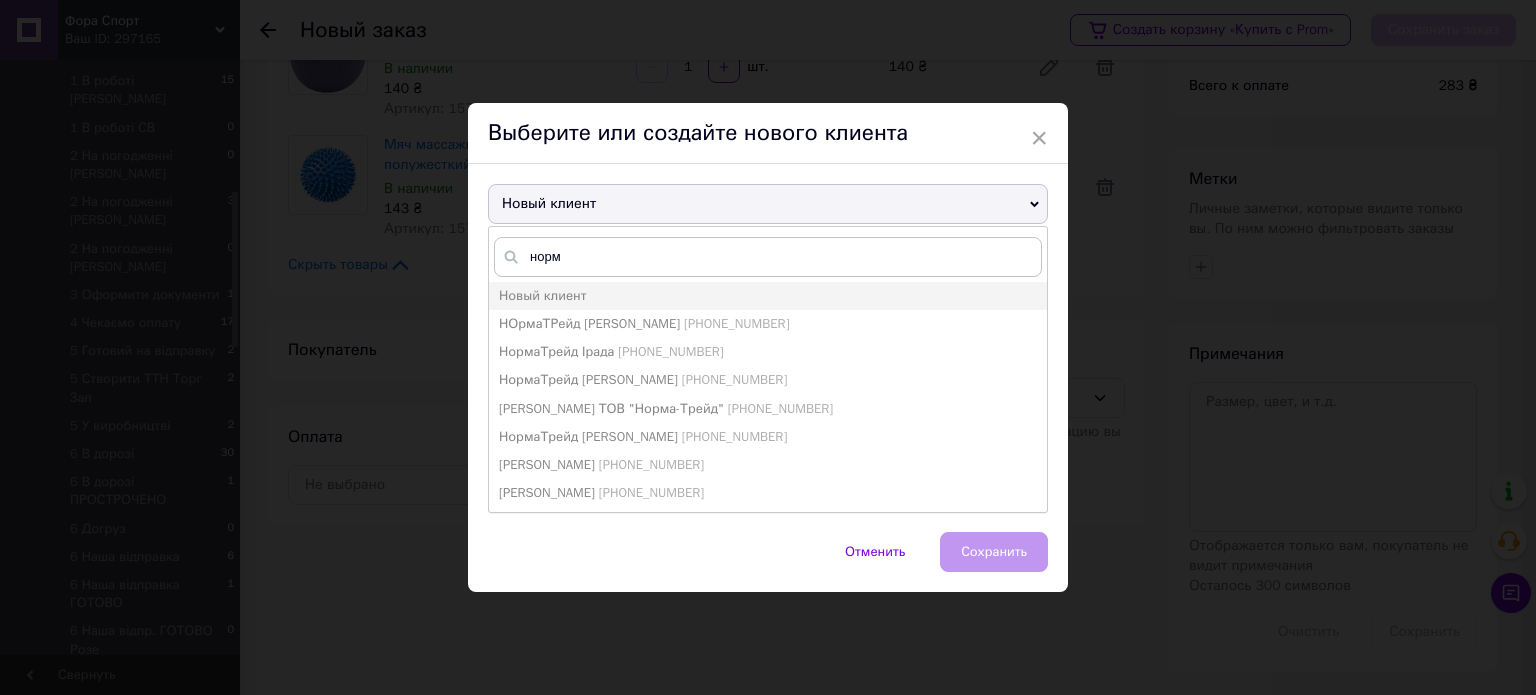 click on "[PHONE_NUMBER]" at bounding box center (736, 323) 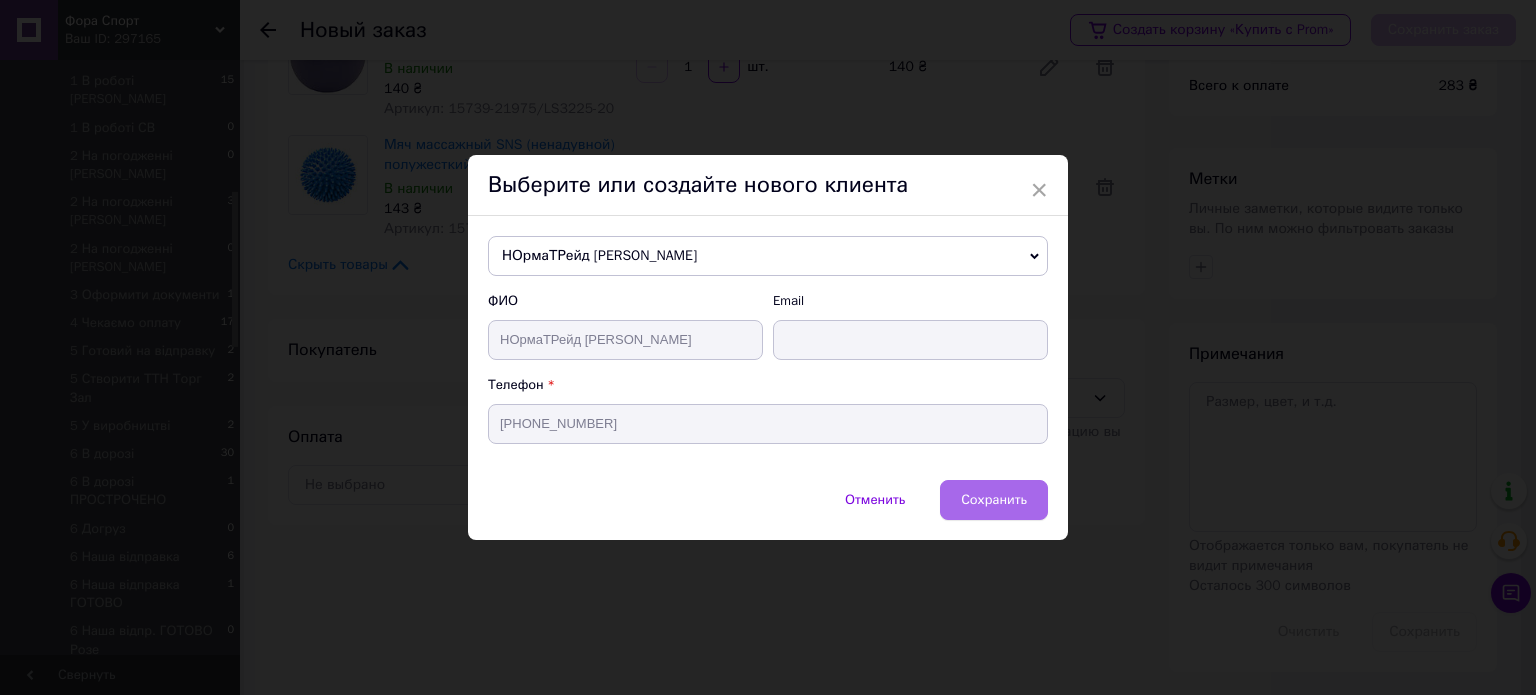 click on "Сохранить" at bounding box center [994, 499] 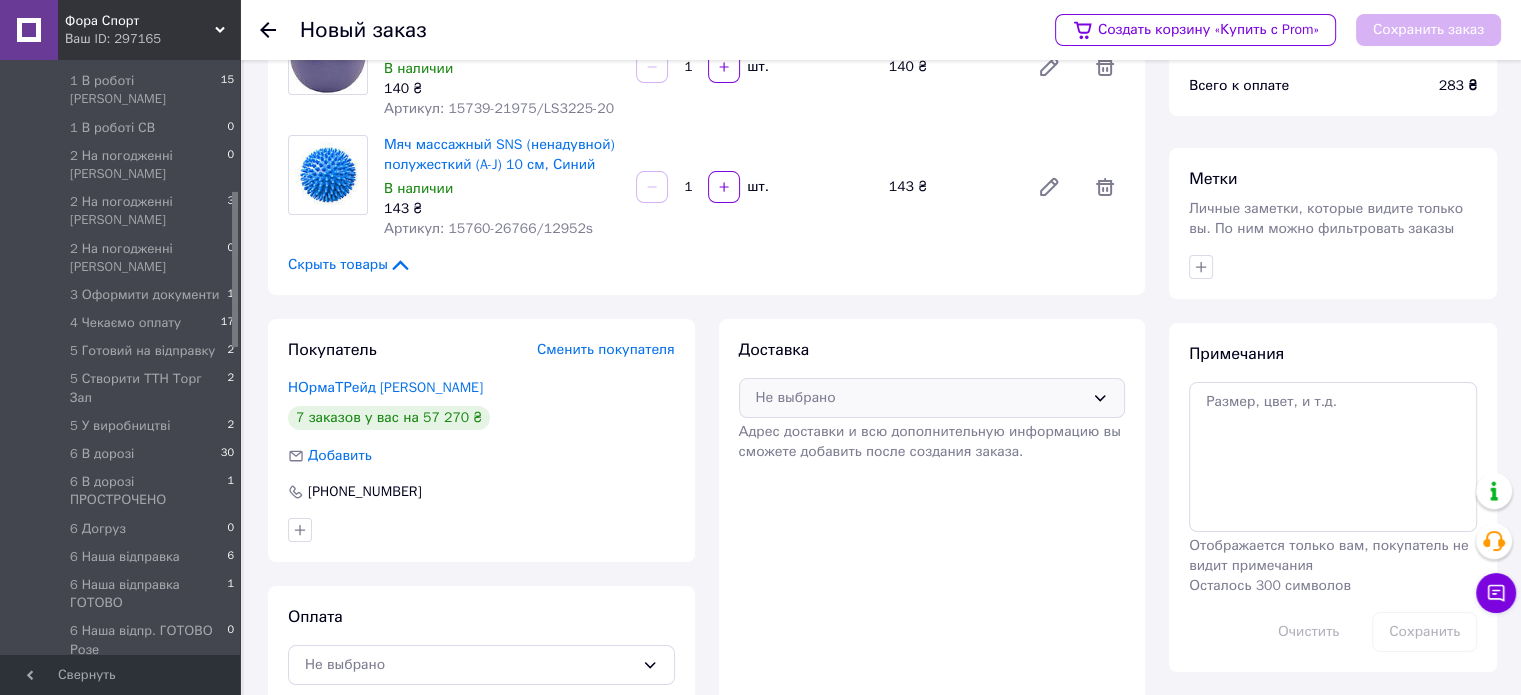 click on "Не выбрано" at bounding box center [932, 398] 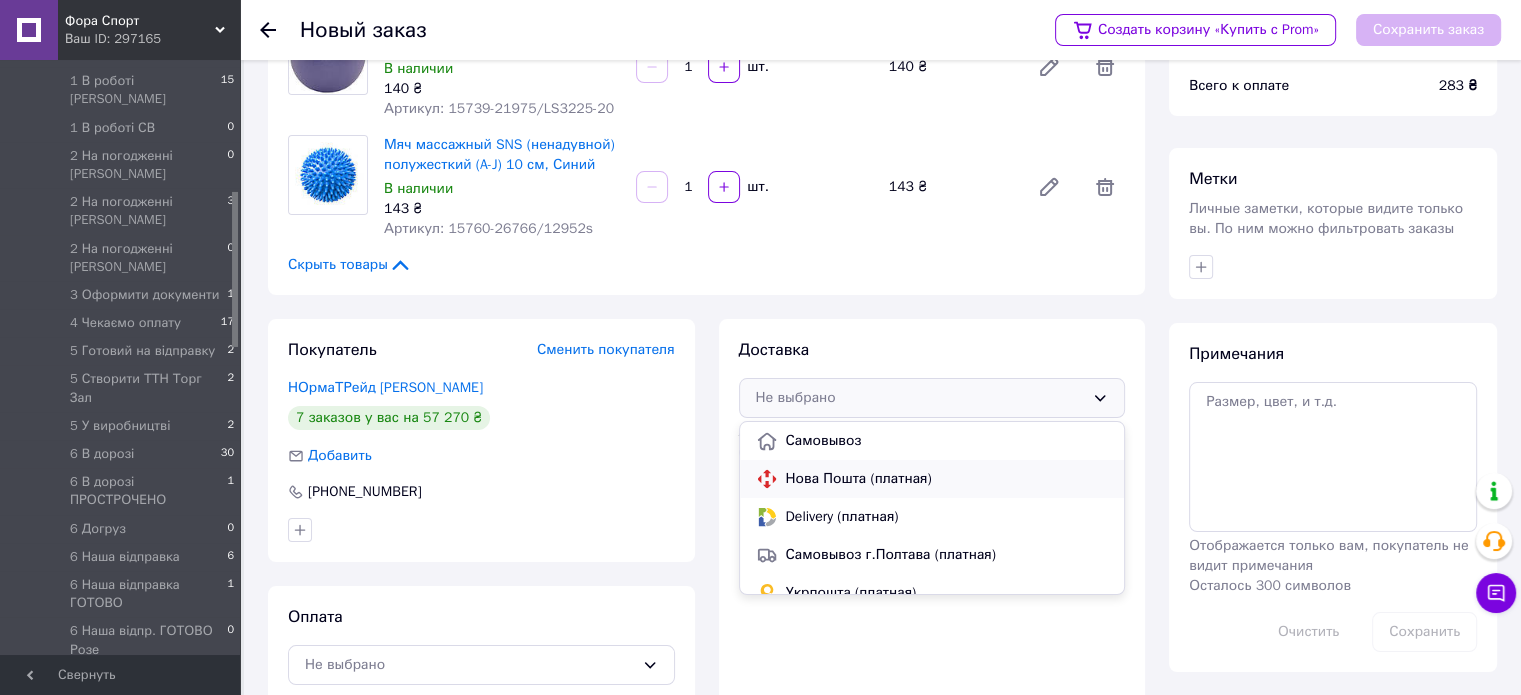 click on "Нова Пошта (платная)" at bounding box center (947, 479) 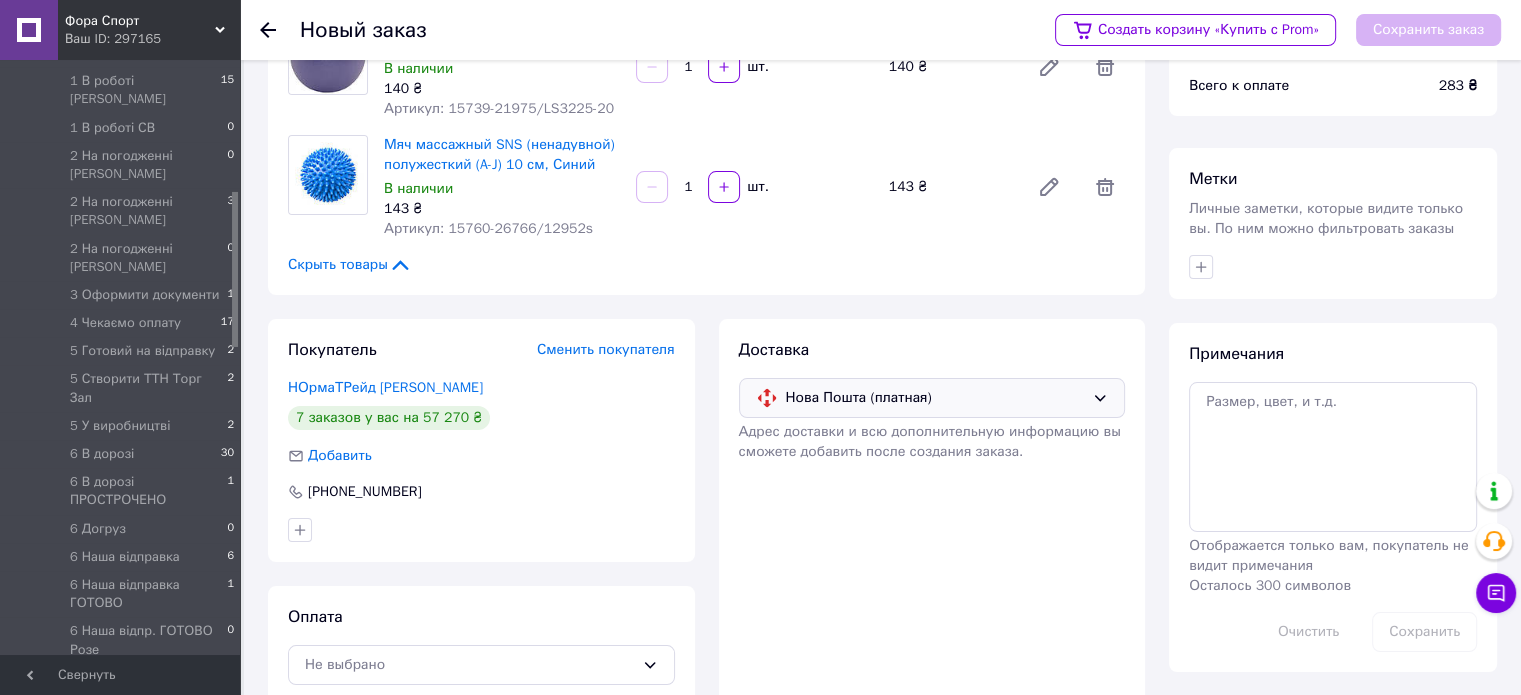 click on "Доставка Нова Пошта (платная) [PERSON_NAME] доставки и всю дополнительную информацию
вы сможете добавить после создания заказа." at bounding box center (932, 400) 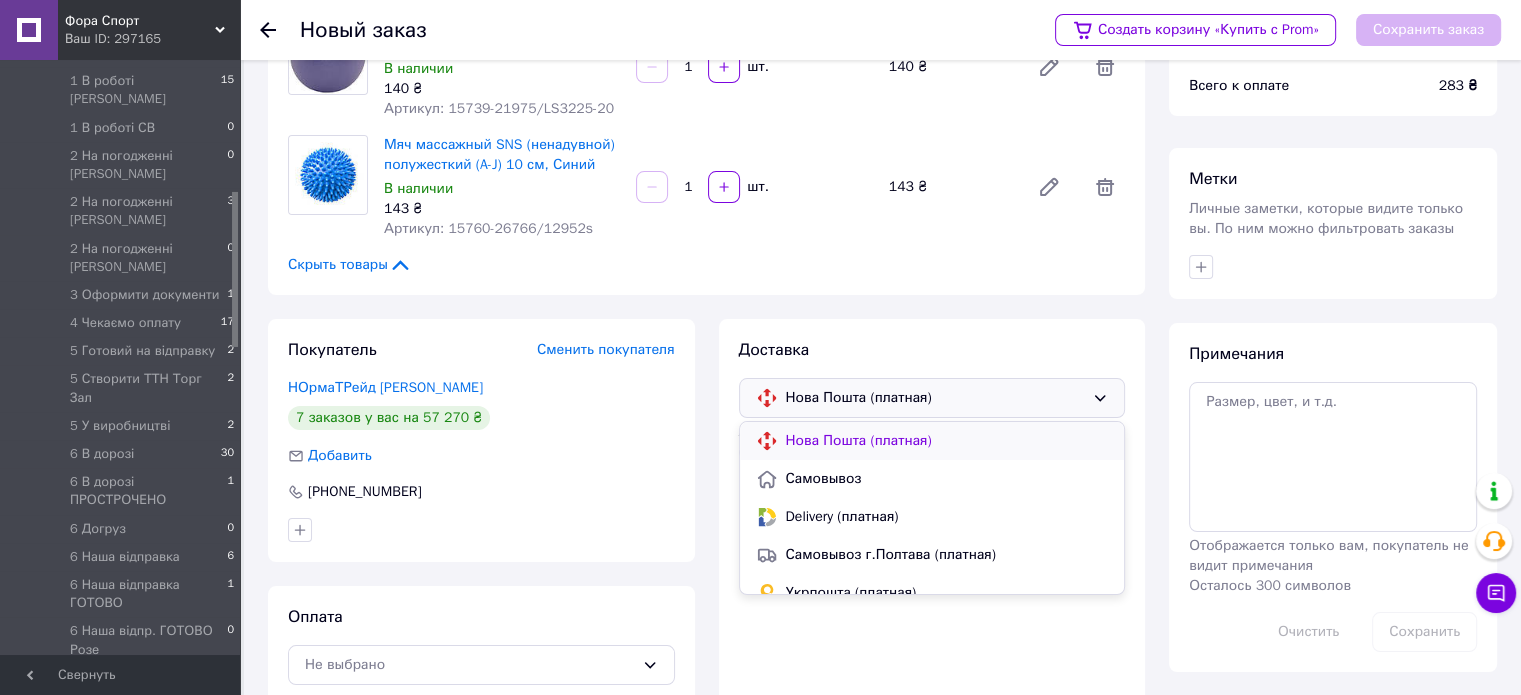 click on "Нова Пошта (платная)" at bounding box center (947, 441) 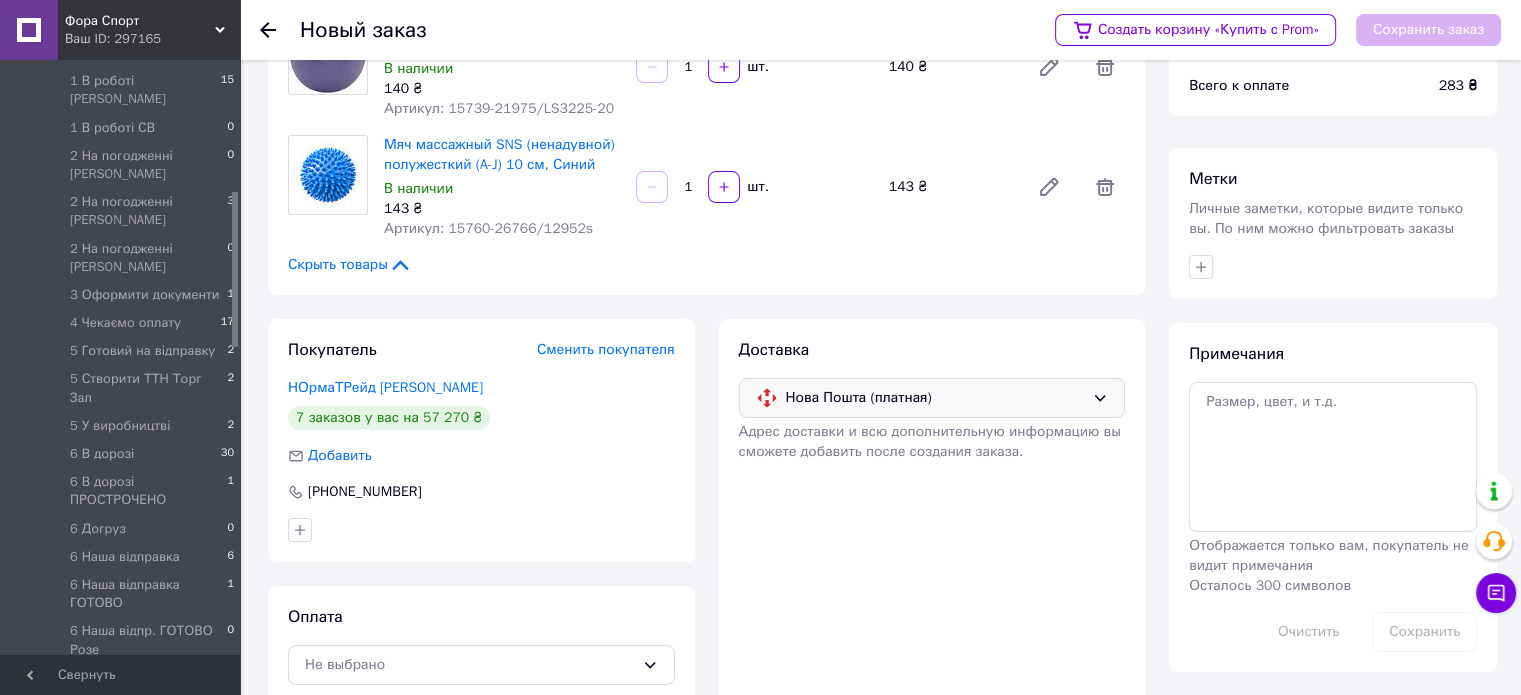click on "Нова Пошта (платная)" at bounding box center (935, 398) 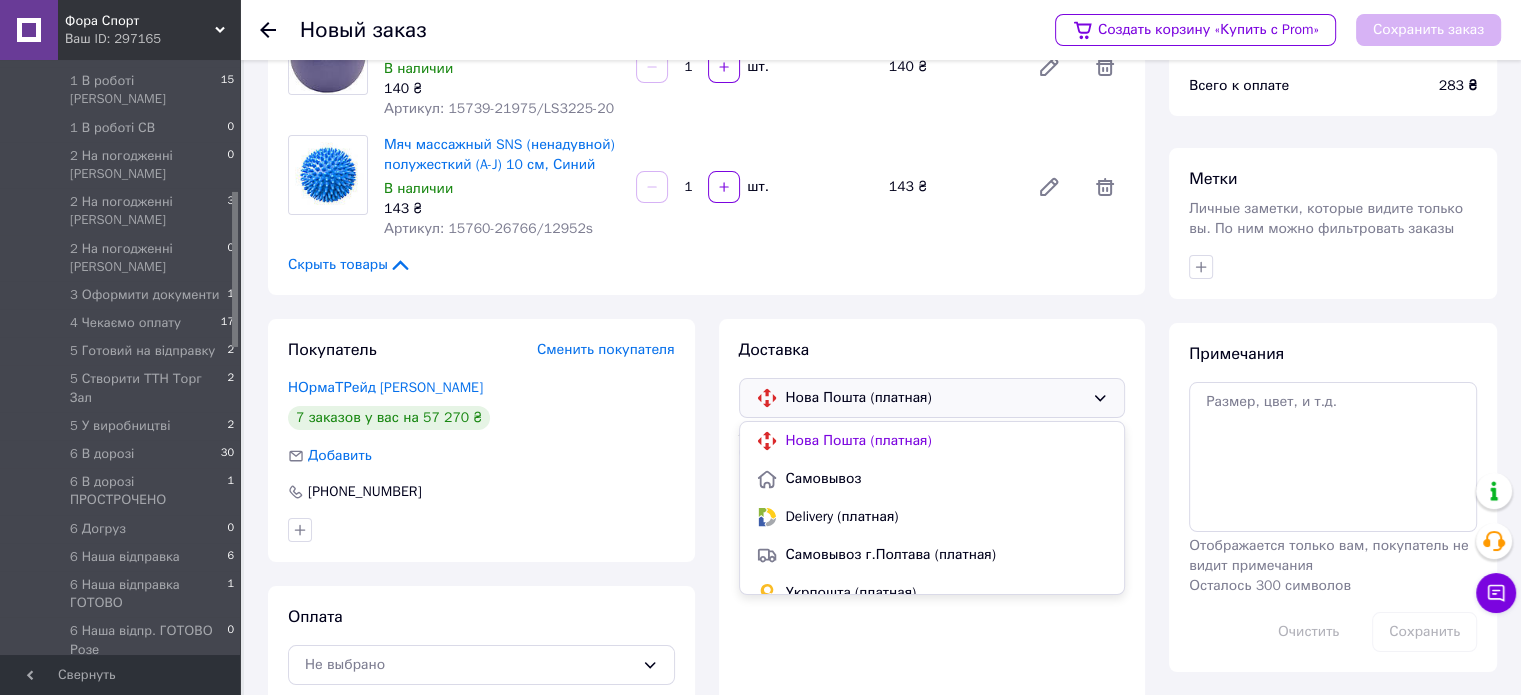 drag, startPoint x: 892, startPoint y: 486, endPoint x: 852, endPoint y: 486, distance: 40 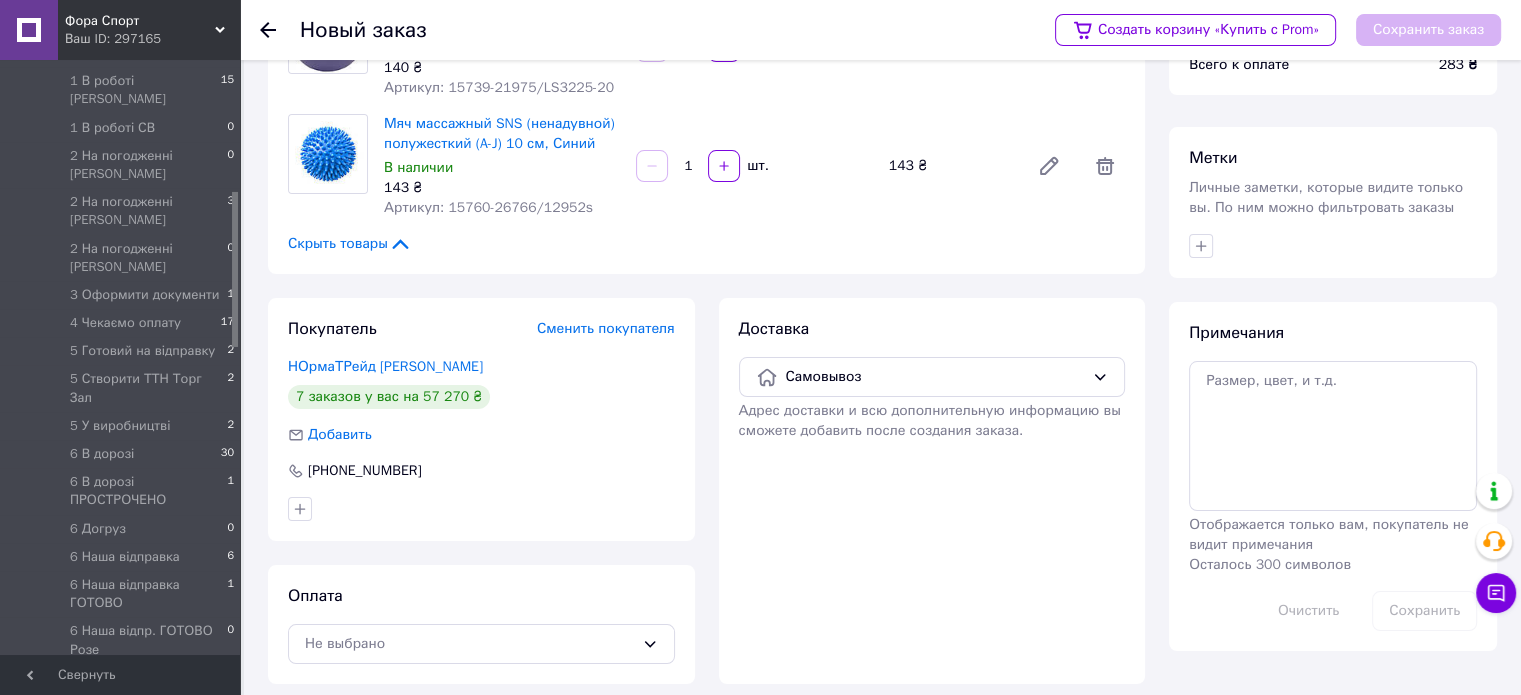 scroll, scrollTop: 161, scrollLeft: 0, axis: vertical 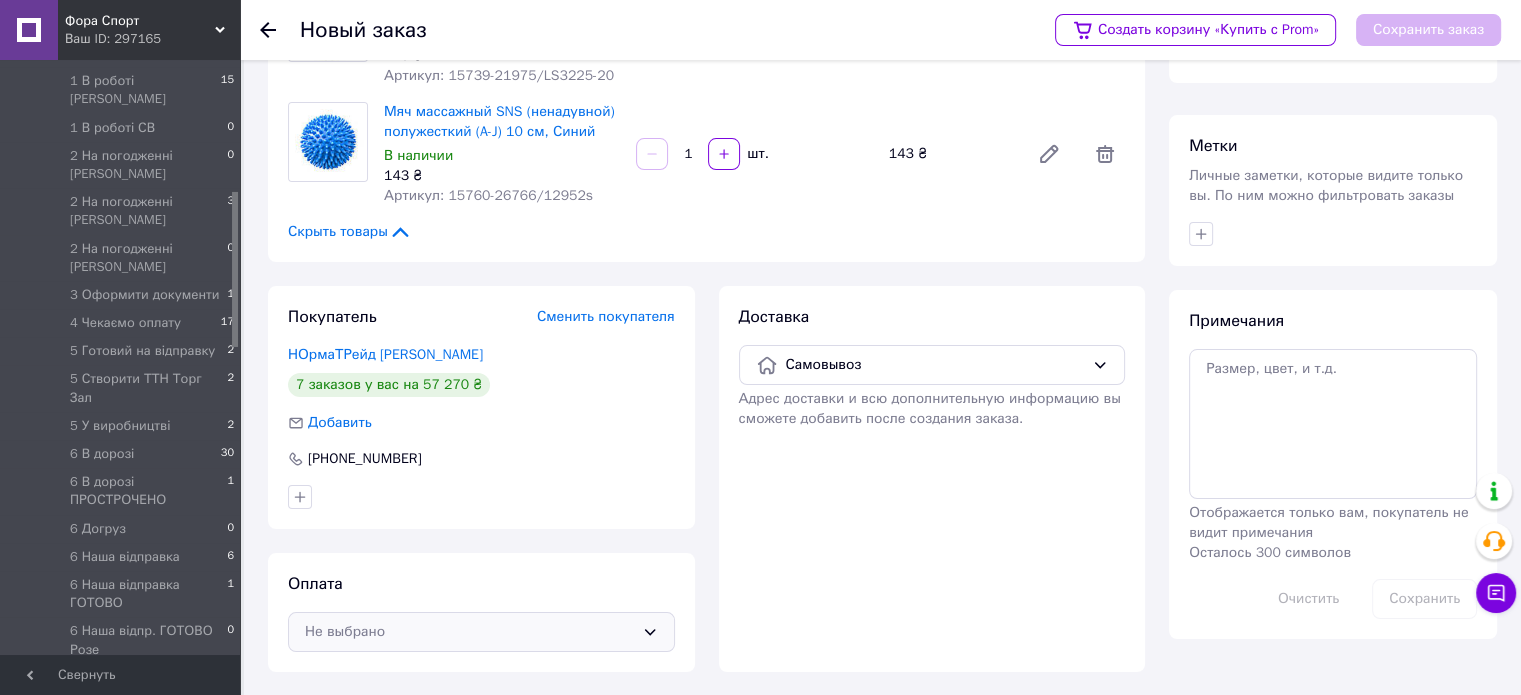 click on "Не выбрано" at bounding box center (469, 632) 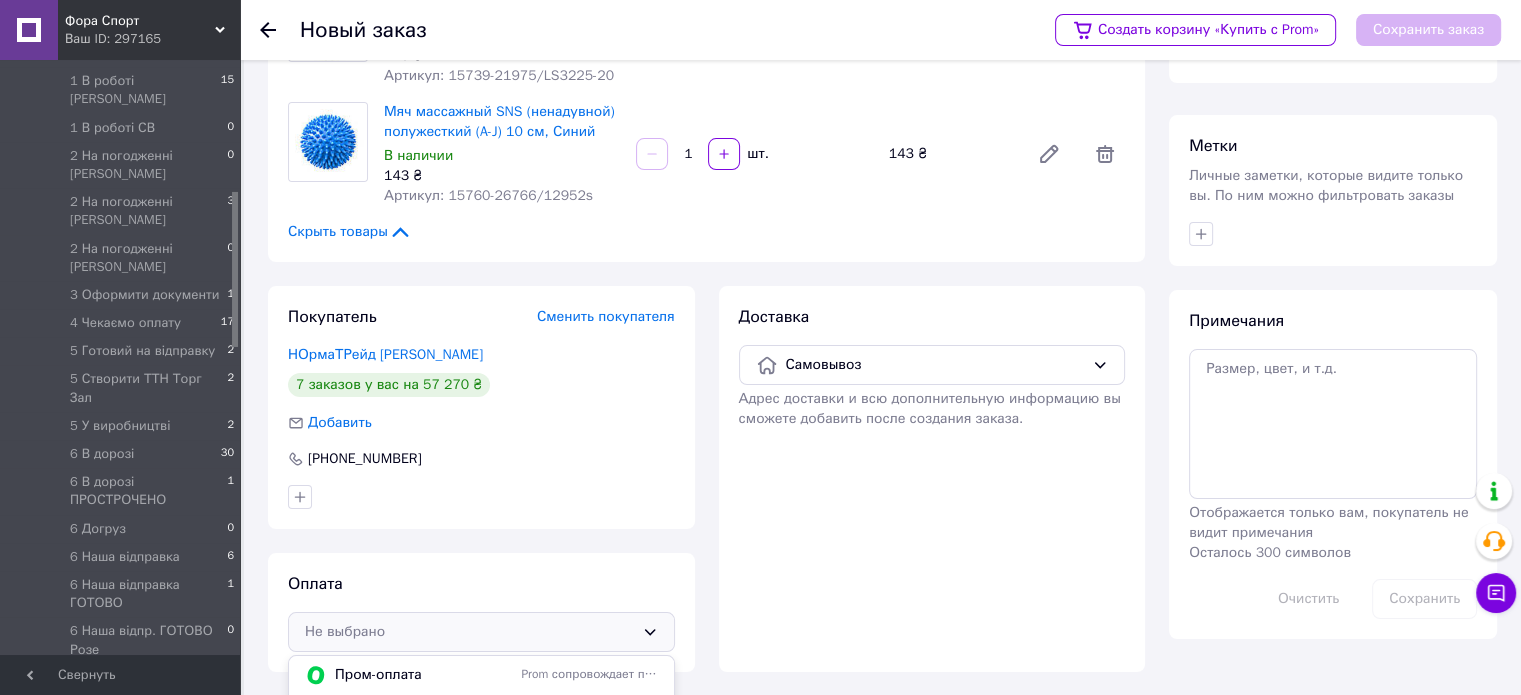 scroll, scrollTop: 295, scrollLeft: 0, axis: vertical 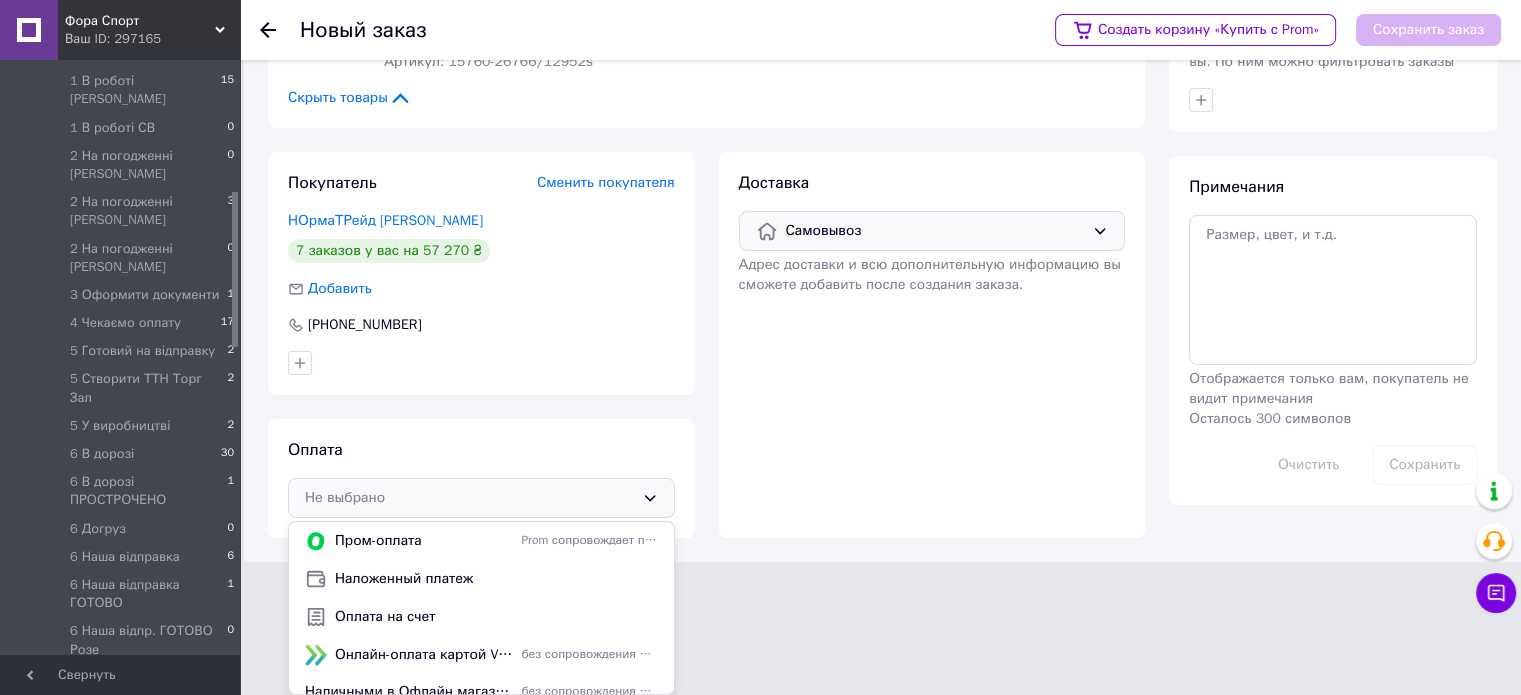 drag, startPoint x: 458, startPoint y: 616, endPoint x: 888, endPoint y: 375, distance: 492.93103 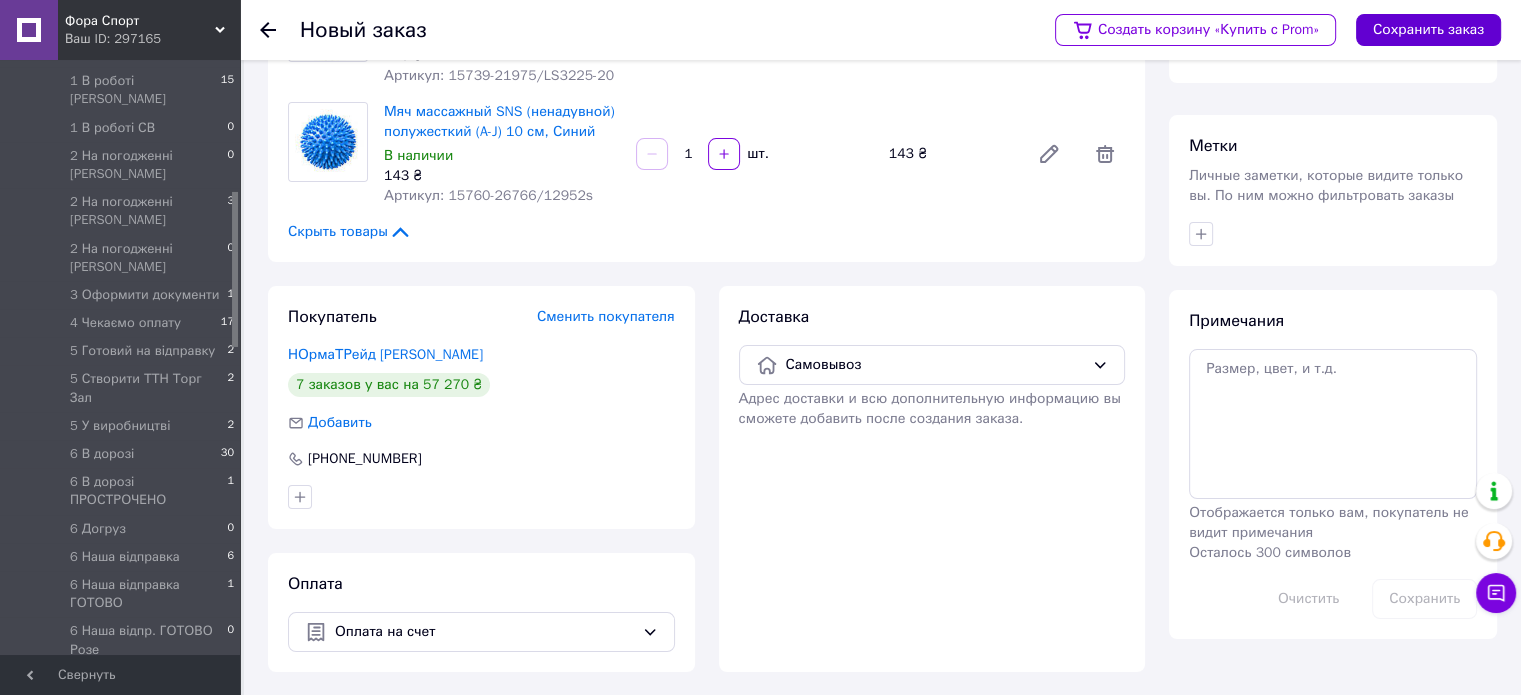 click on "Сохранить заказ" at bounding box center [1428, 30] 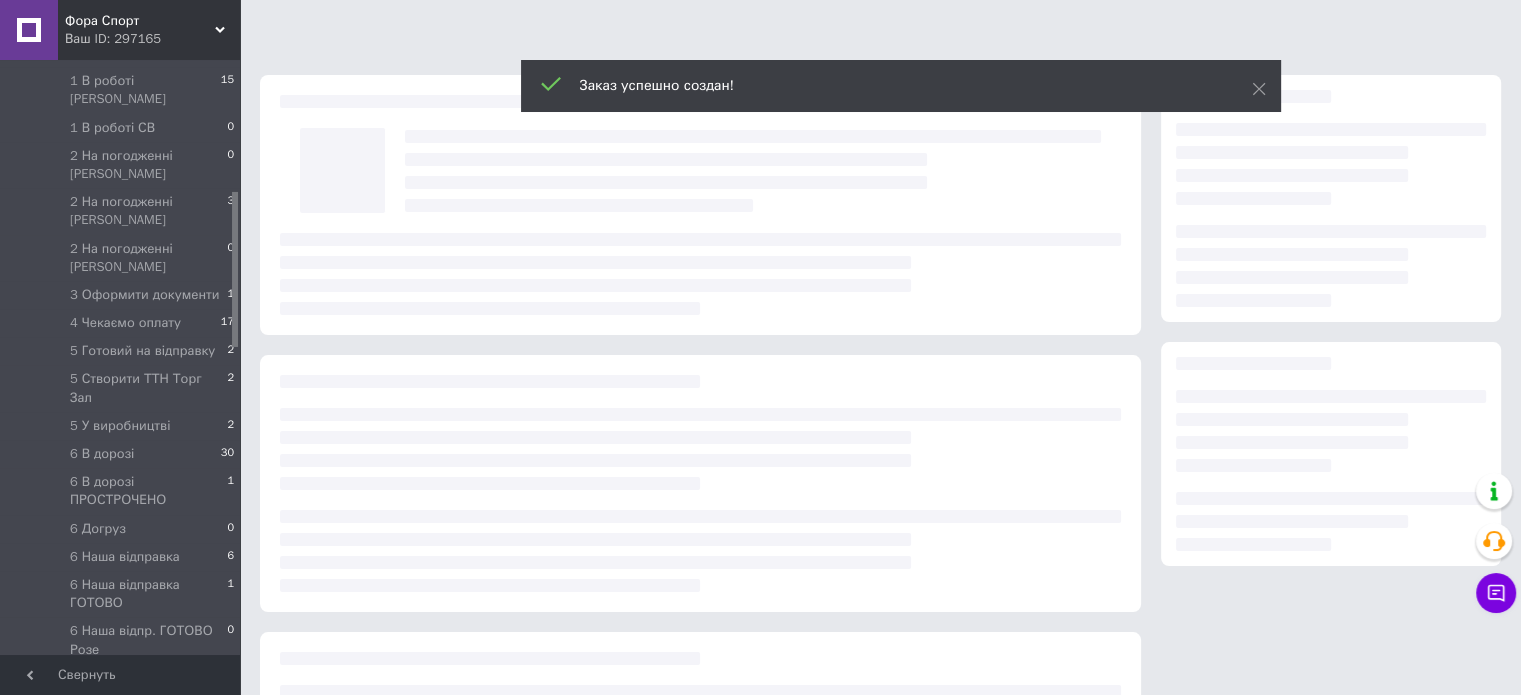 scroll, scrollTop: 0, scrollLeft: 0, axis: both 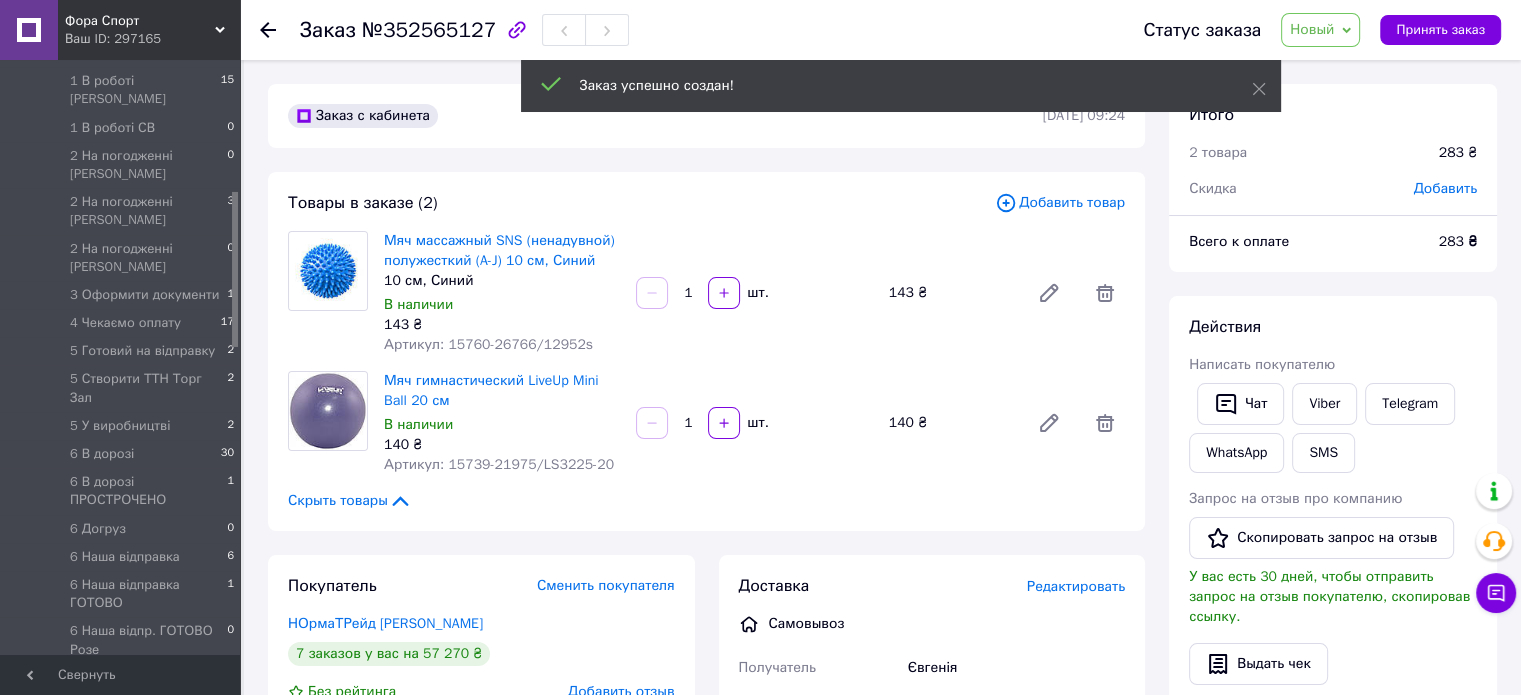 drag, startPoint x: 1352, startPoint y: 29, endPoint x: 1360, endPoint y: 59, distance: 31.04835 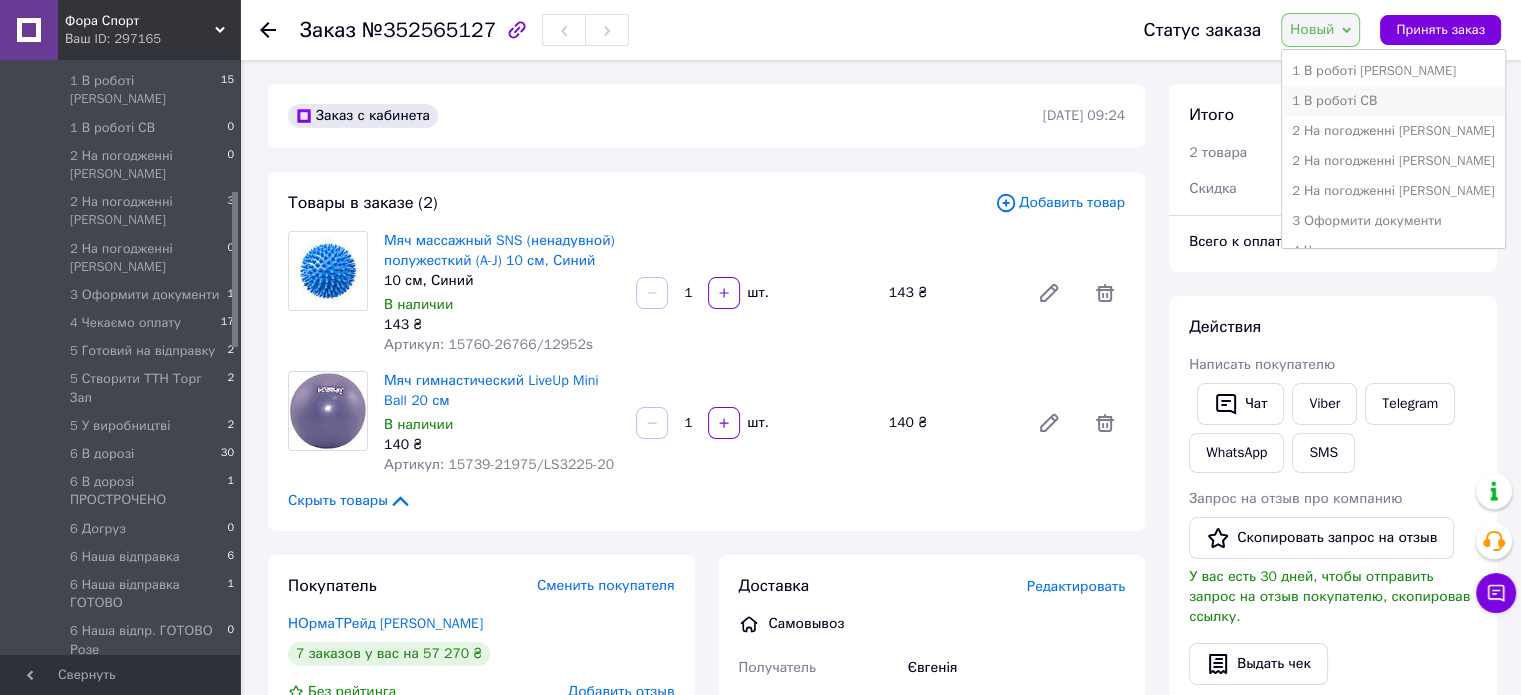 scroll, scrollTop: 300, scrollLeft: 0, axis: vertical 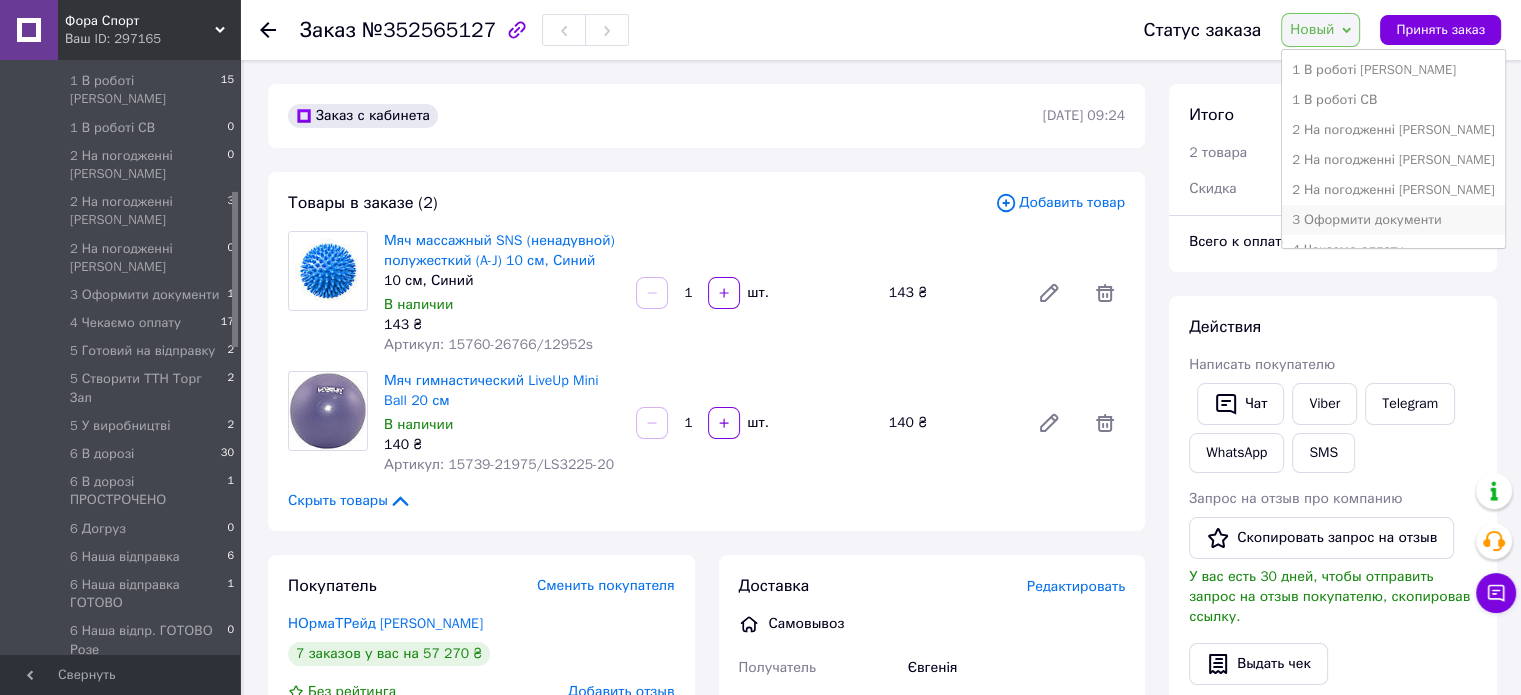 click on "3 Оформити документи" at bounding box center [1393, 220] 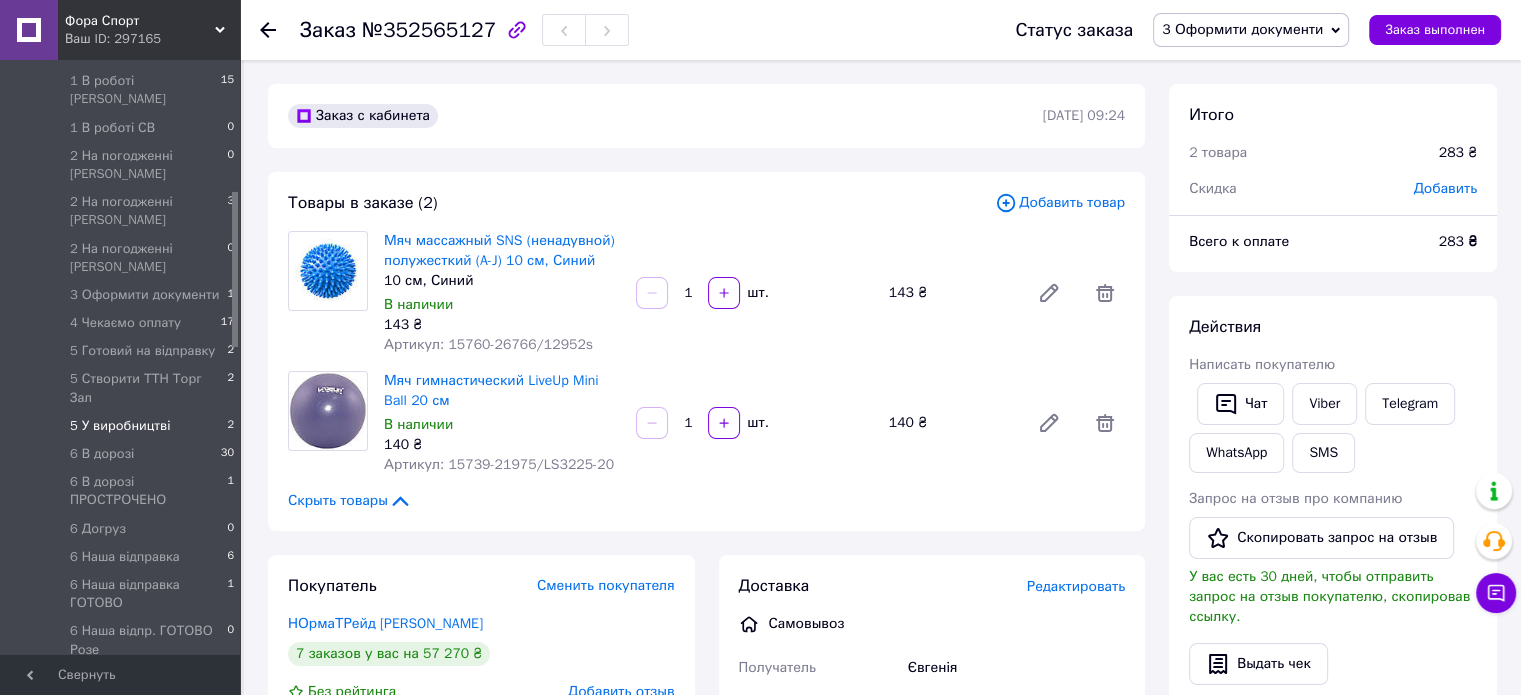 click on "5 У виробництві" at bounding box center (120, 426) 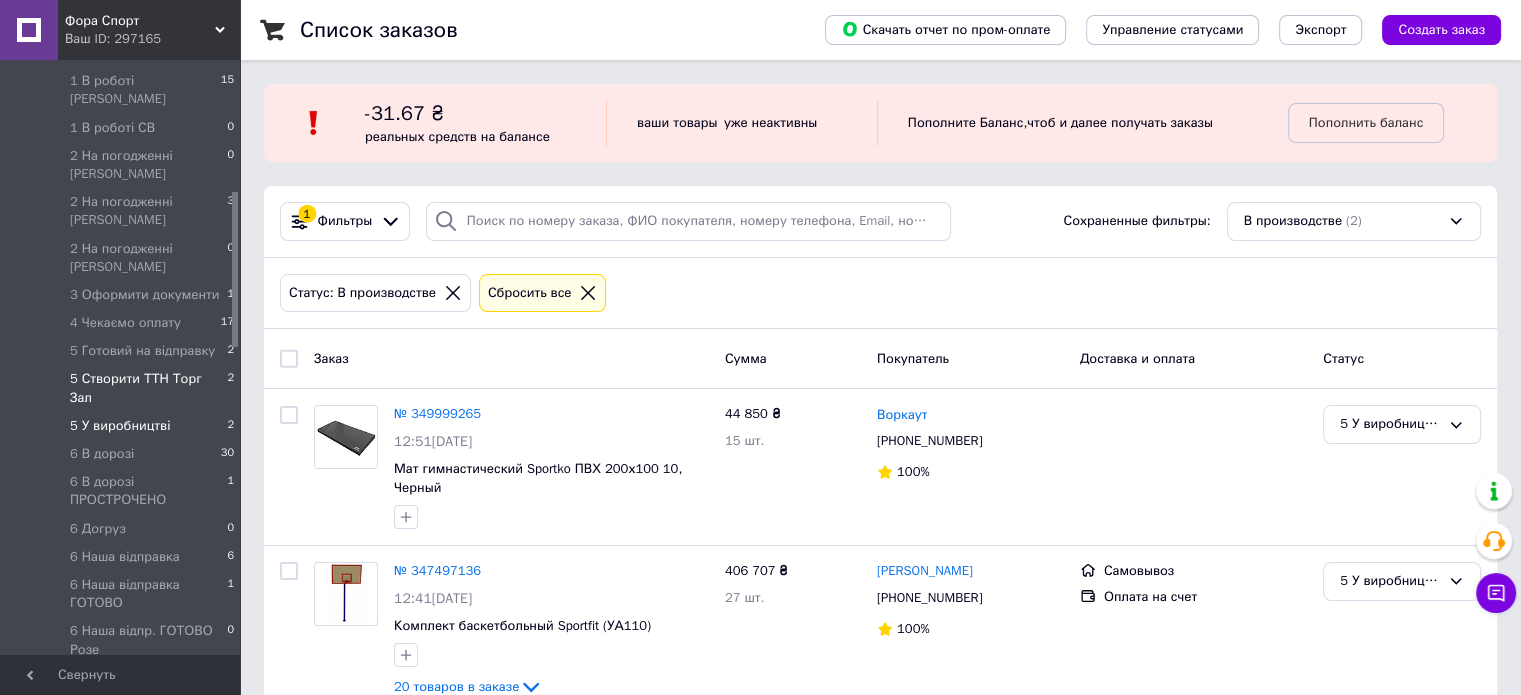 click on "5 Створити ТТН Торг Зал" at bounding box center [148, 388] 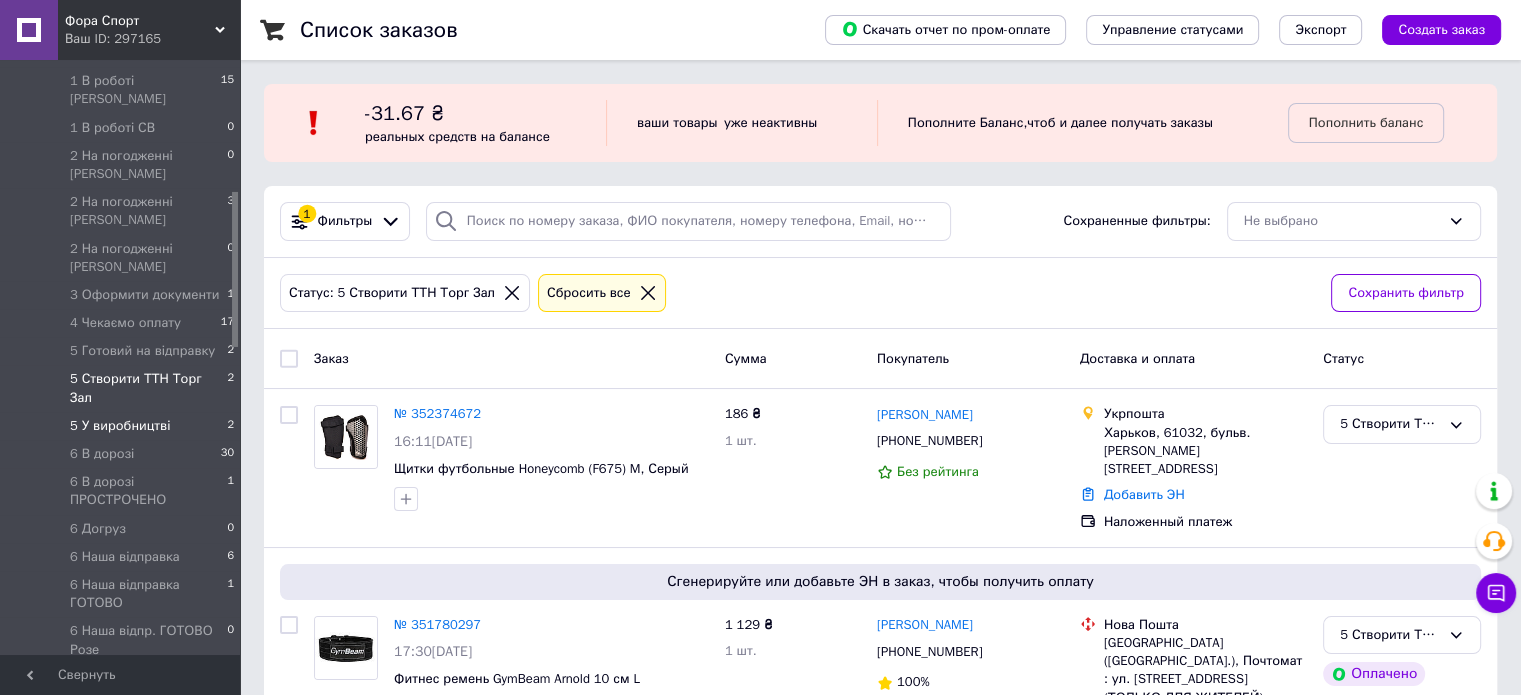 click on "5 У виробництві 2" at bounding box center (123, 426) 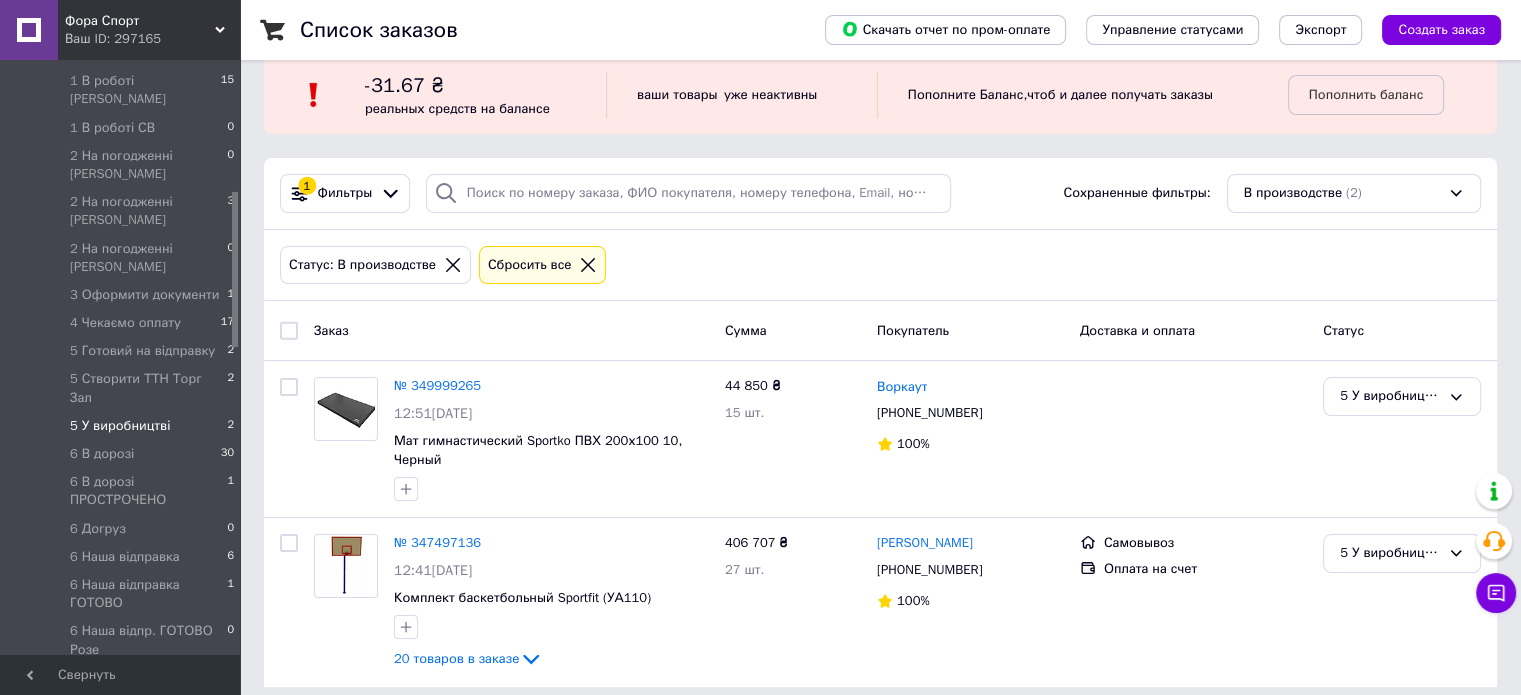 scroll, scrollTop: 42, scrollLeft: 0, axis: vertical 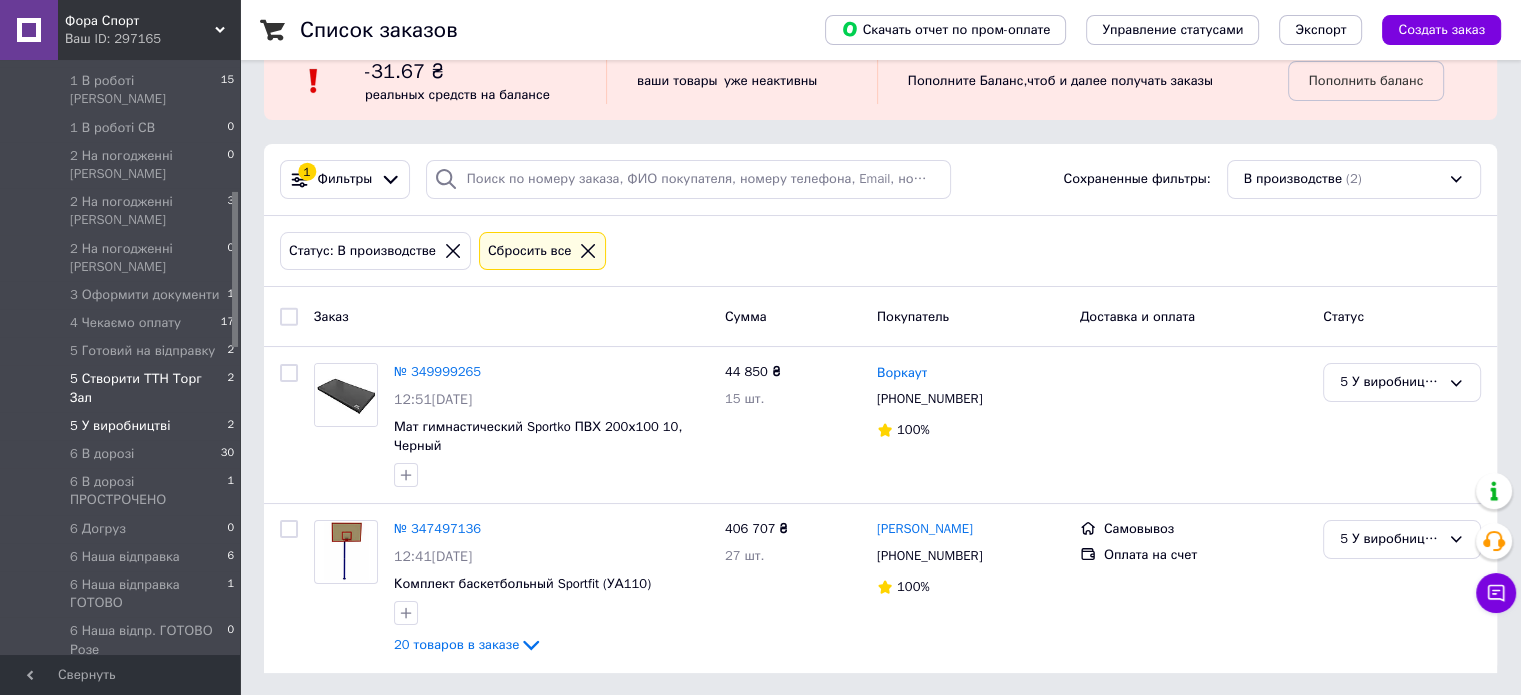 click on "5 Створити ТТН Торг Зал" at bounding box center [148, 388] 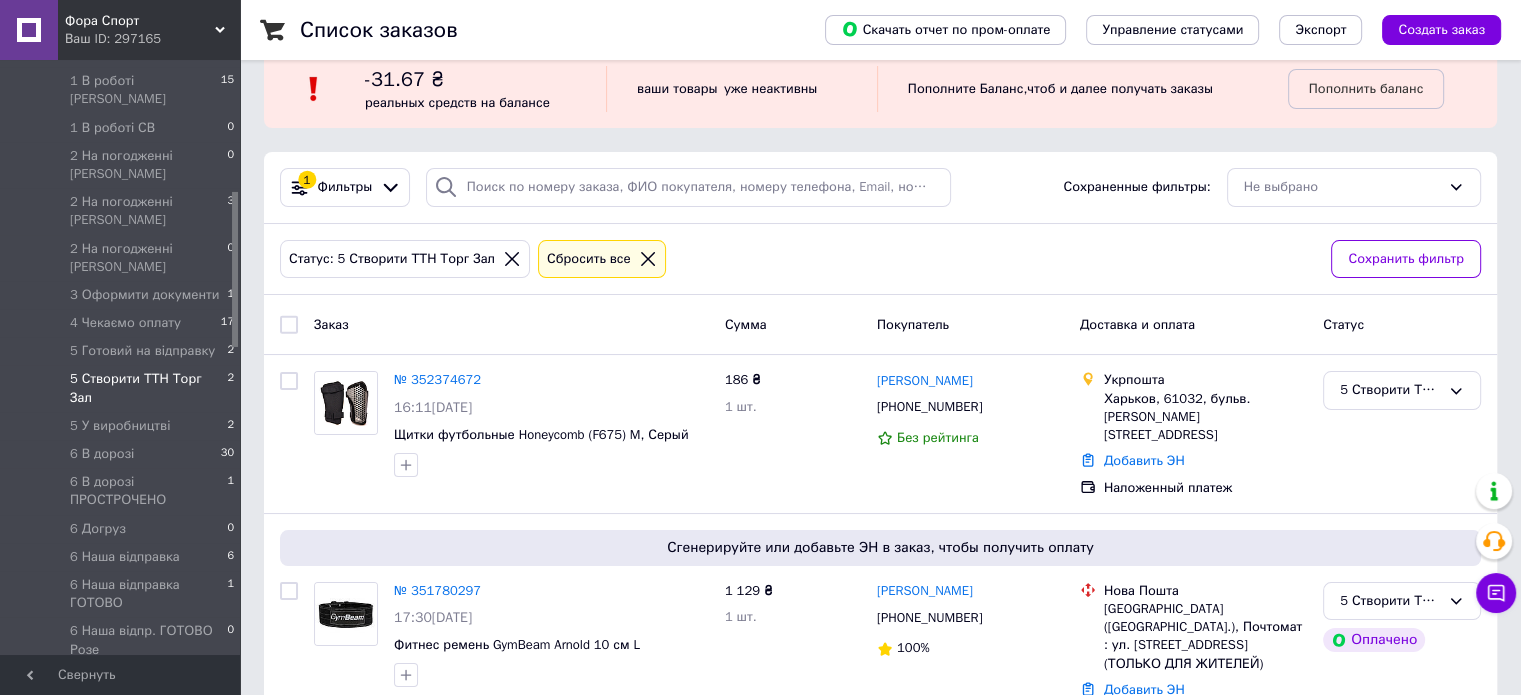 scroll, scrollTop: 66, scrollLeft: 0, axis: vertical 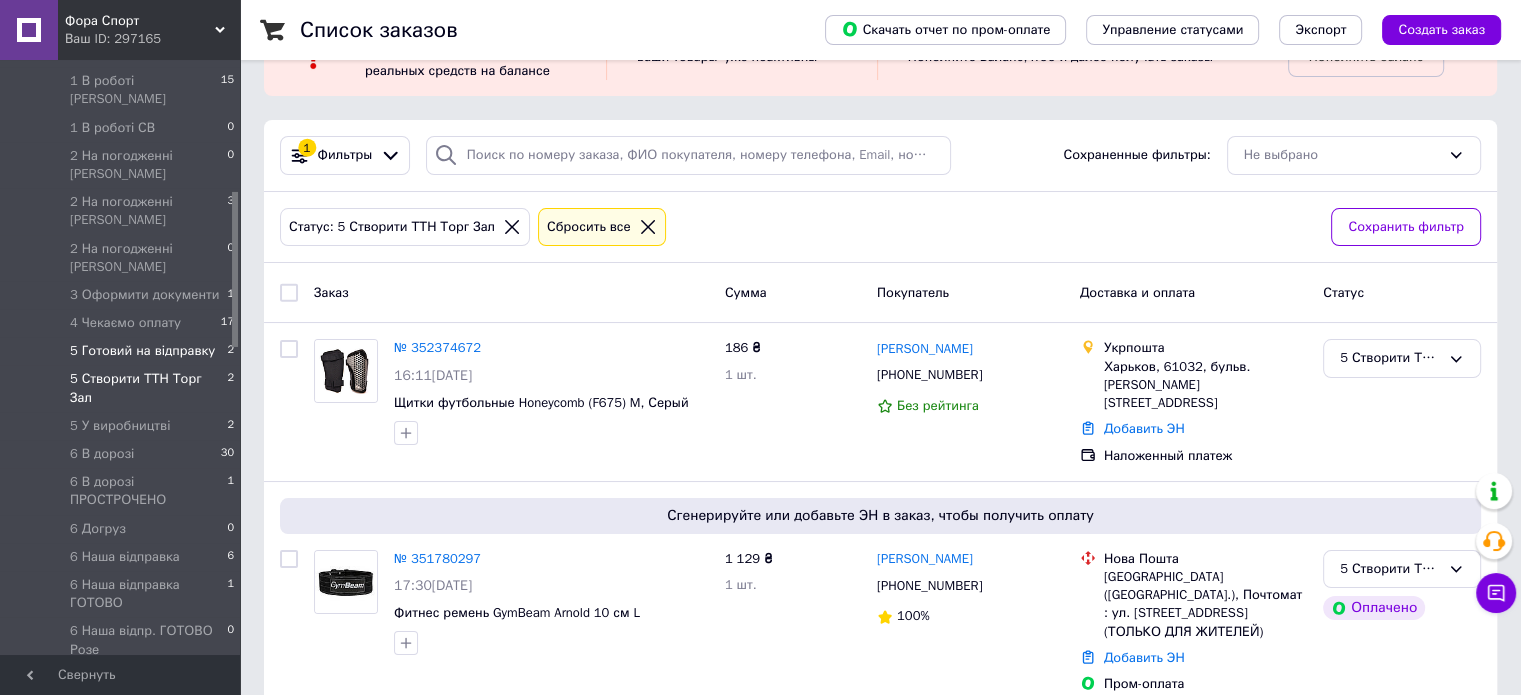 click on "5 Готовий на відправку 2" at bounding box center [123, 351] 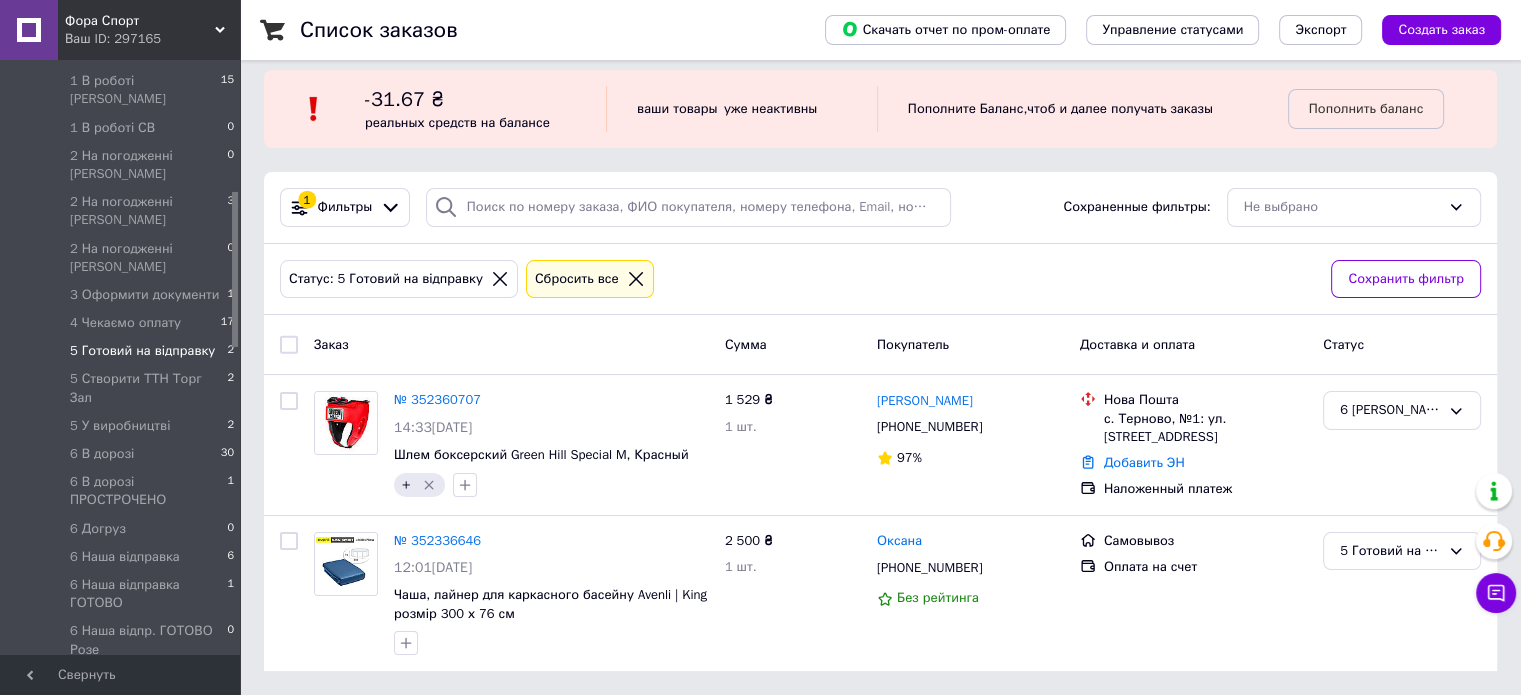 scroll, scrollTop: 0, scrollLeft: 0, axis: both 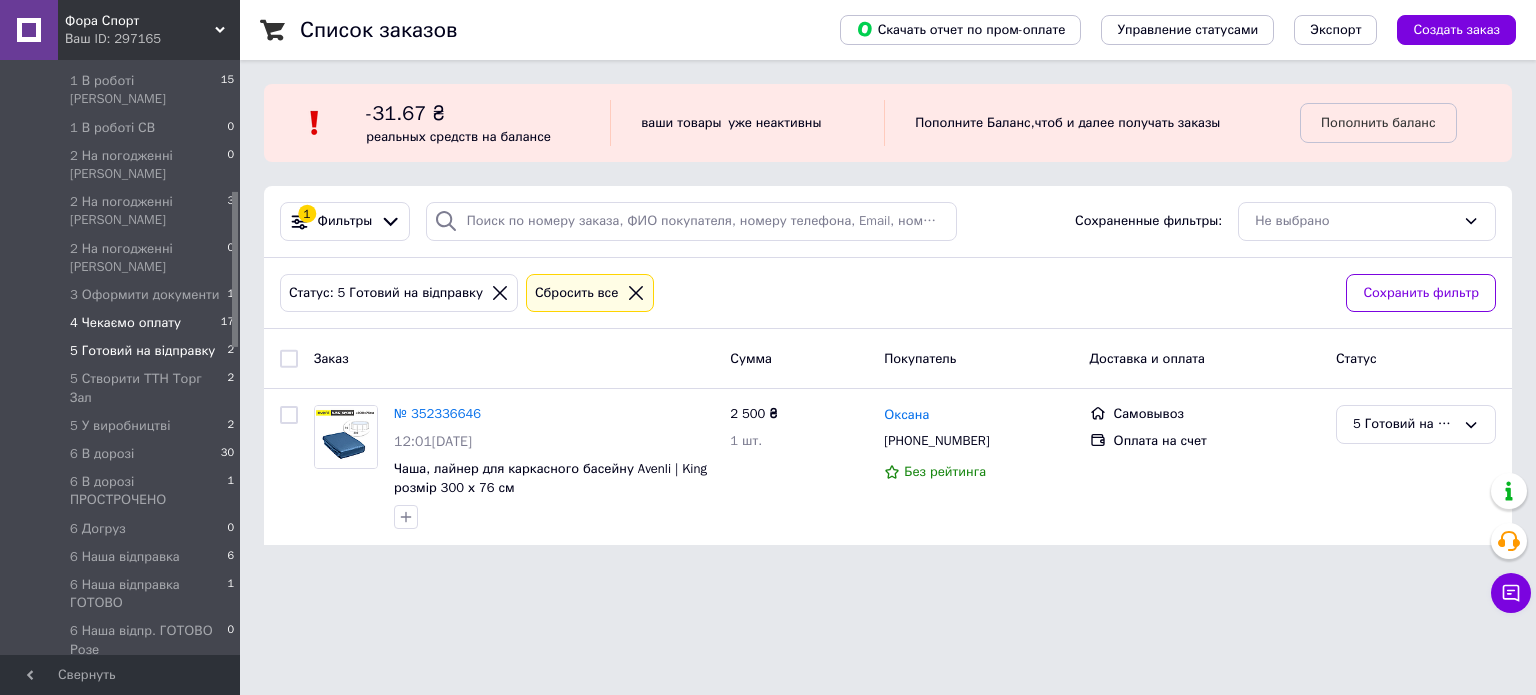 click on "4  Чекаємо оплату" at bounding box center (125, 323) 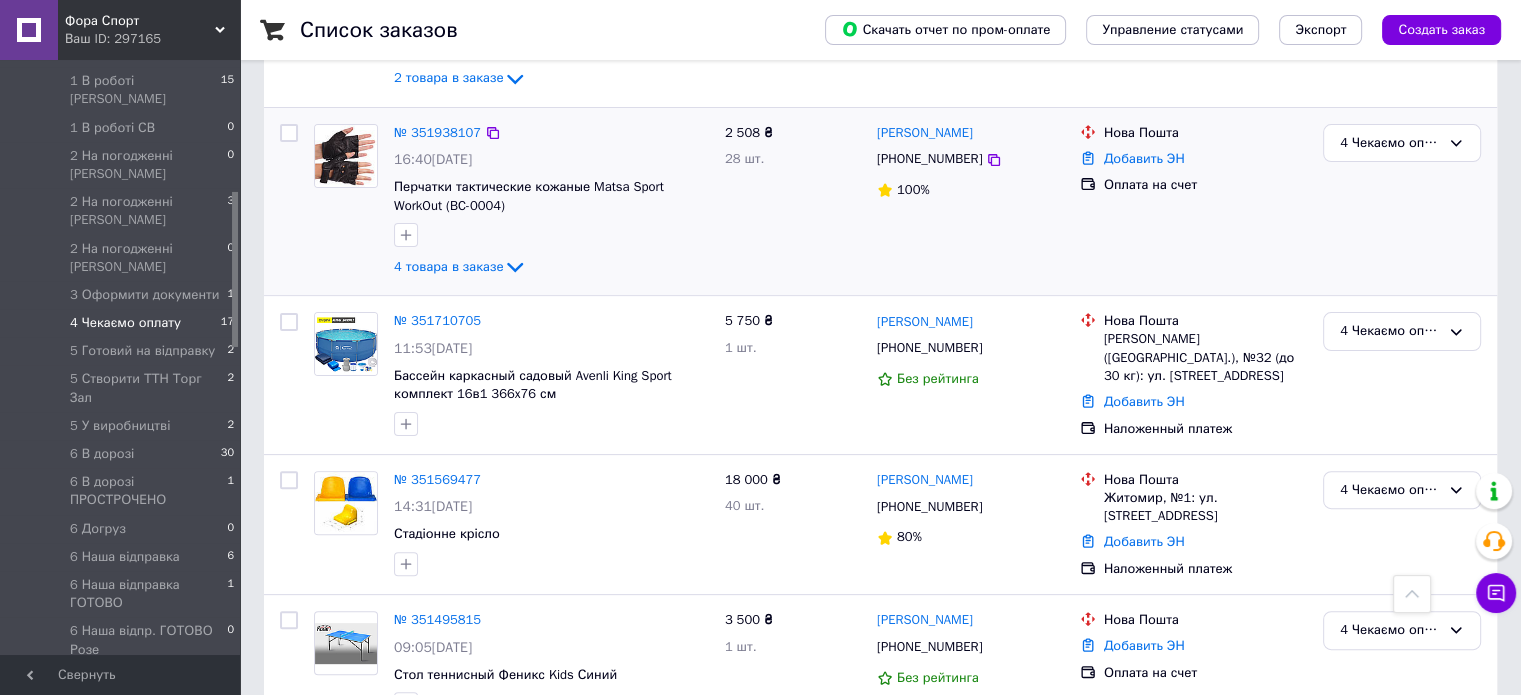 scroll, scrollTop: 700, scrollLeft: 0, axis: vertical 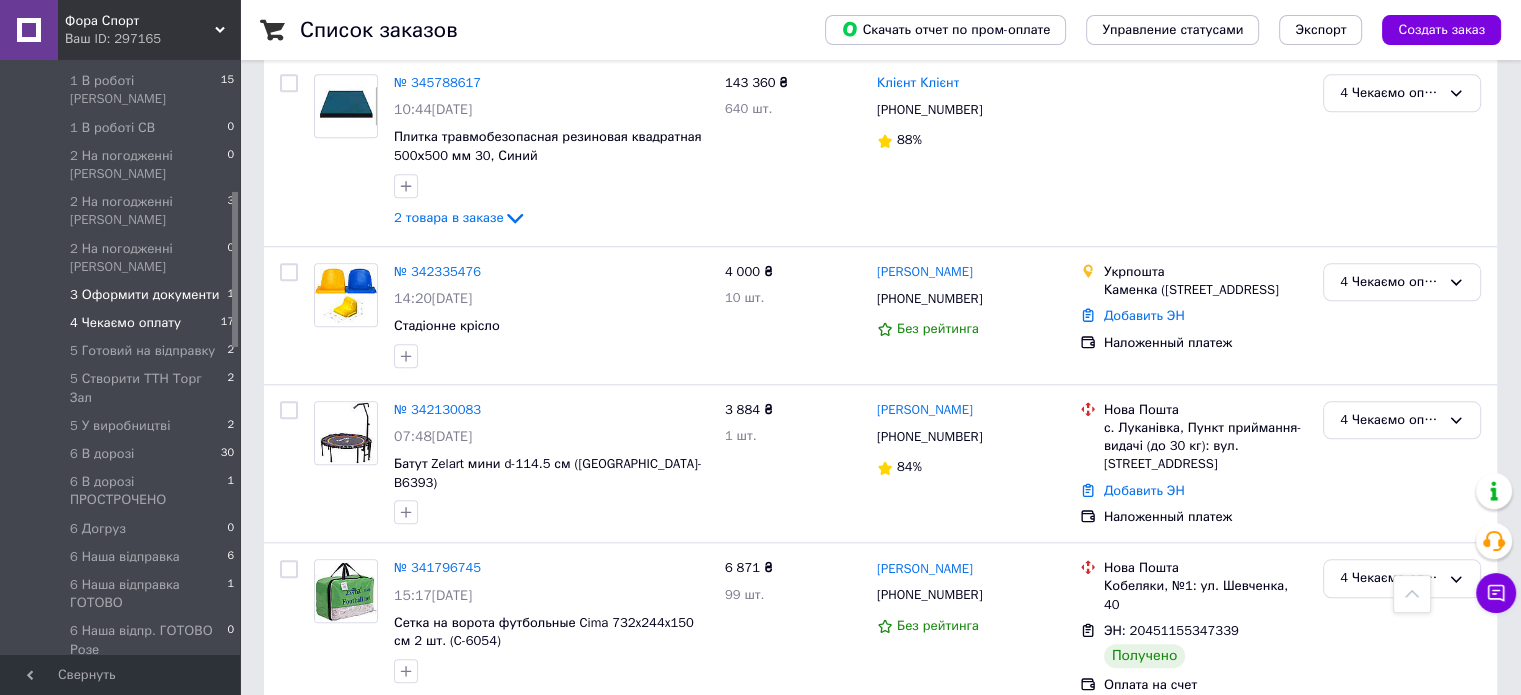 click on "3 Оформити документи" at bounding box center [145, 295] 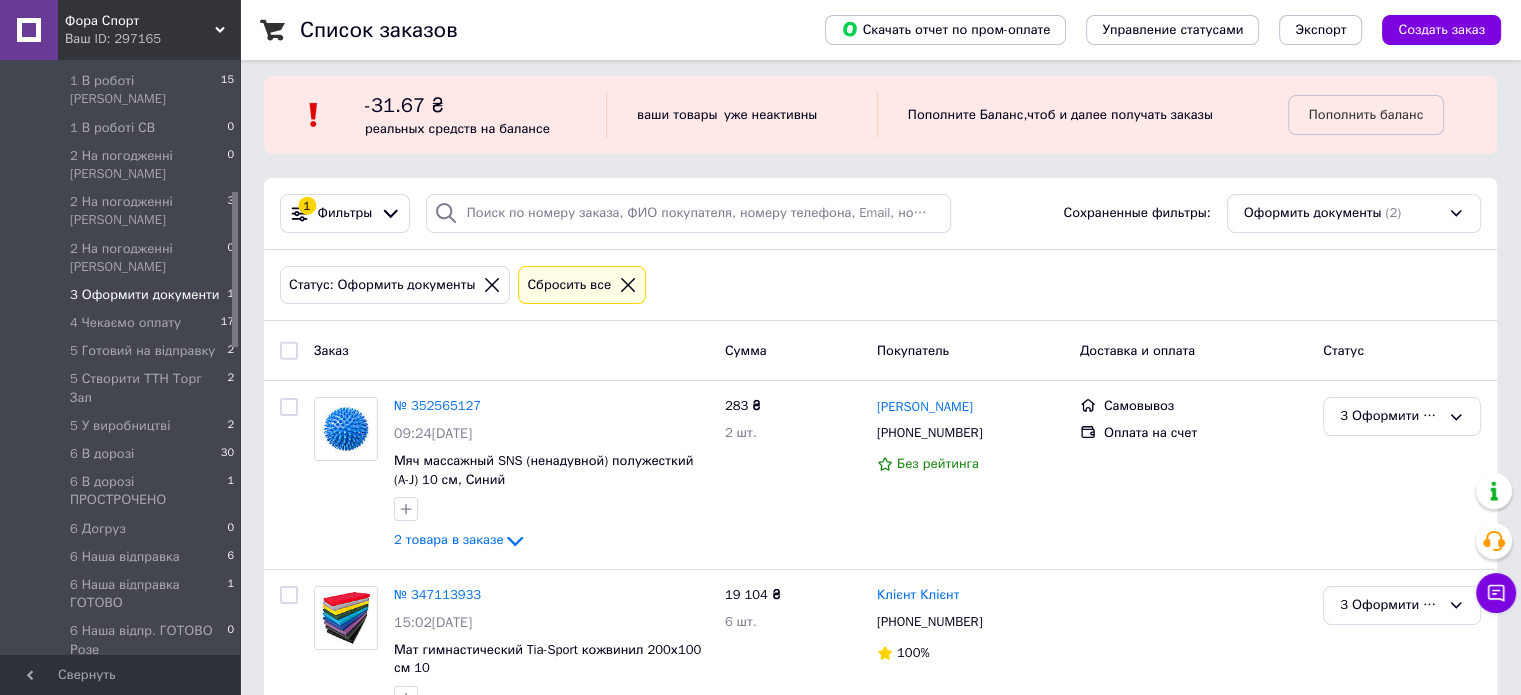 scroll, scrollTop: 61, scrollLeft: 0, axis: vertical 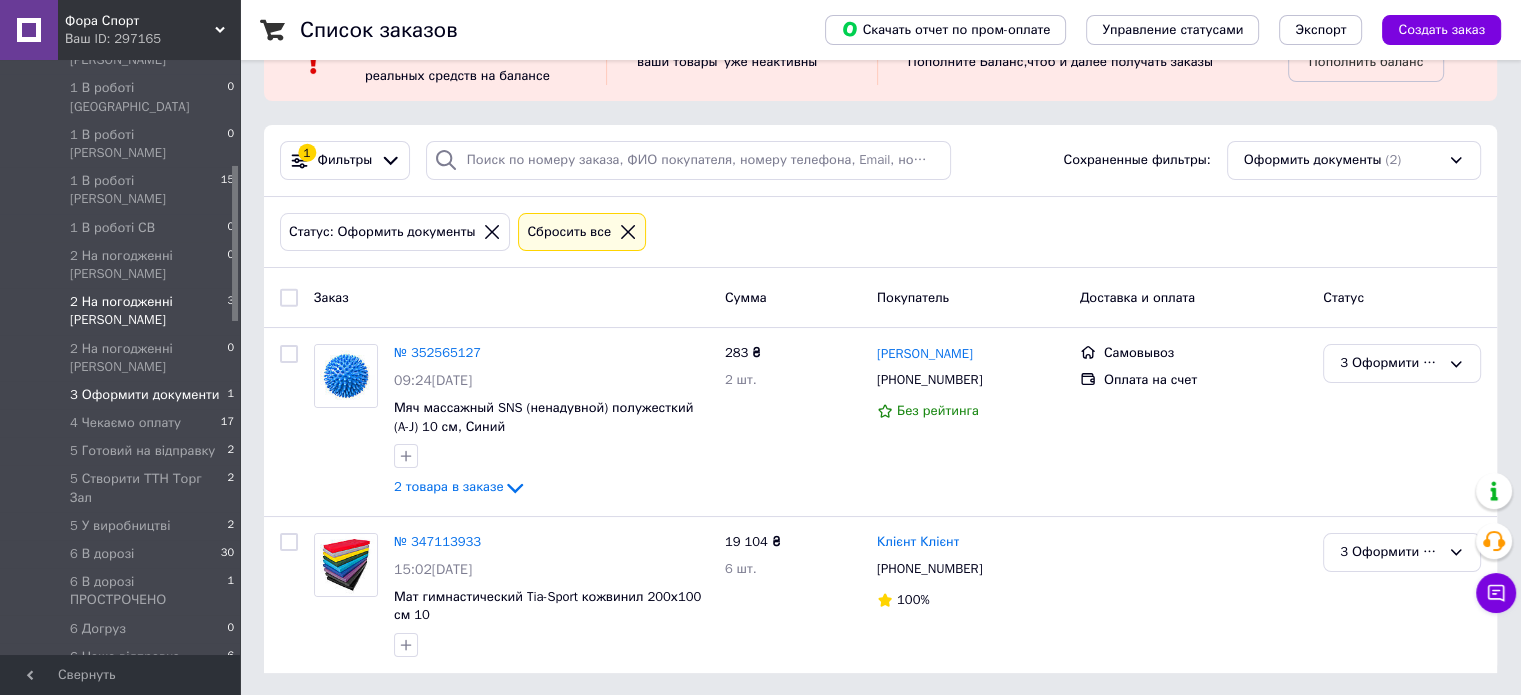 click on "2 На погодженні [PERSON_NAME]" at bounding box center [148, 311] 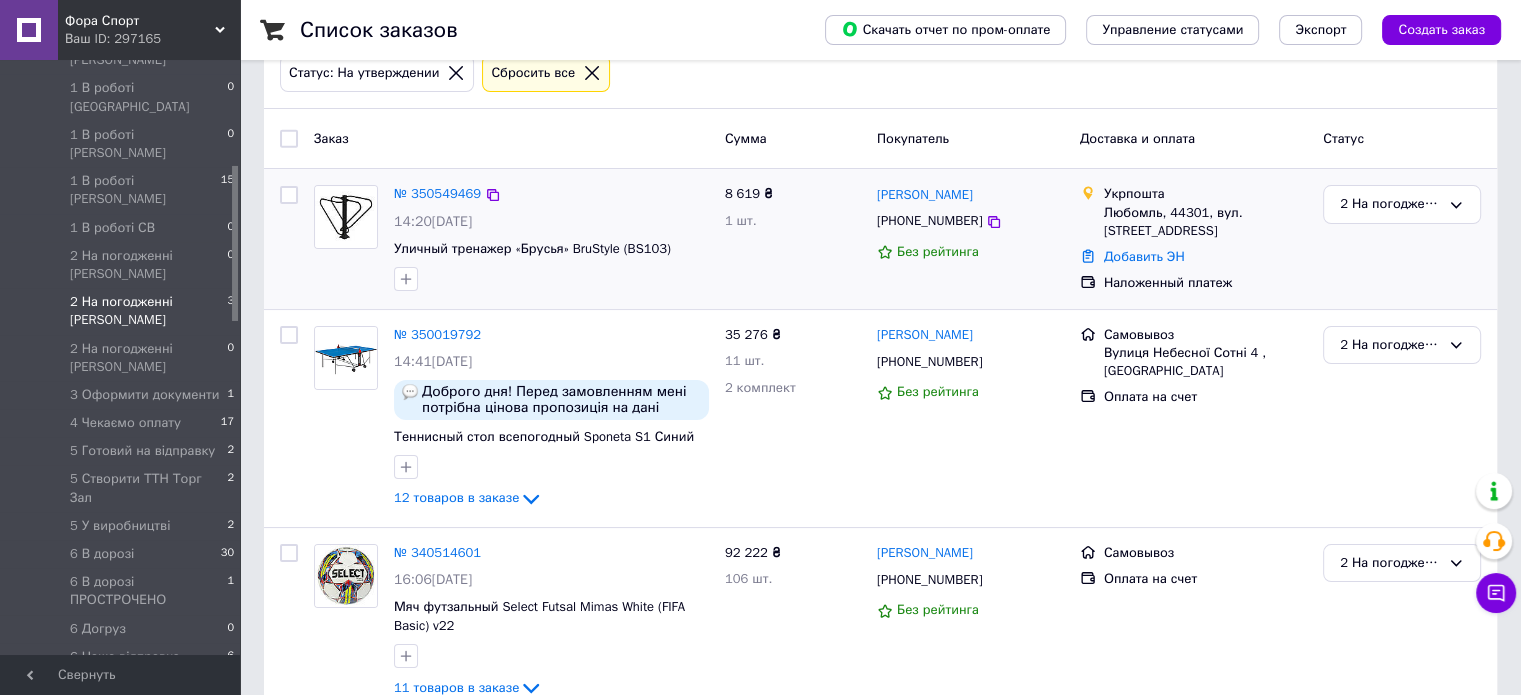 scroll, scrollTop: 260, scrollLeft: 0, axis: vertical 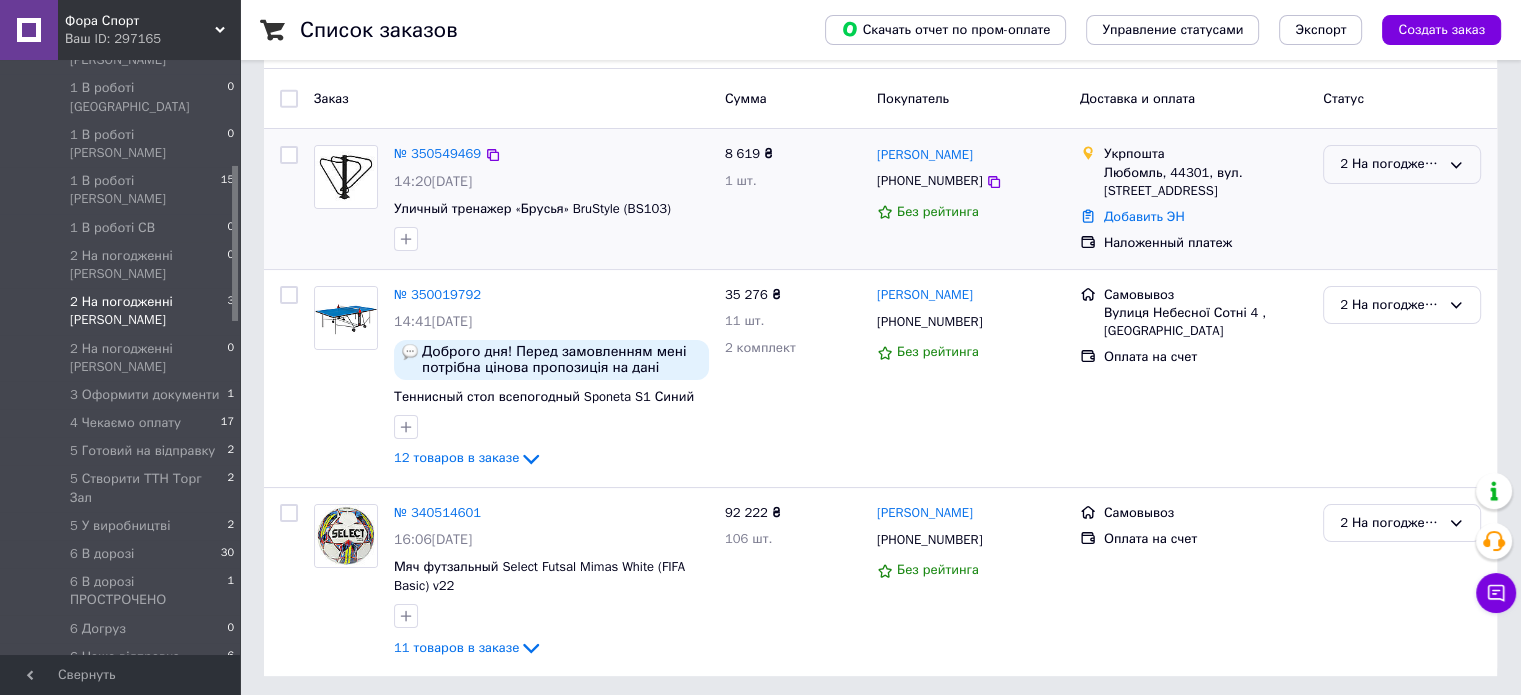 click on "2 На погодженні [PERSON_NAME]" at bounding box center (1402, 164) 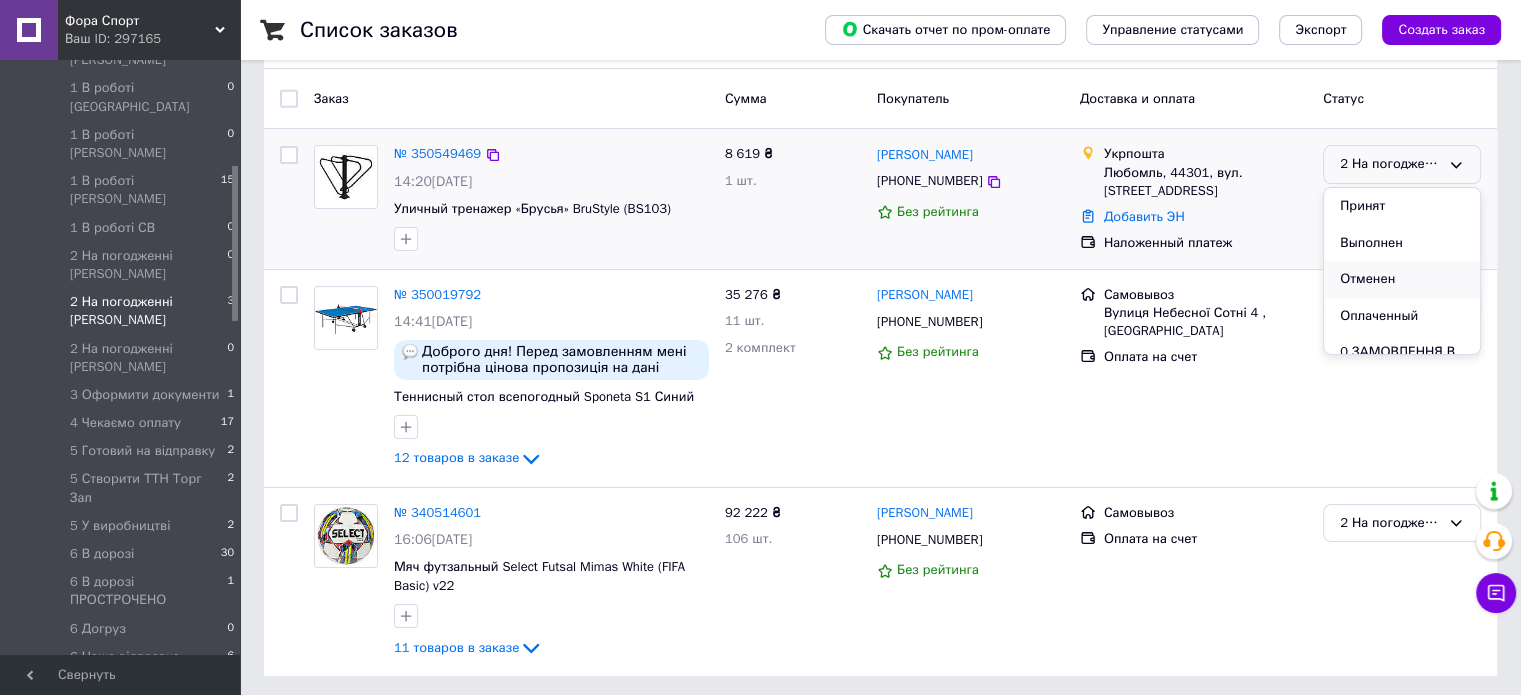 drag, startPoint x: 1388, startPoint y: 283, endPoint x: 1324, endPoint y: 289, distance: 64.28063 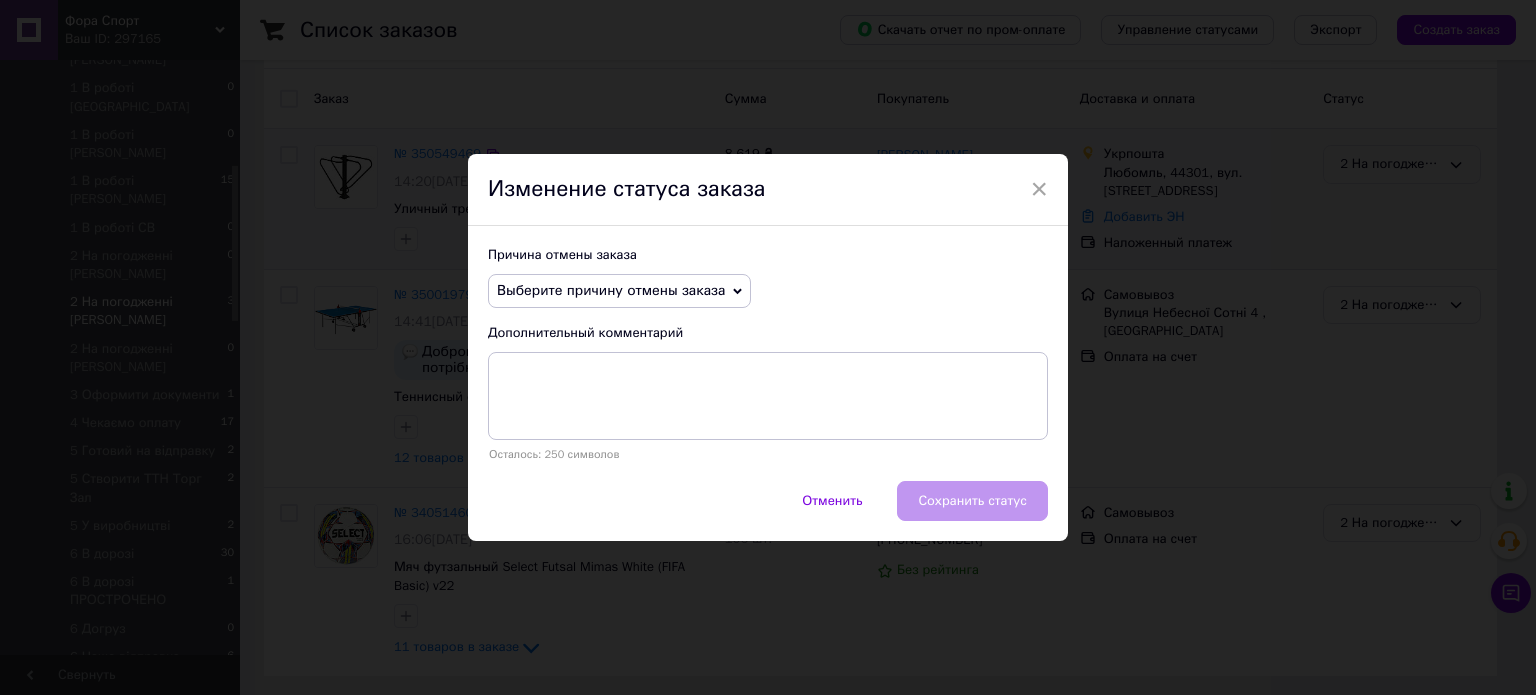 click on "Выберите причину отмены заказа" at bounding box center [619, 291] 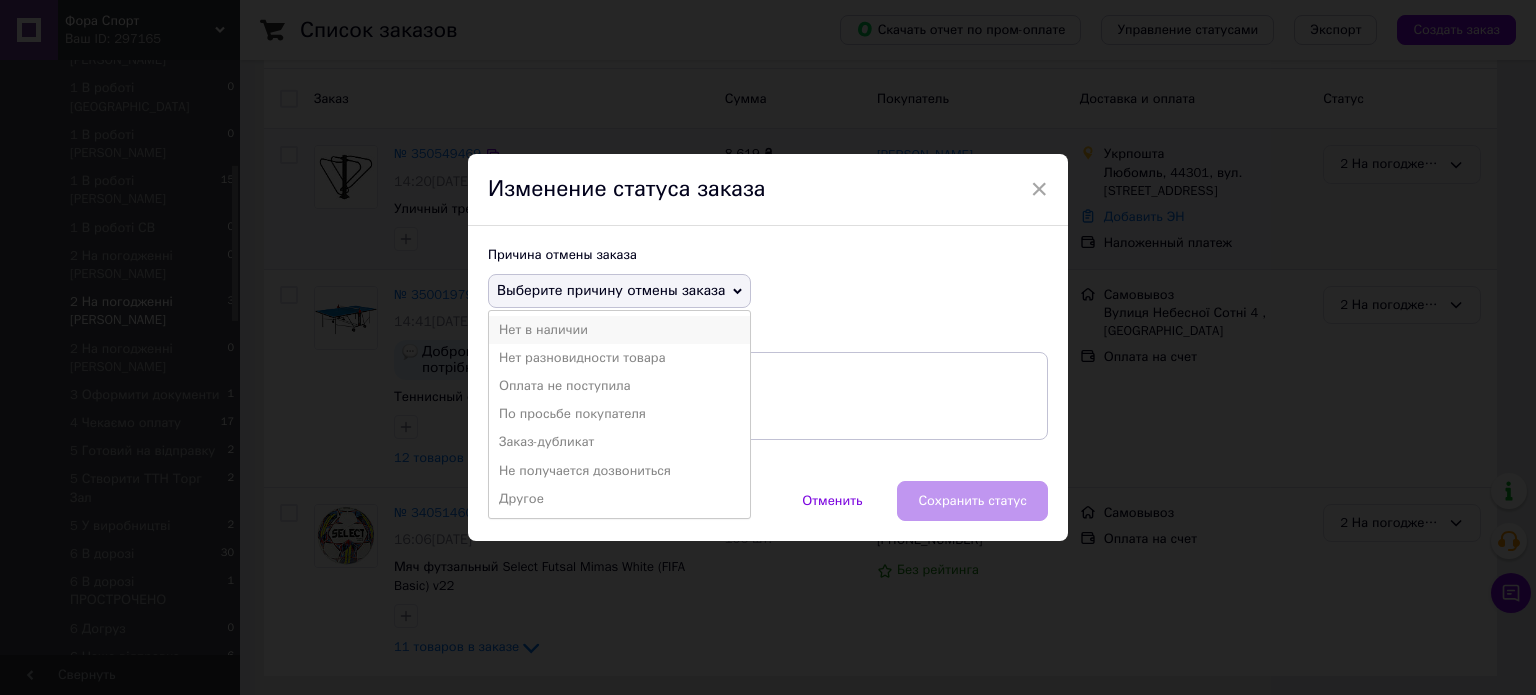 click on "Нет в наличии" at bounding box center (619, 330) 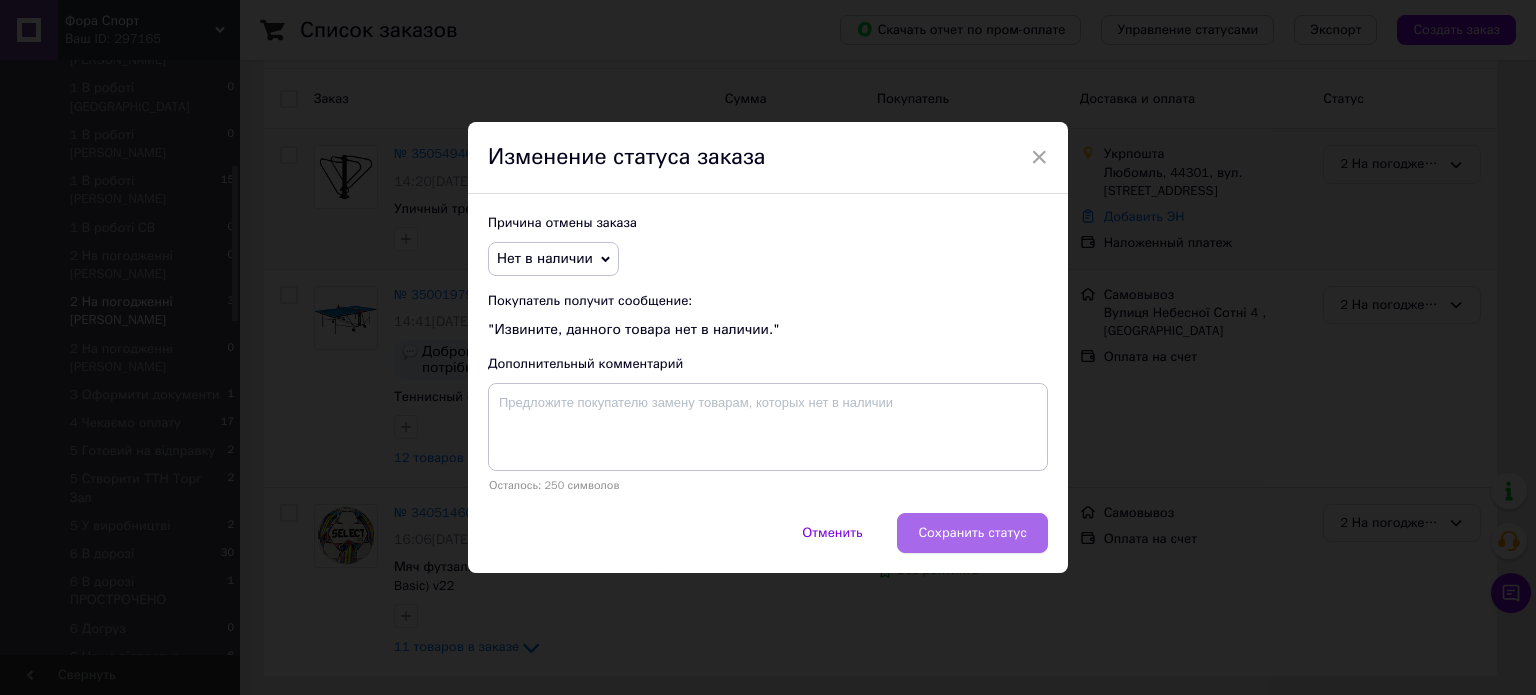 click on "Сохранить статус" at bounding box center (972, 533) 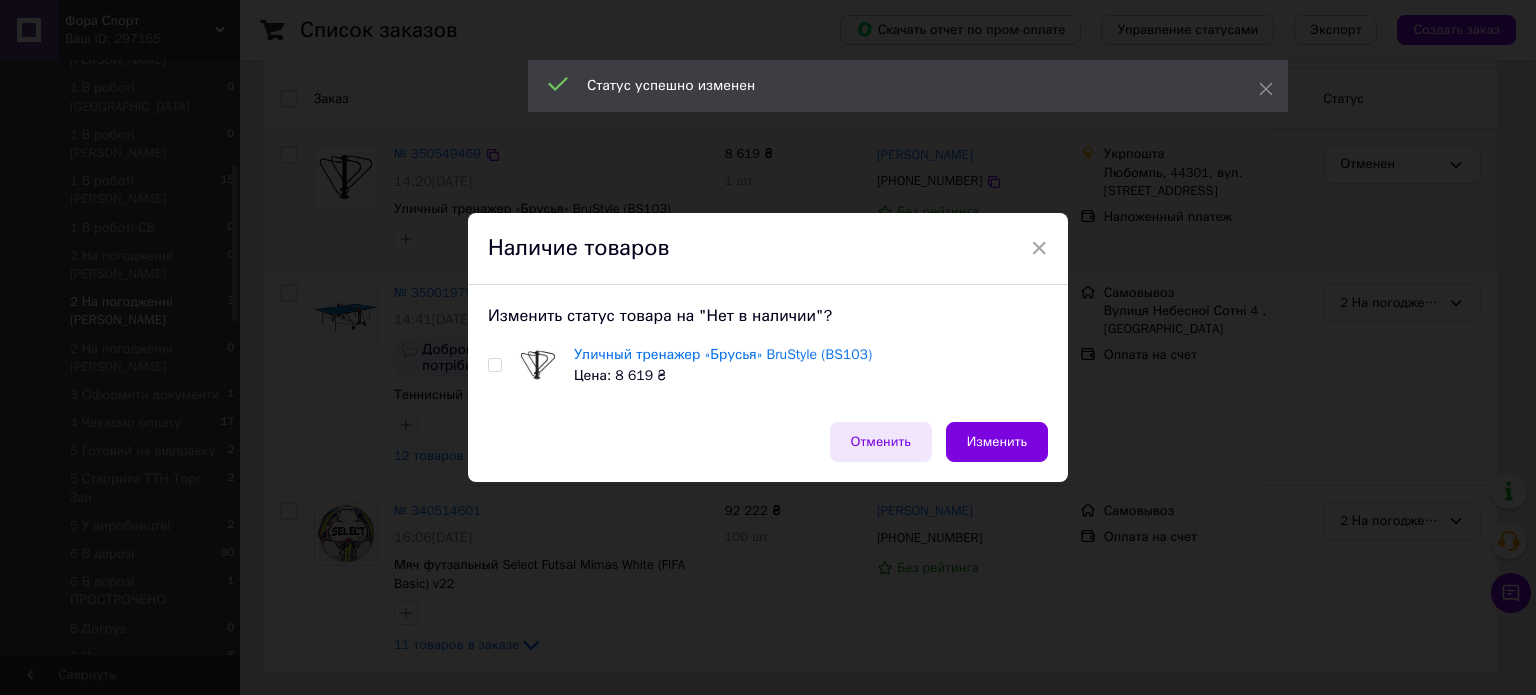 click on "Отменить" at bounding box center (881, 442) 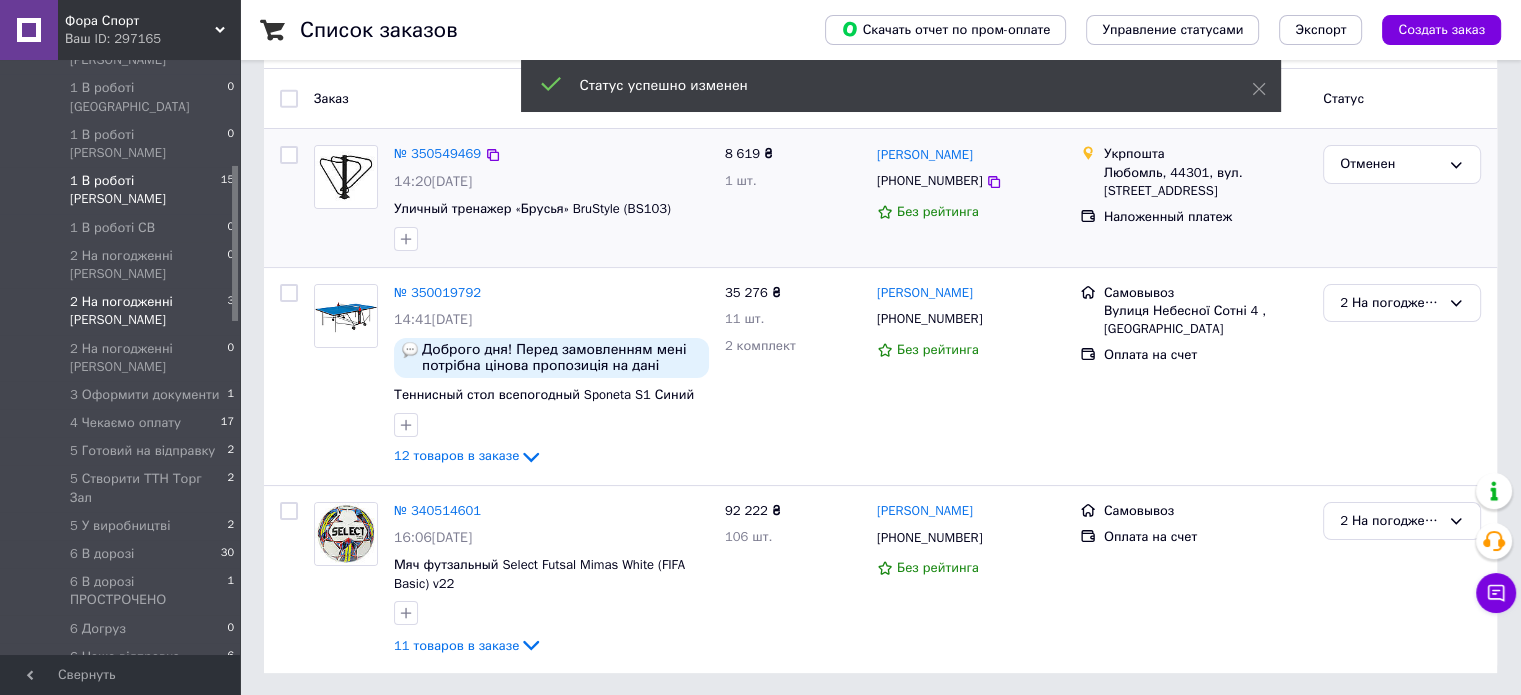 click on "1 В роботі [PERSON_NAME] 15" at bounding box center [123, 190] 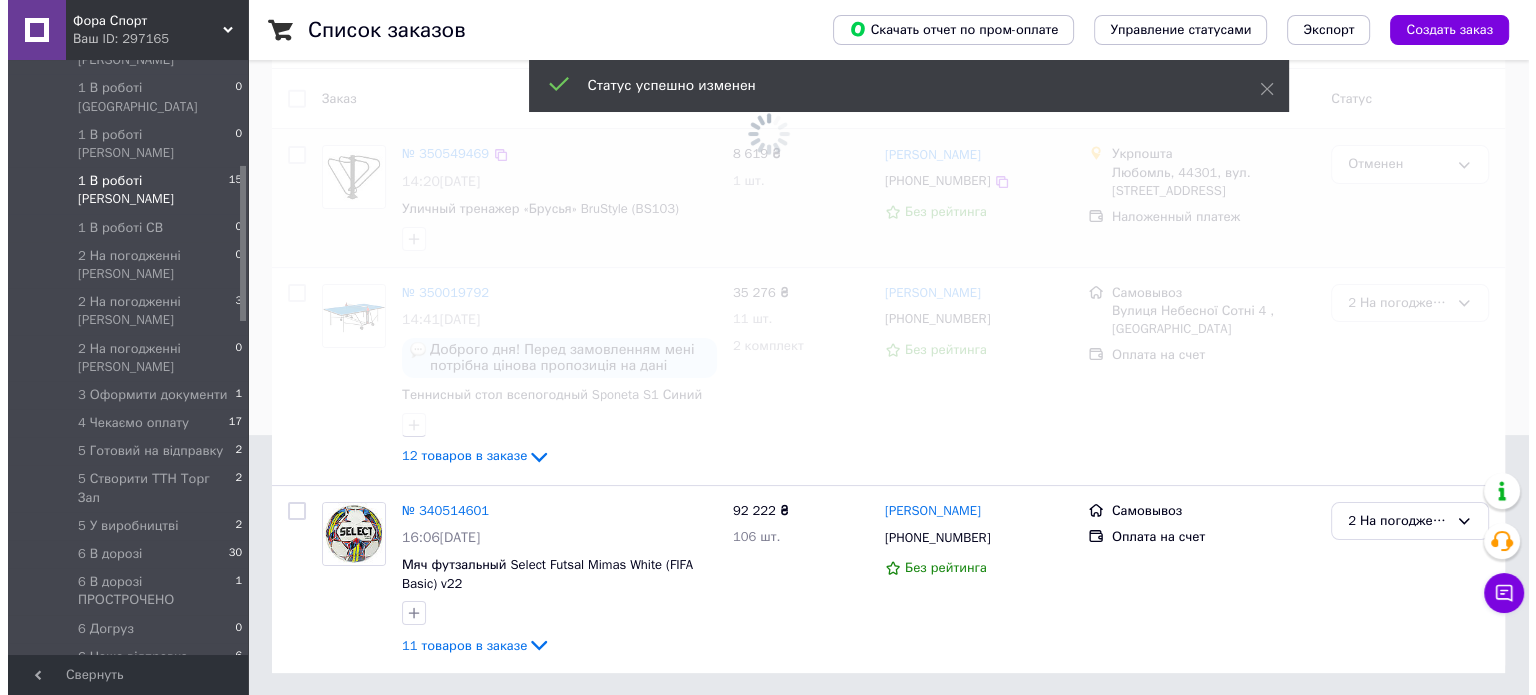 scroll, scrollTop: 0, scrollLeft: 0, axis: both 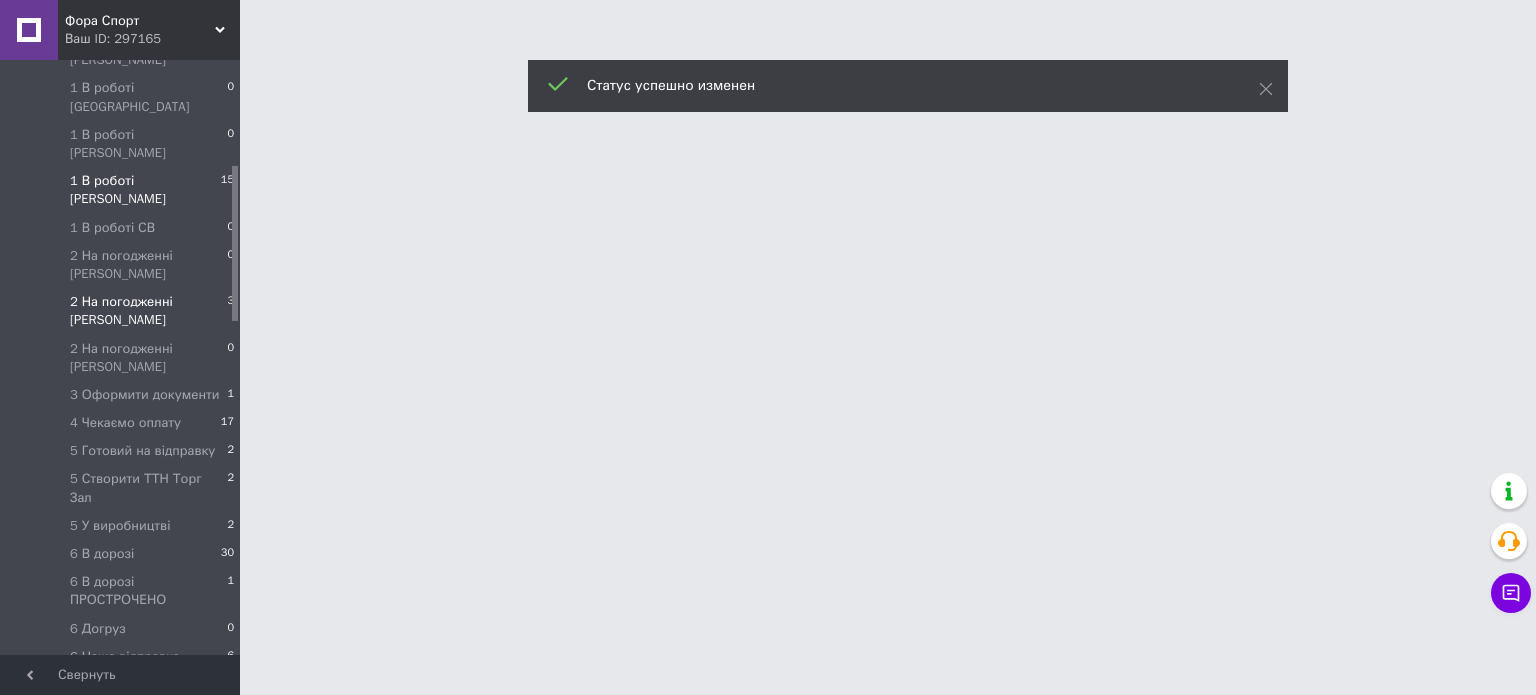click on "2 На погодженні [PERSON_NAME]" at bounding box center (148, 311) 